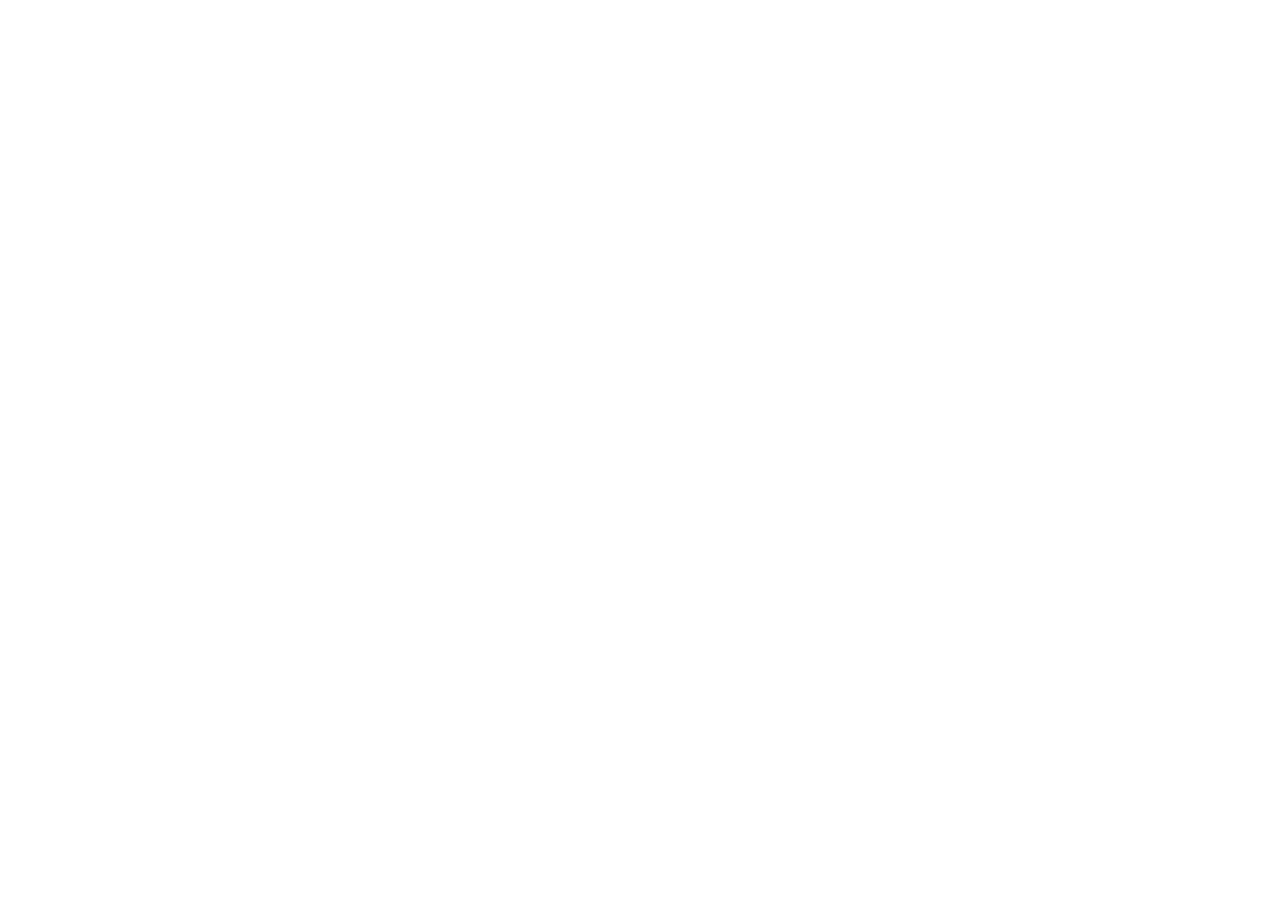 scroll, scrollTop: 0, scrollLeft: 0, axis: both 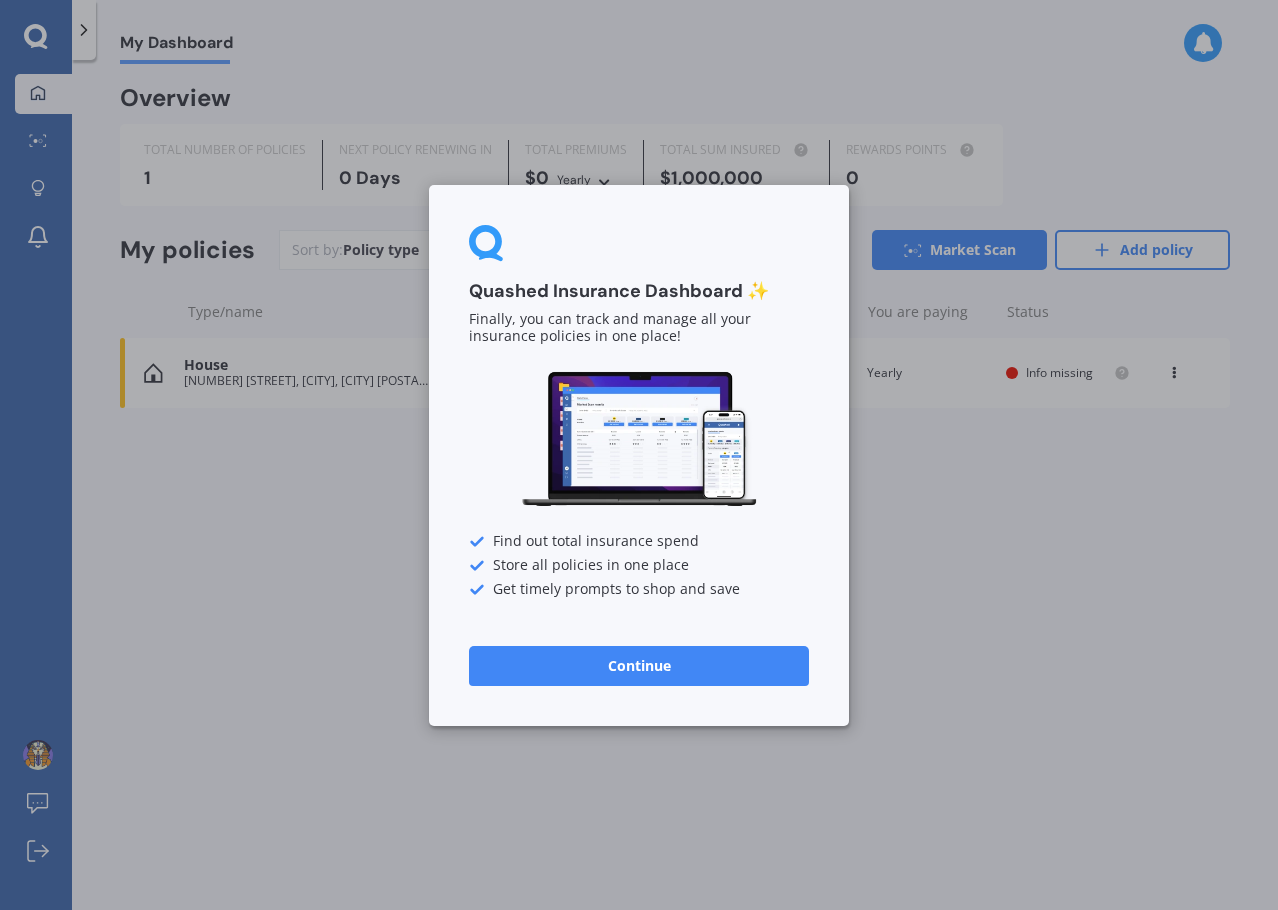 click on "Continue" at bounding box center (639, 665) 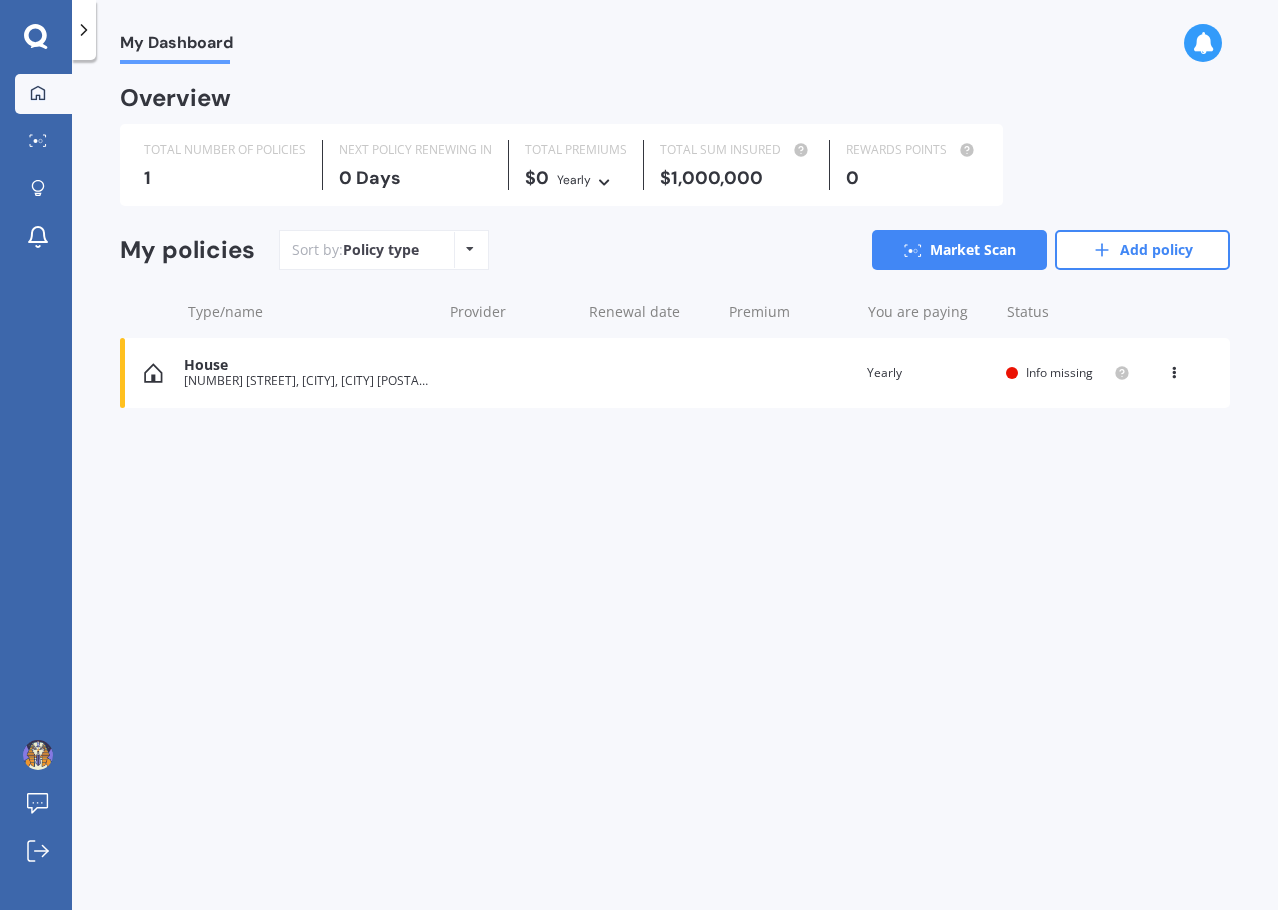 click at bounding box center (1174, 369) 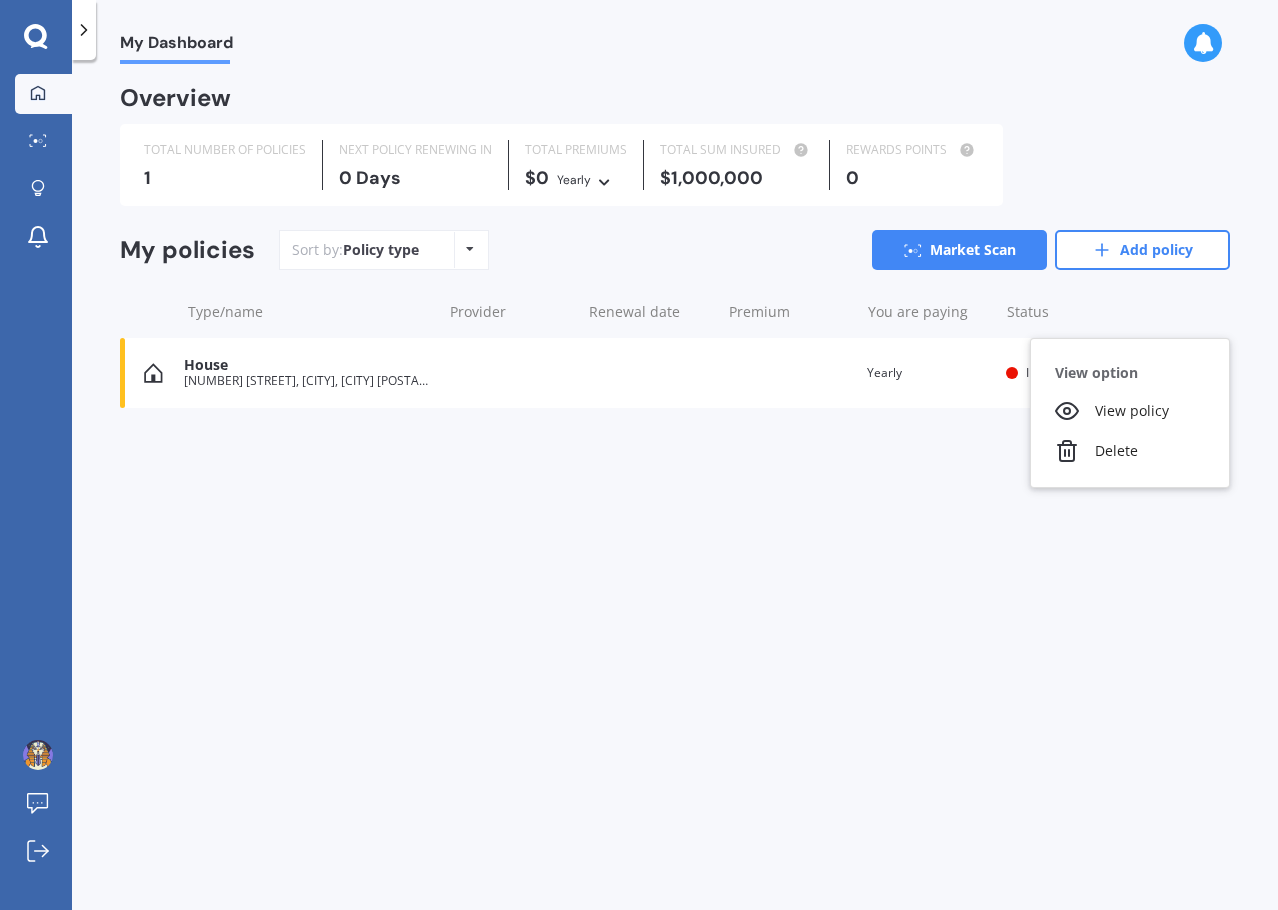 click on "[NUMBER] [STREET], [CITY], [CITY] [POSTAL_CODE]" at bounding box center (307, 381) 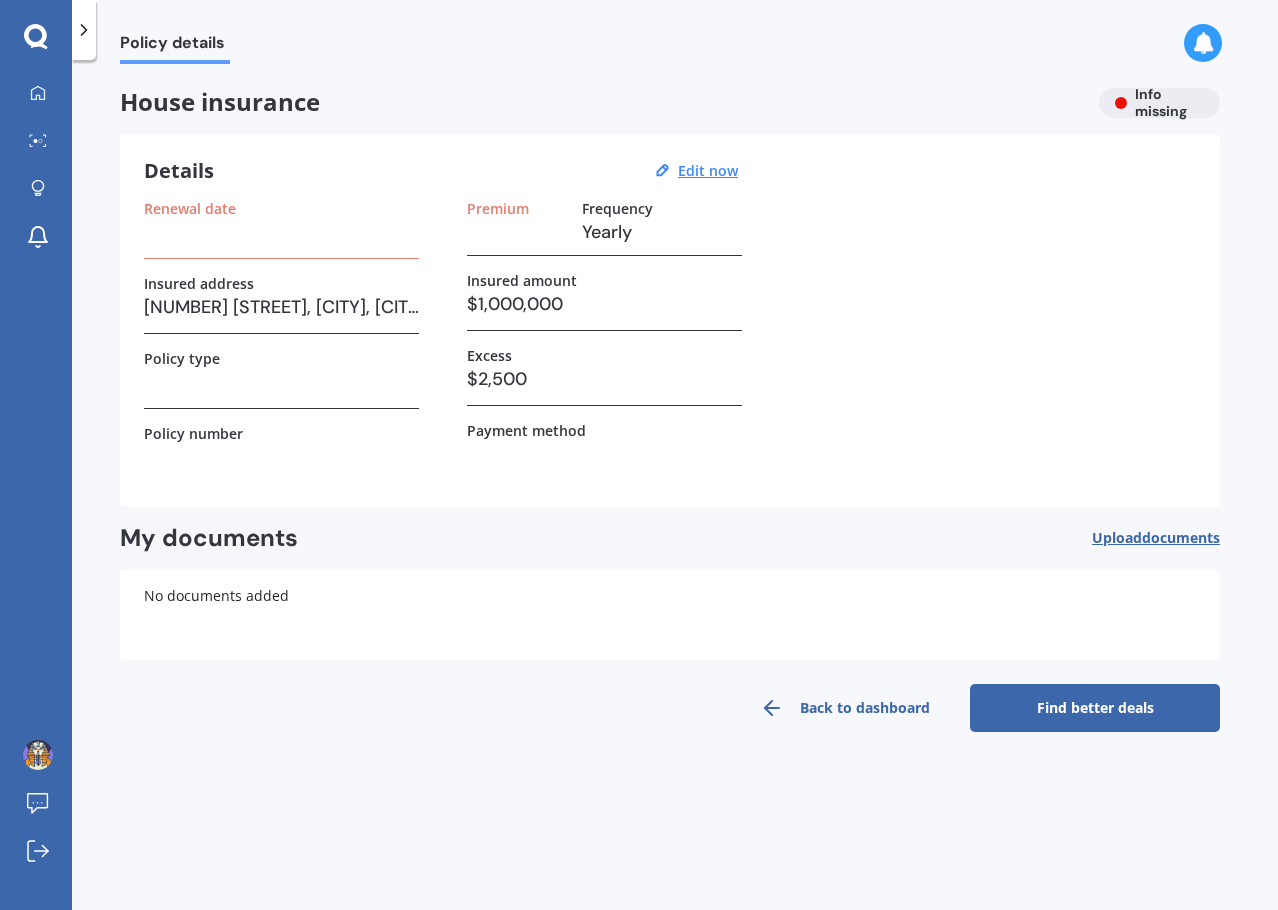 click at bounding box center [281, 232] 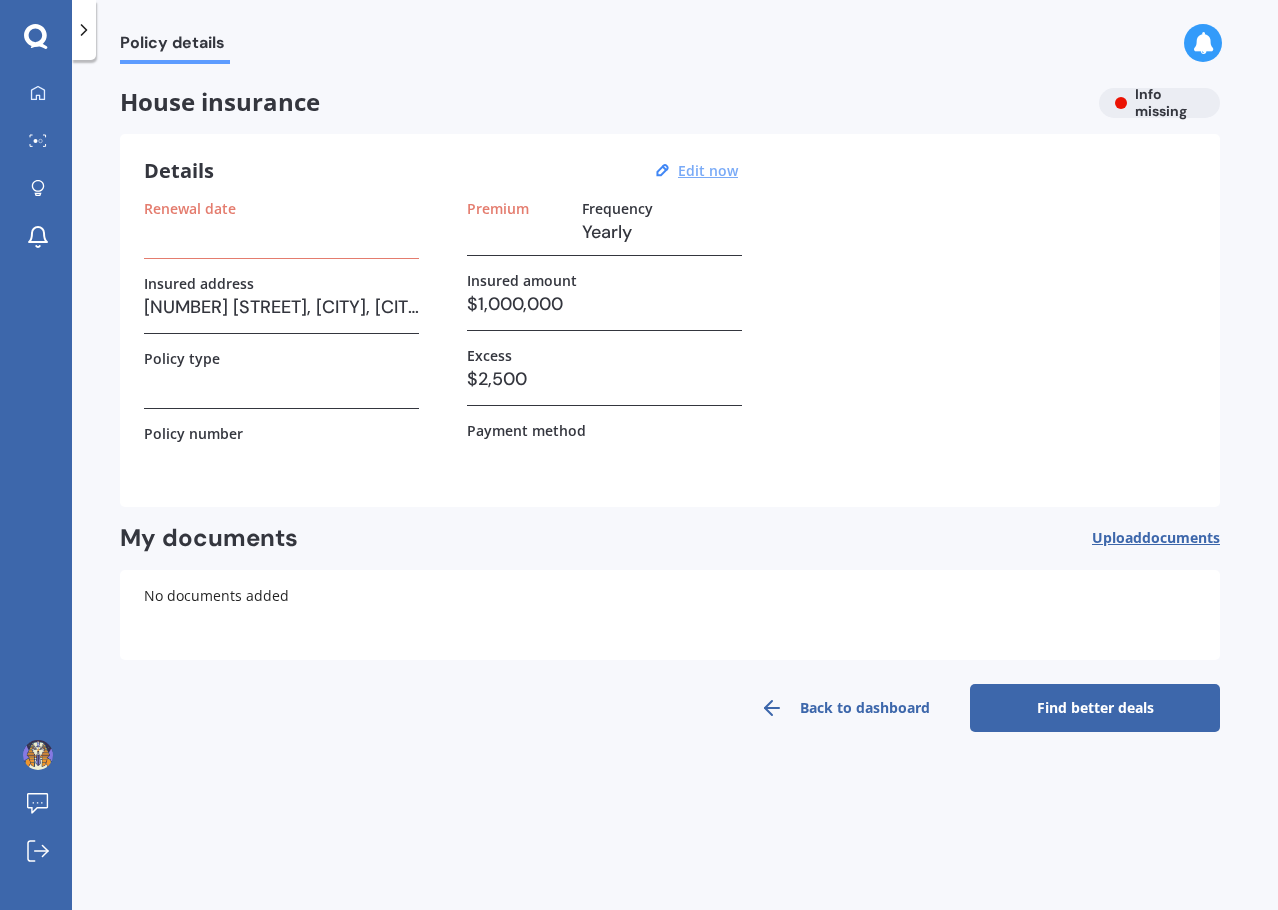 click on "Edit now" at bounding box center (708, 170) 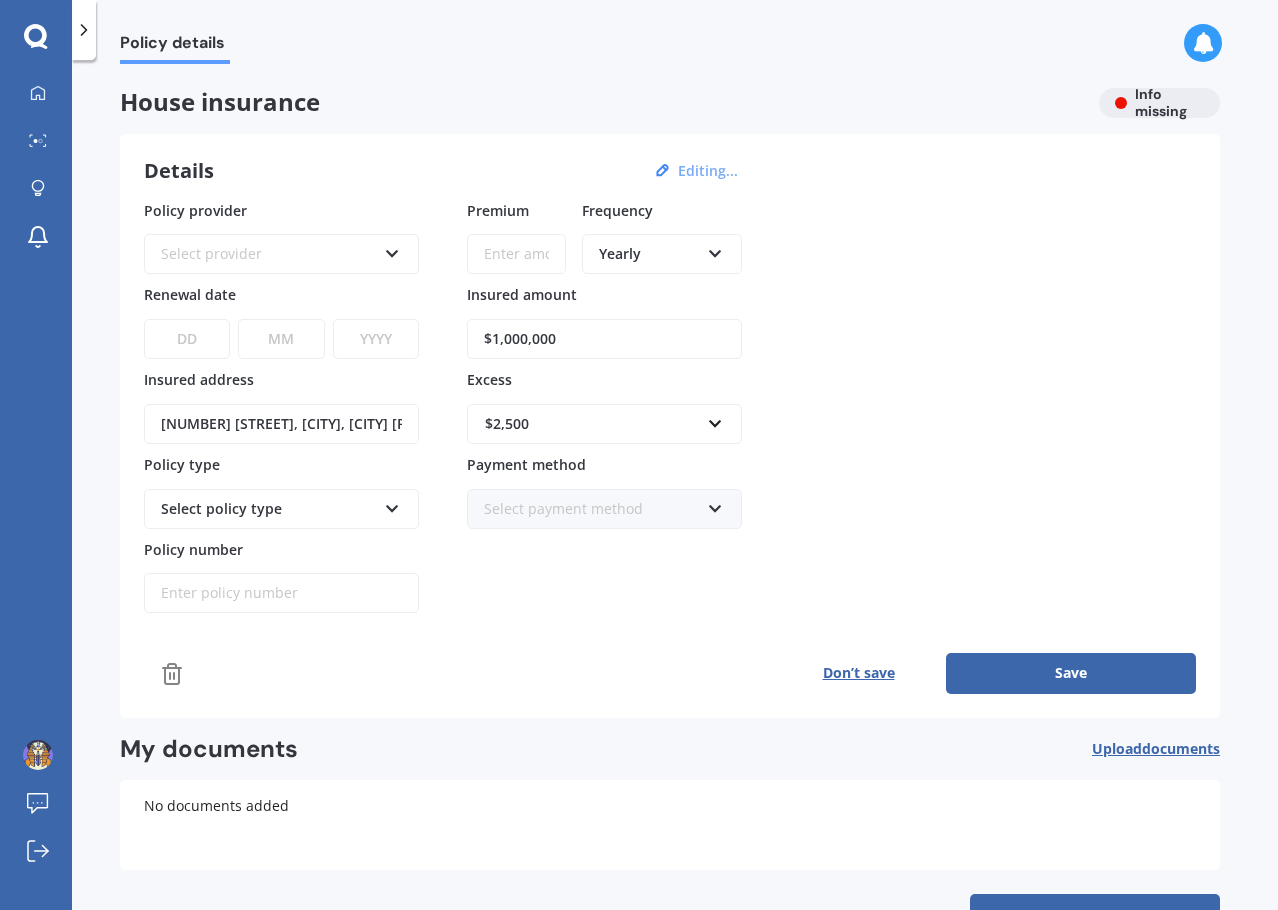 click on "Select provider" at bounding box center [268, 254] 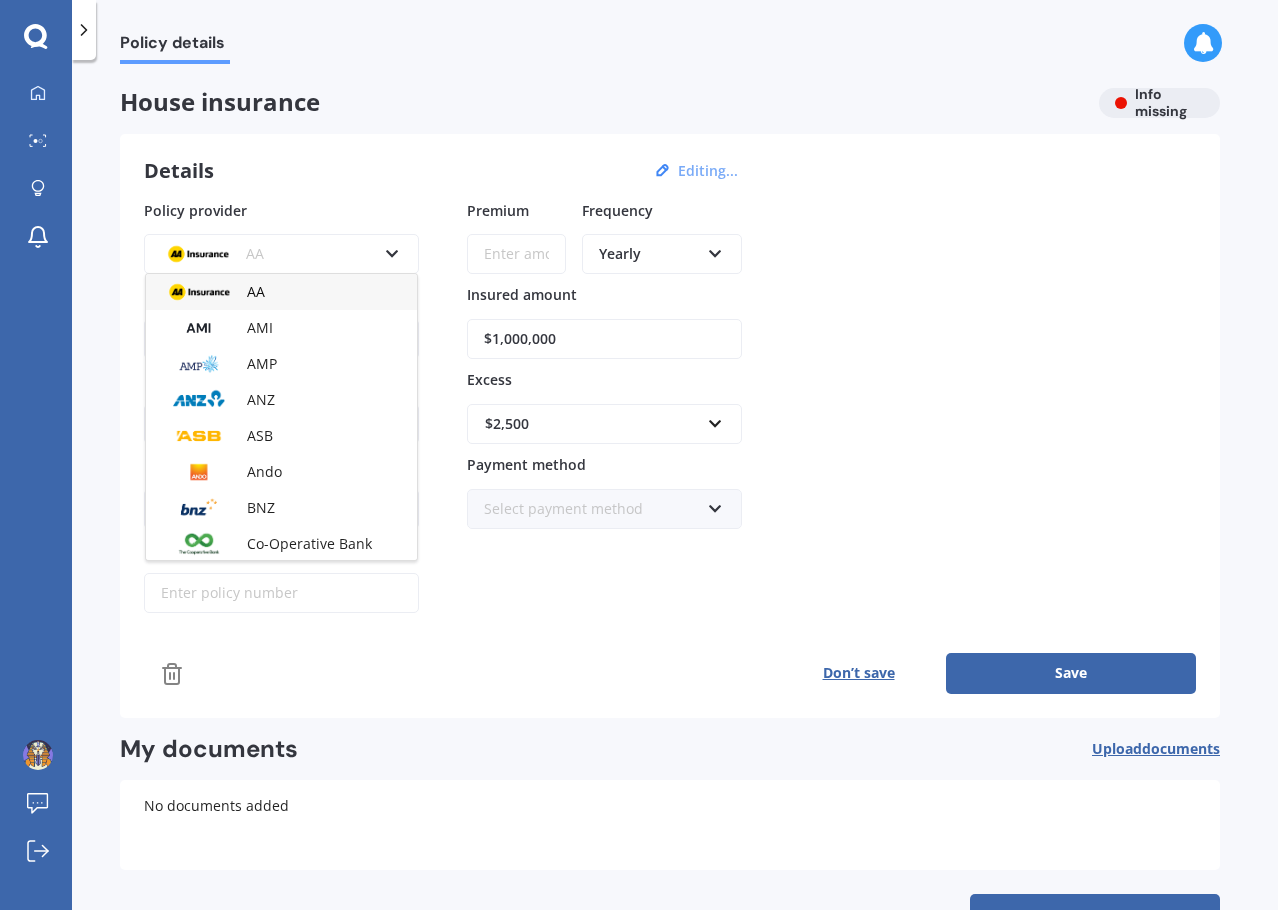 click at bounding box center (392, 250) 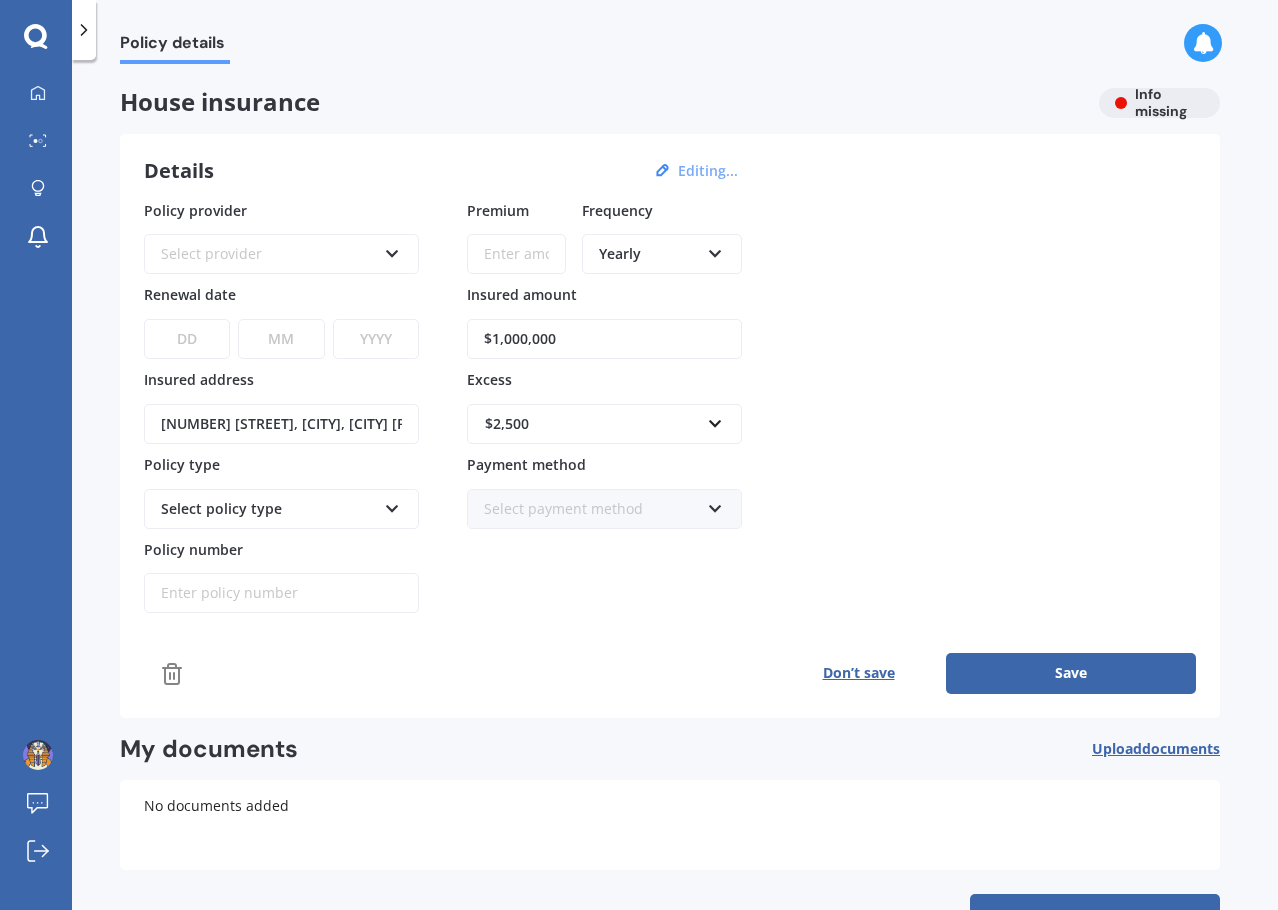 click on "Select provider" at bounding box center [268, 254] 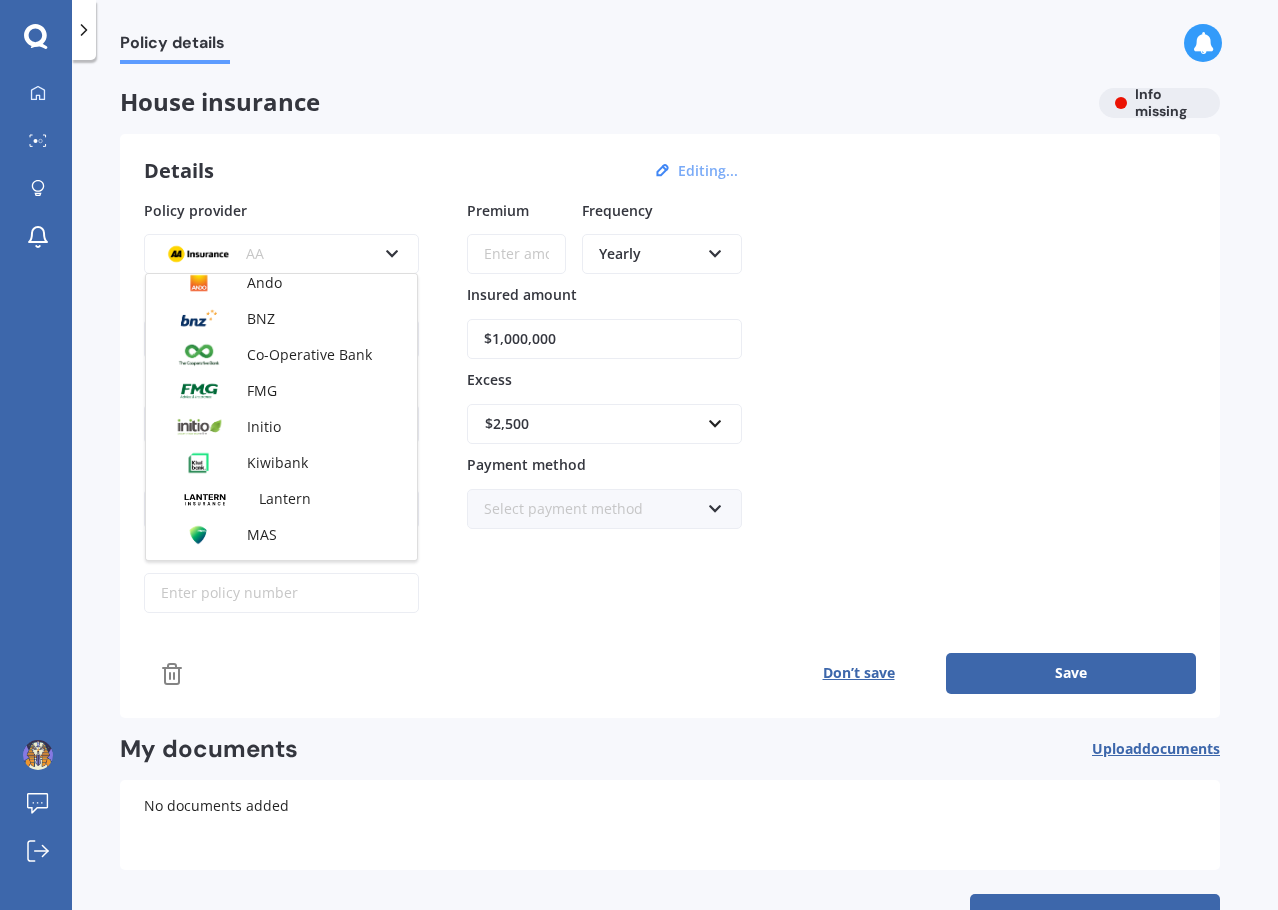 scroll, scrollTop: 200, scrollLeft: 0, axis: vertical 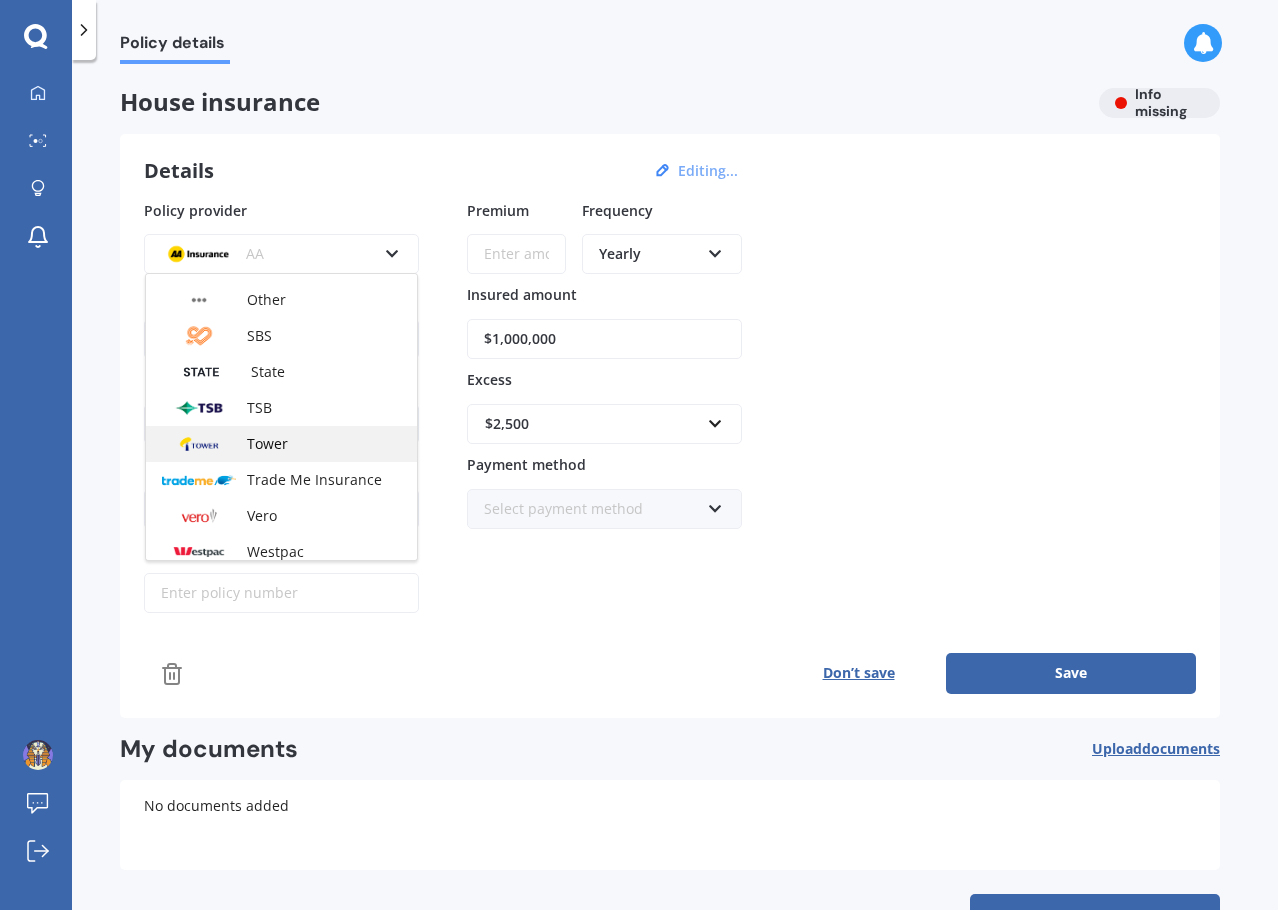 click on "Tower" at bounding box center [281, 444] 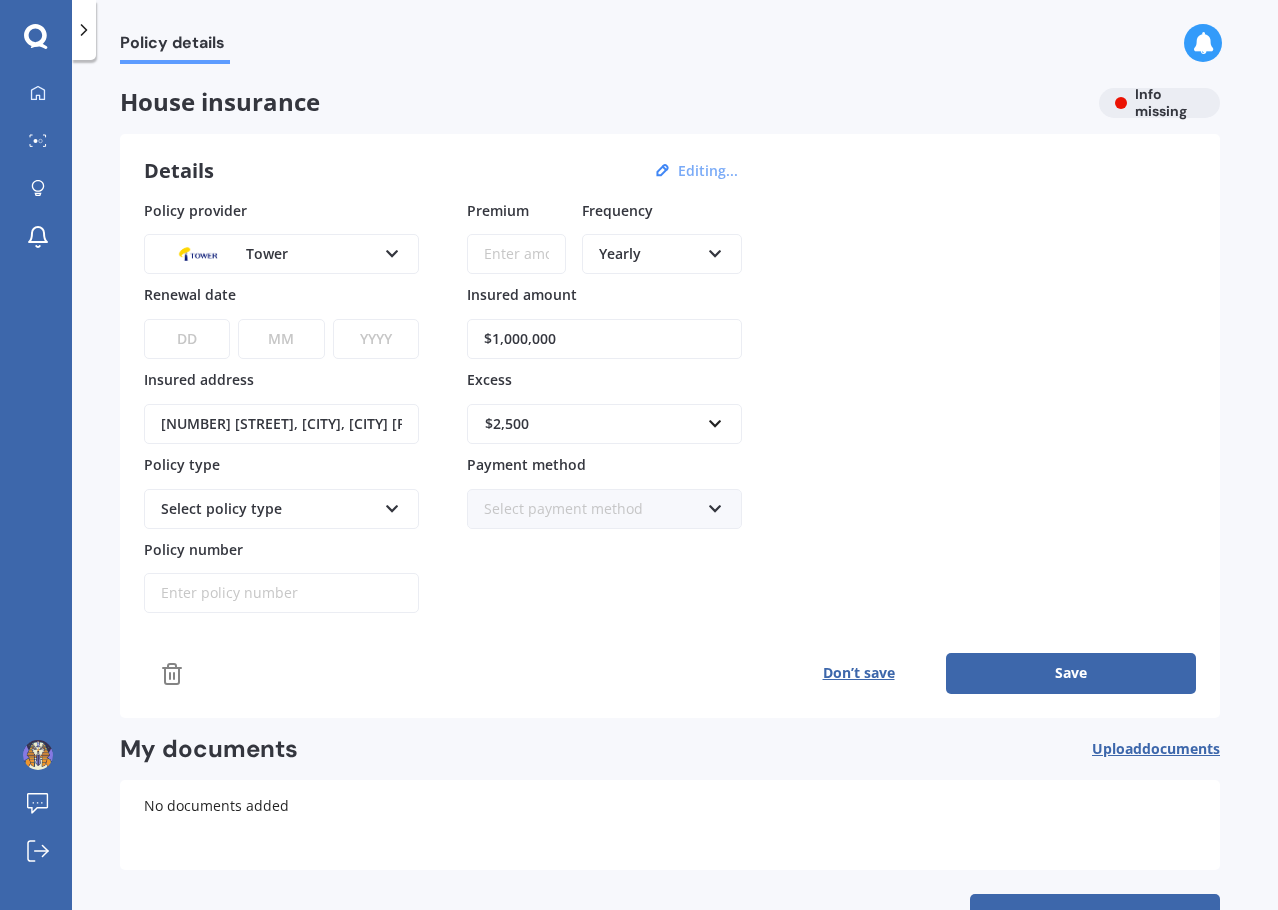 click on "Premium" at bounding box center [516, 254] 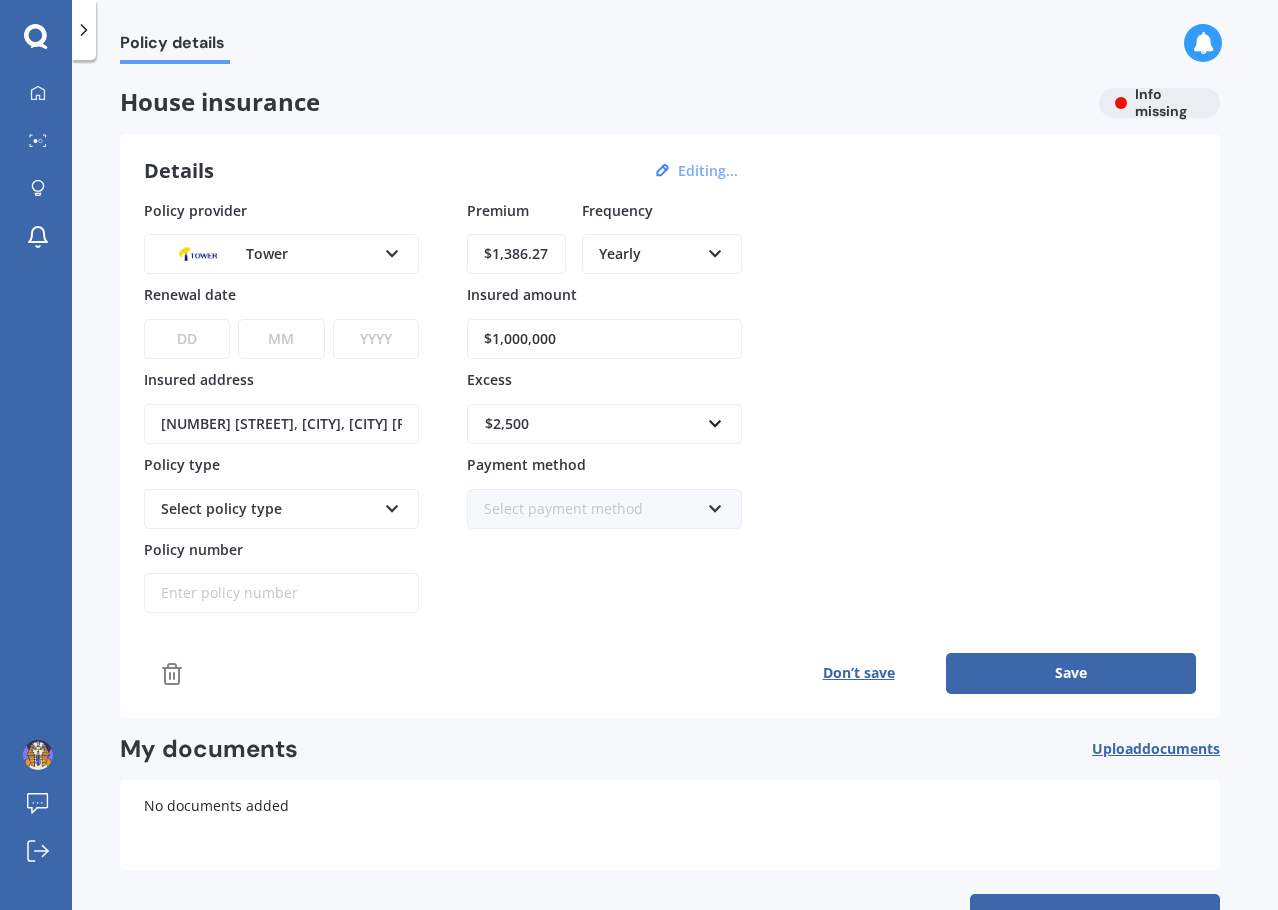 type on "$1,386.27" 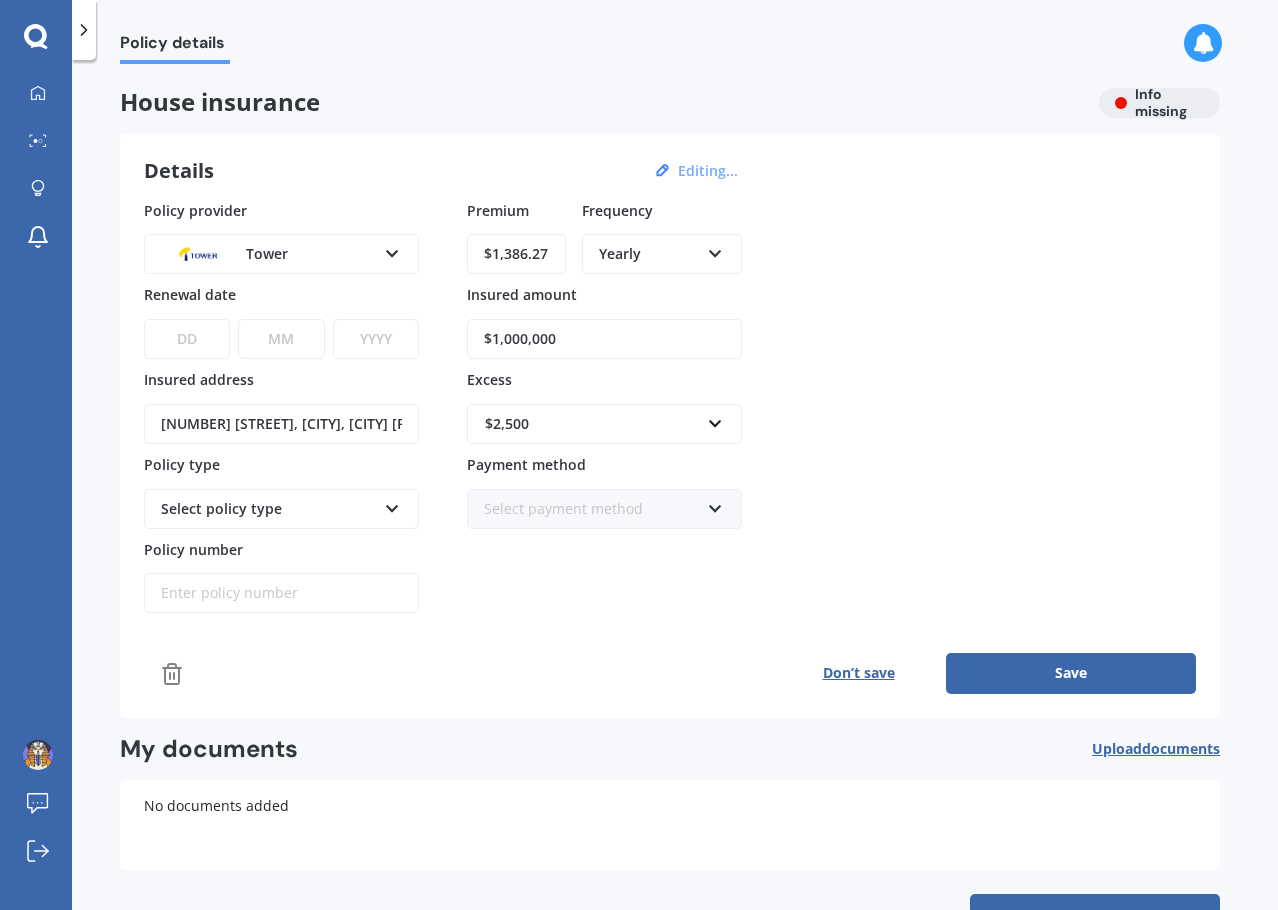 select on "03" 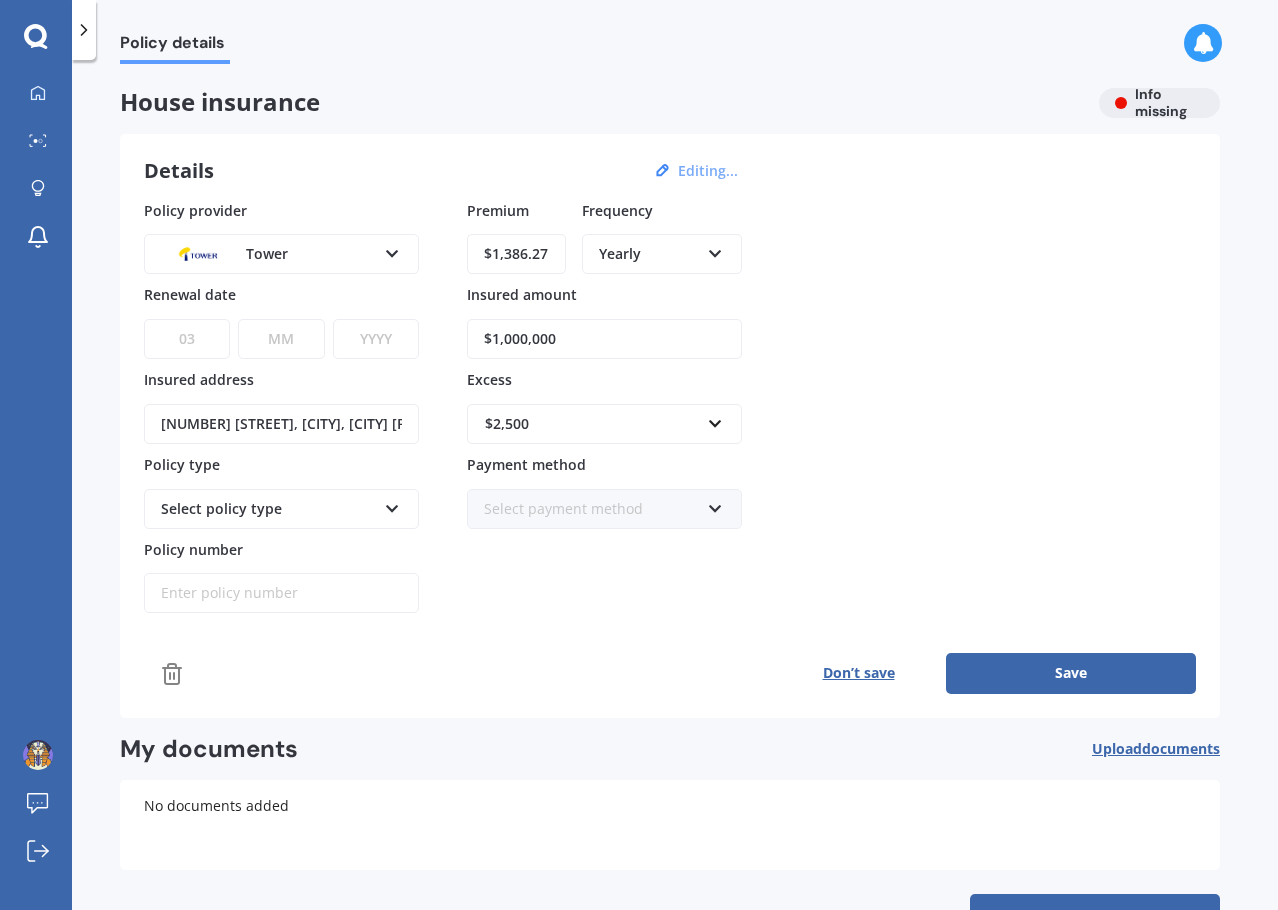 click on "DD 01 02 03 04 05 06 07 08 09 10 11 12 13 14 15 16 17 18 19 20 21 22 23 24 25 26 27 28 29 30 31" at bounding box center [187, 339] 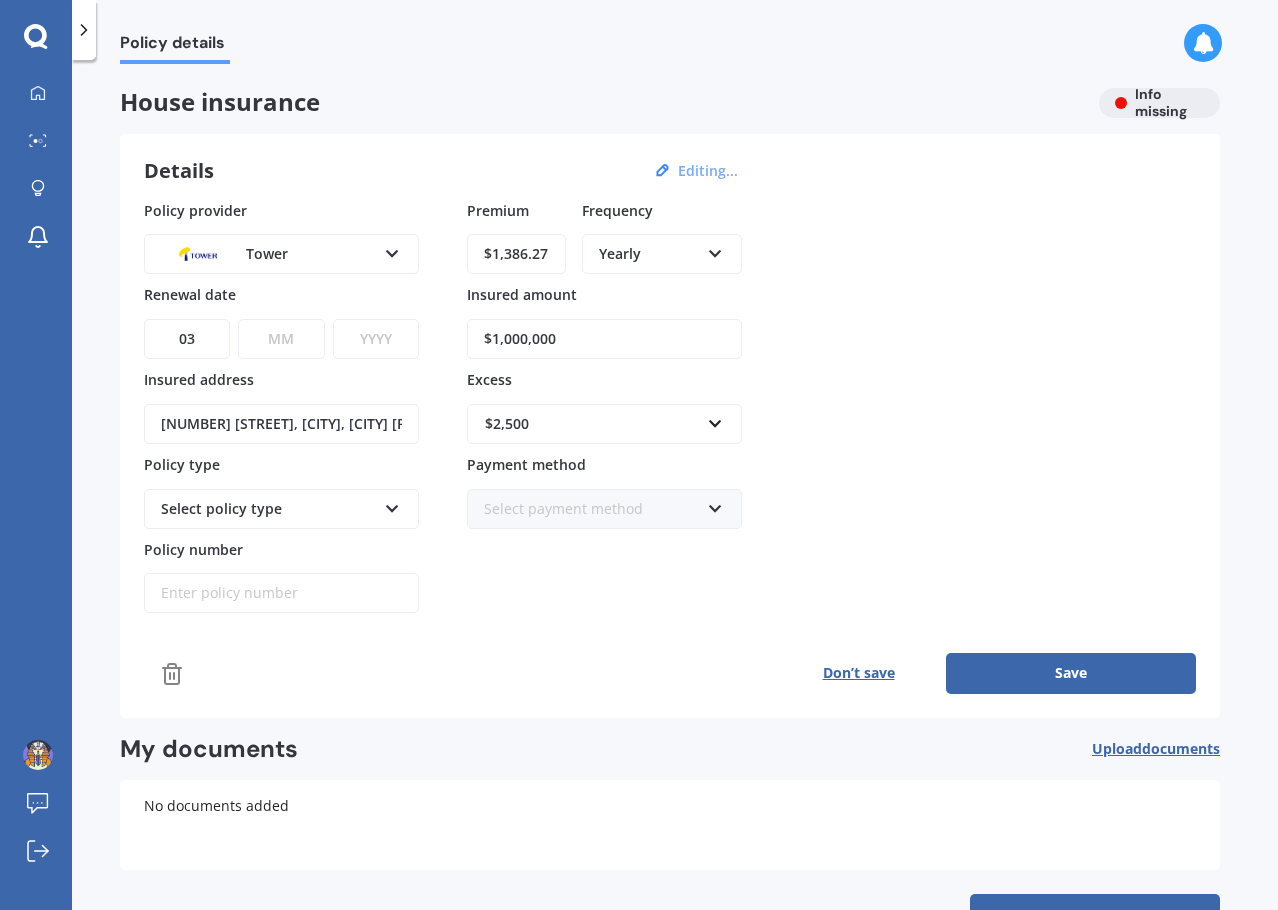 click on "MM 01 02 03 04 05 06 07 08 09 10 11 12" at bounding box center (281, 339) 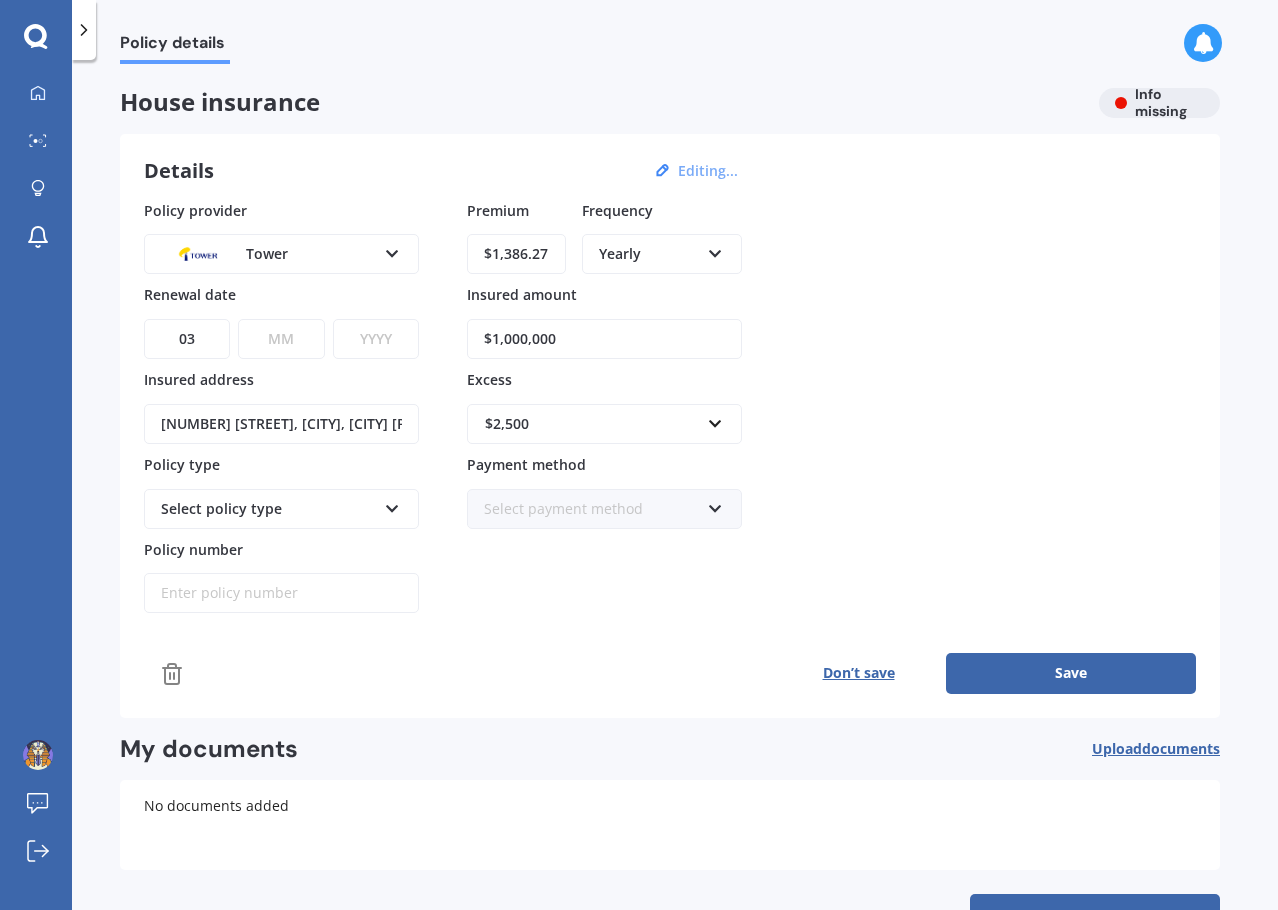 select on "09" 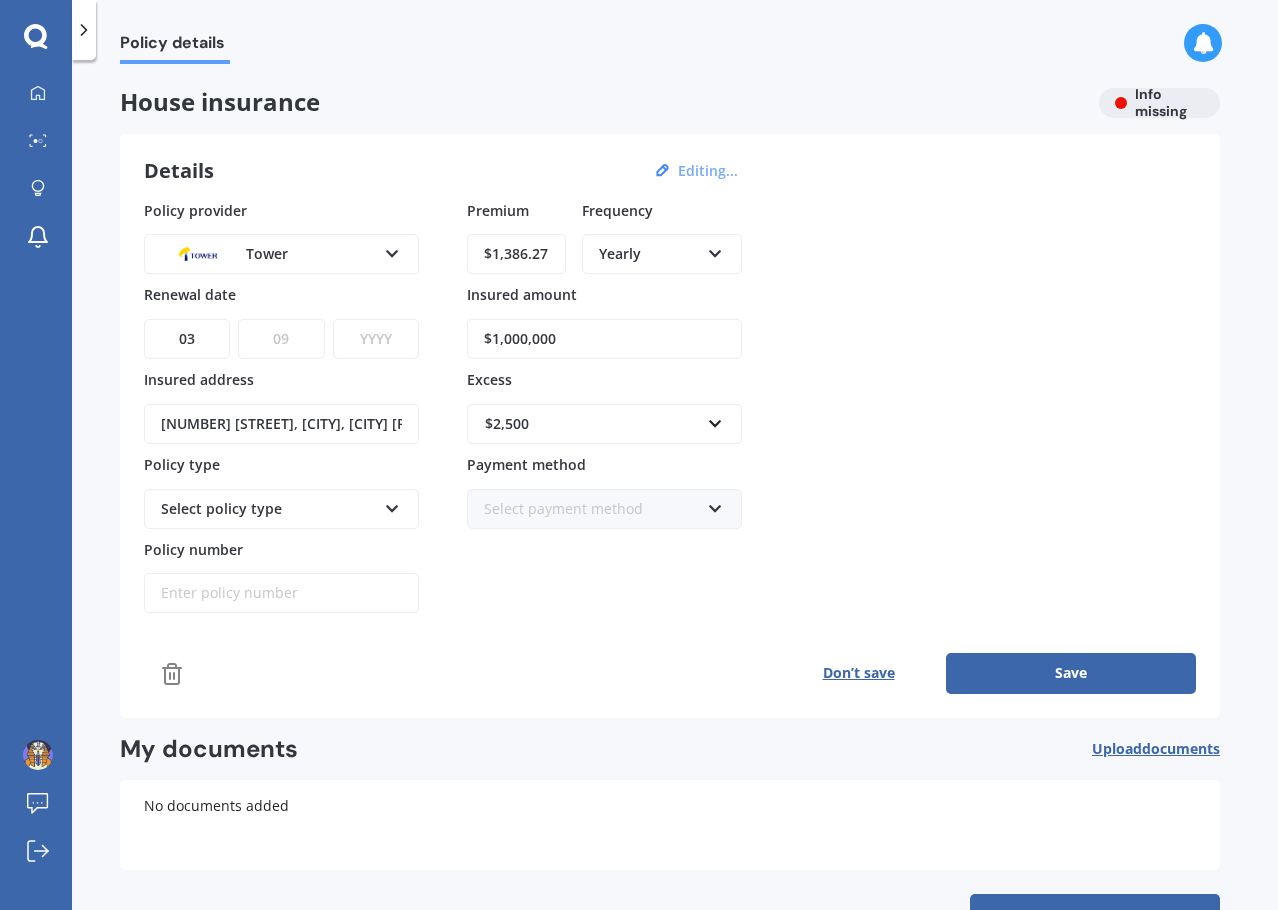 click on "MM 01 02 03 04 05 06 07 08 09 10 11 12" at bounding box center [281, 339] 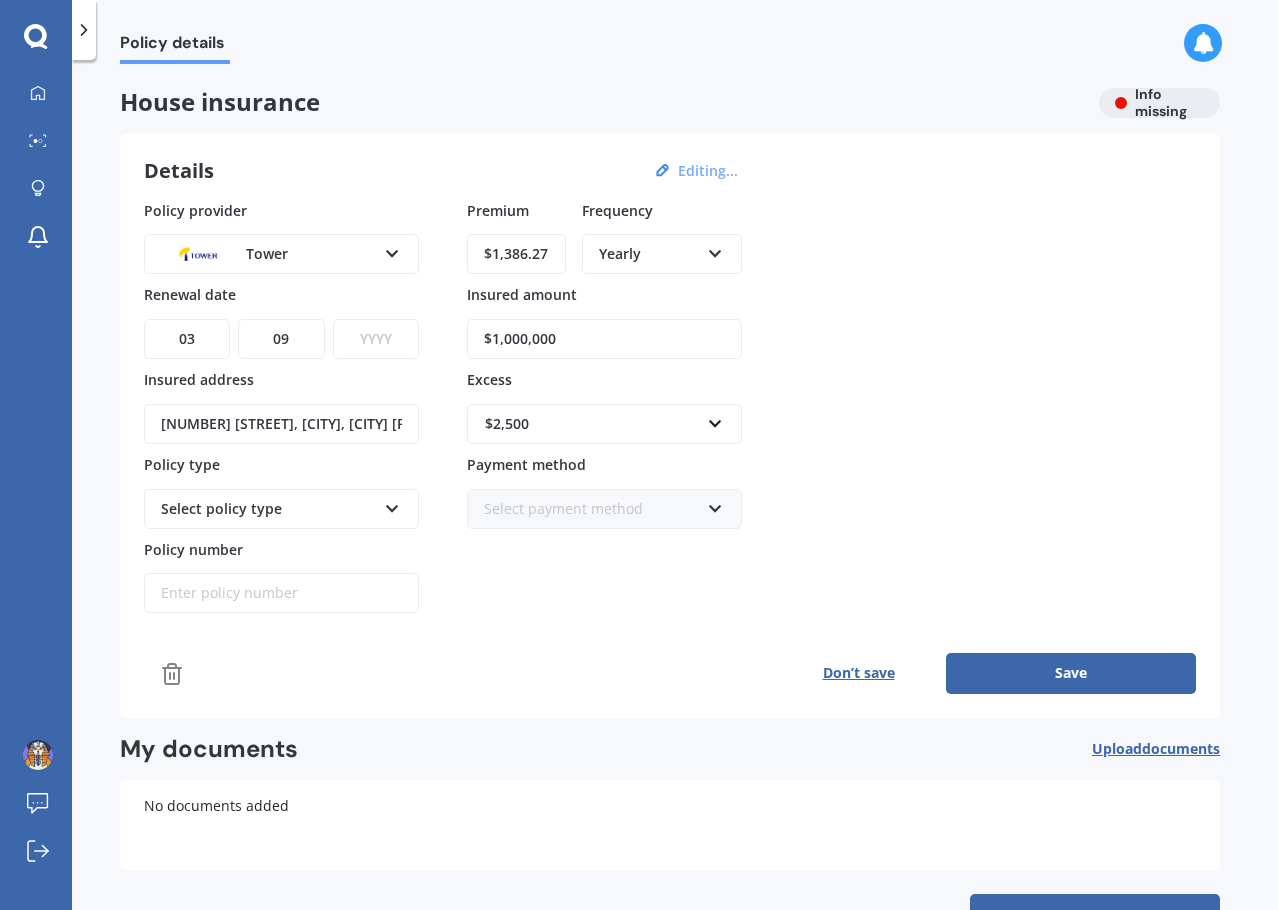 click on "YYYY 2027 2026 2025 2024 2023 2022 2021 2020 2019 2018 2017 2016 2015 2014 2013 2012 2011 2010 2009 2008 2007 2006 2005 2004 2003 2002 2001 2000 1999 1998 1997 1996 1995 1994 1993 1992 1991 1990 1989 1988 1987 1986 1985 1984 1983 1982 1981 1980 1979 1978 1977 1976 1975 1974 1973 1972 1971 1970 1969 1968 1967 1966 1965 1964 1963 1962 1961 1960 1959 1958 1957 1956 1955 1954 1953 1952 1951 1950 1949 1948 1947 1946 1945 1944 1943 1942 1941 1940 1939 1938 1937 1936 1935 1934 1933 1932 1931 1930 1929 1928" at bounding box center [376, 339] 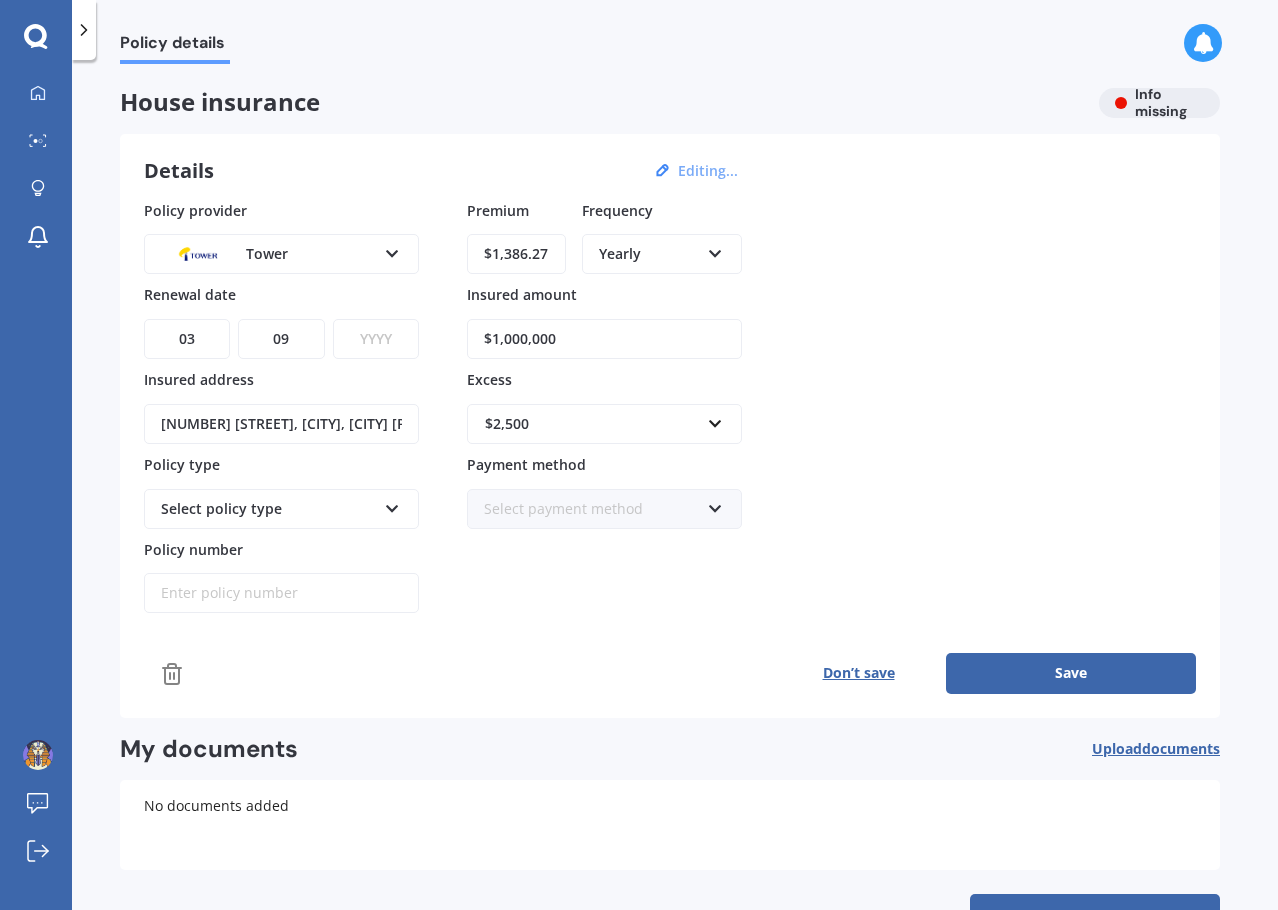 select on "2025" 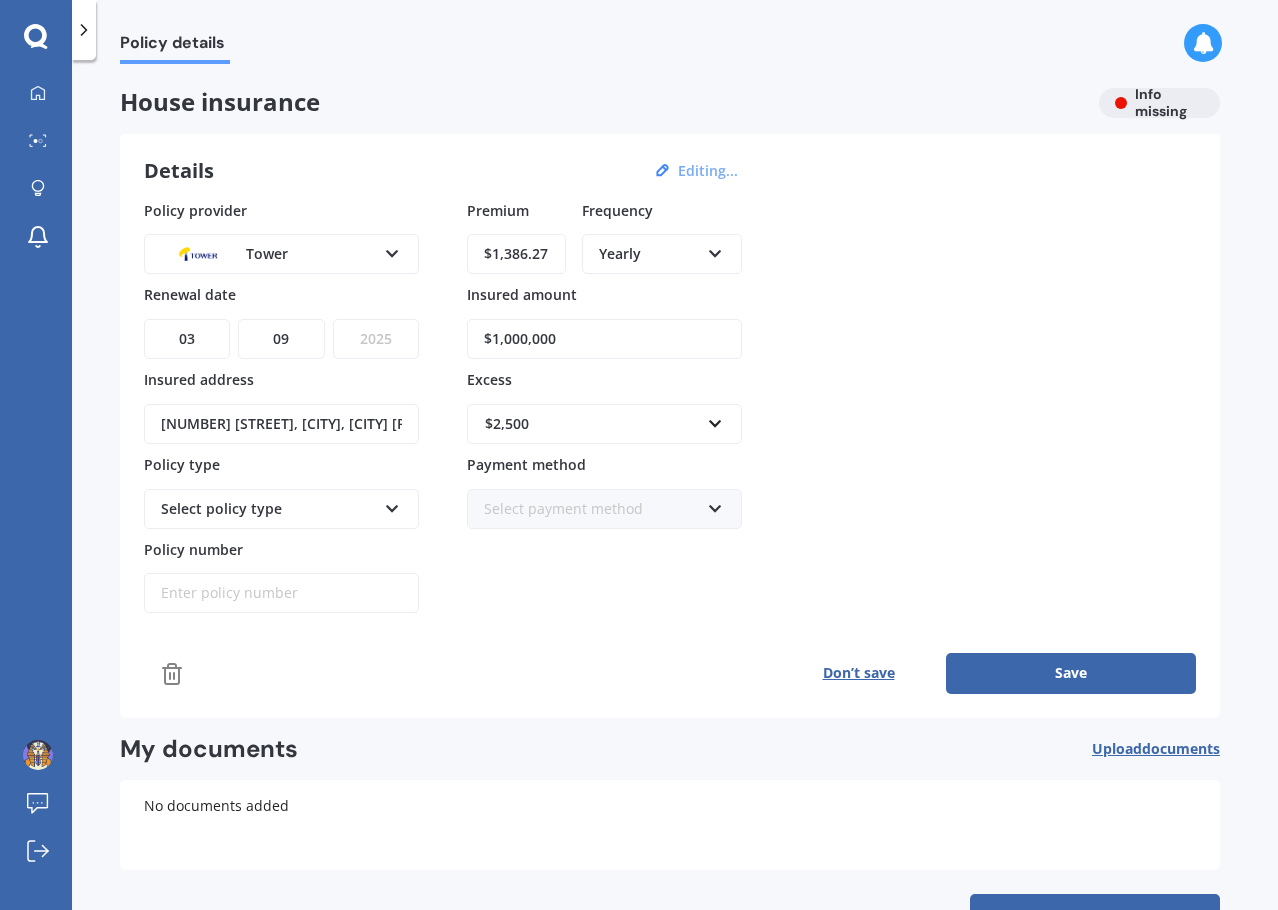 click on "YYYY 2027 2026 2025 2024 2023 2022 2021 2020 2019 2018 2017 2016 2015 2014 2013 2012 2011 2010 2009 2008 2007 2006 2005 2004 2003 2002 2001 2000 1999 1998 1997 1996 1995 1994 1993 1992 1991 1990 1989 1988 1987 1986 1985 1984 1983 1982 1981 1980 1979 1978 1977 1976 1975 1974 1973 1972 1971 1970 1969 1968 1967 1966 1965 1964 1963 1962 1961 1960 1959 1958 1957 1956 1955 1954 1953 1952 1951 1950 1949 1948 1947 1946 1945 1944 1943 1942 1941 1940 1939 1938 1937 1936 1935 1934 1933 1932 1931 1930 1929 1928" at bounding box center [376, 339] 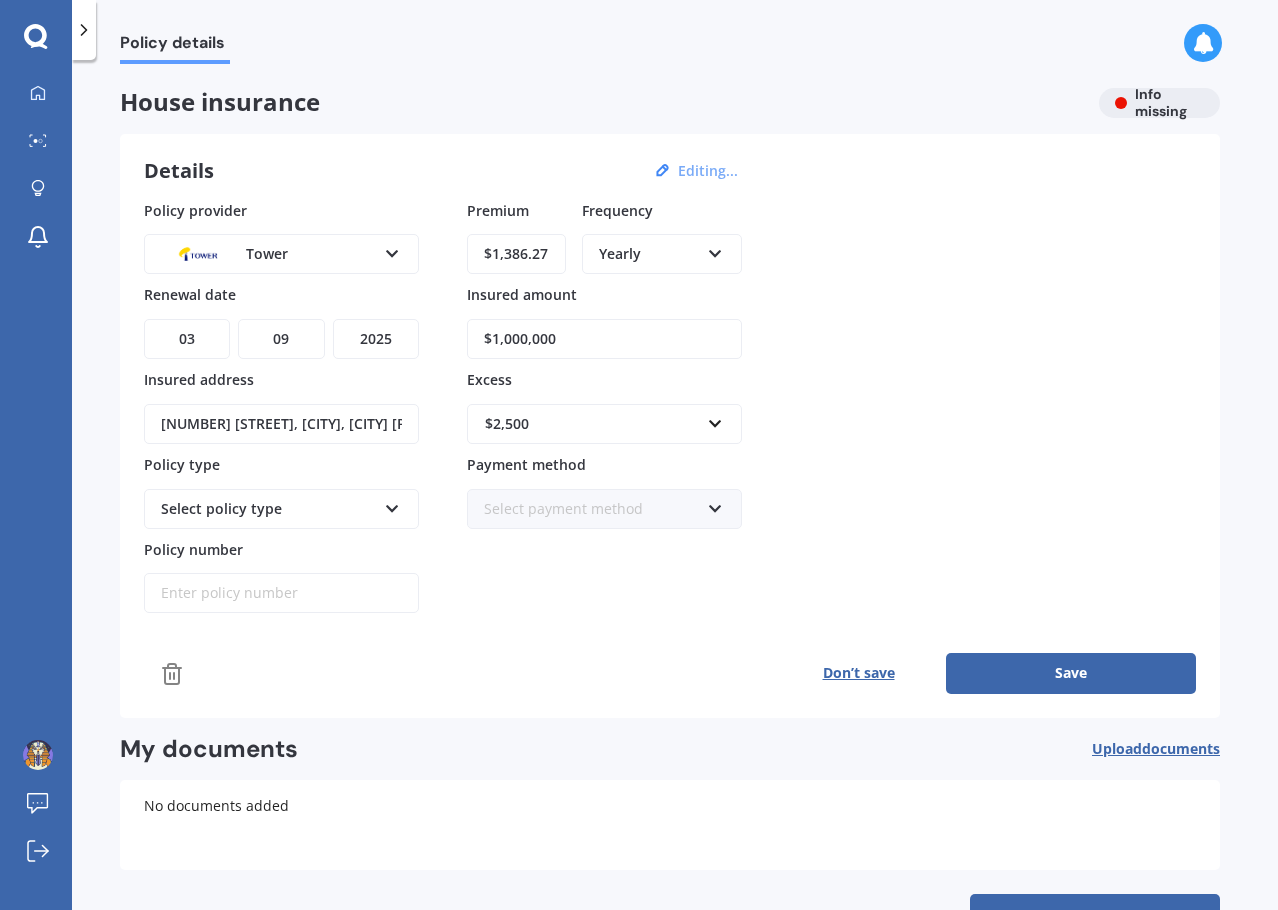 drag, startPoint x: 595, startPoint y: 338, endPoint x: 442, endPoint y: 336, distance: 153.01308 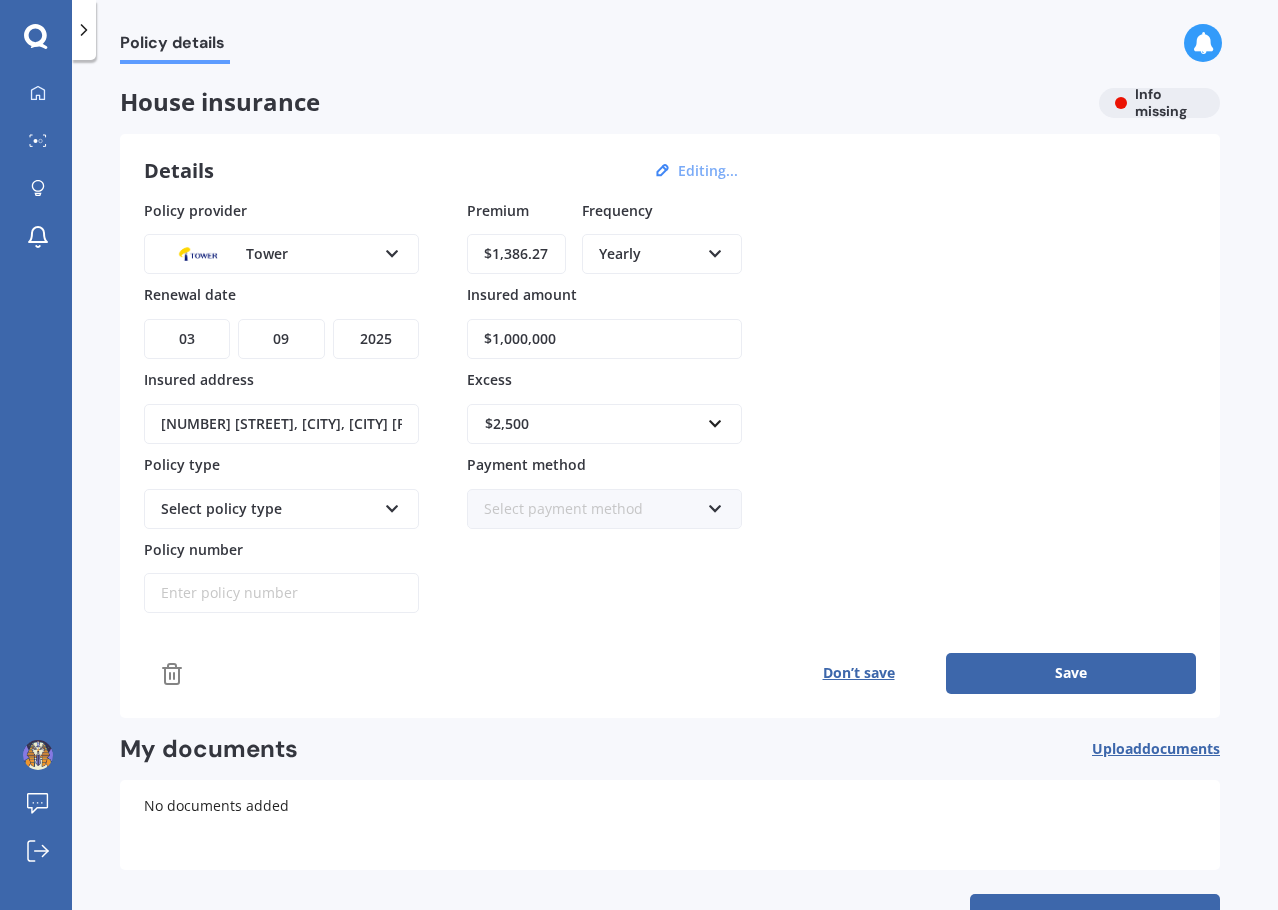 click on "Policy provider Tower AA AMI AMP ANZ ASB Ando BNZ Co-Operative Bank FMG Initio Kiwibank Lantern MAS NZI Other SBS State TSB Tower Trade Me Insurance Vero Westpac YOUI Renewal date DD 01 02 03 04 05 06 07 08 09 10 11 12 13 14 15 16 17 18 19 20 21 22 23 24 25 26 27 28 29 30 31 MM 01 02 03 04 05 06 07 08 09 10 11 12 YYYY 2027 2026 2025 2024 2023 2022 2021 2020 2019 2018 2017 2016 2015 2014 2013 2012 2011 2010 2009 2008 2007 2006 2005 2004 2003 2002 2001 2000 1999 1998 1997 1996 1995 1994 1993 1992 1991 1990 1989 1988 1987 1986 1985 1984 1983 1982 1981 1980 1979 1978 1977 1976 1975 1974 1973 1972 1971 1970 1969 1968 1967 1966 1965 1964 1963 1962 1961 1960 1959 1958 1957 1956 1955 1954 1953 1952 1951 1950 1949 1948 1947 1946 1945 1944 1943 1942 1941 1940 1939 1938 1937 1936 1935 1934 1933 1932 1931 1930 1929 1928 Insured address [NUMBER] [STREET], [CITY], [CITY] [POSTAL_CODE] Policy type Select policy type Standard Cover Premium Cover Plus Policy number Premium $1,386.27 Frequency Yearly Yearly Six-Monthly Quarterly" at bounding box center (670, 407) 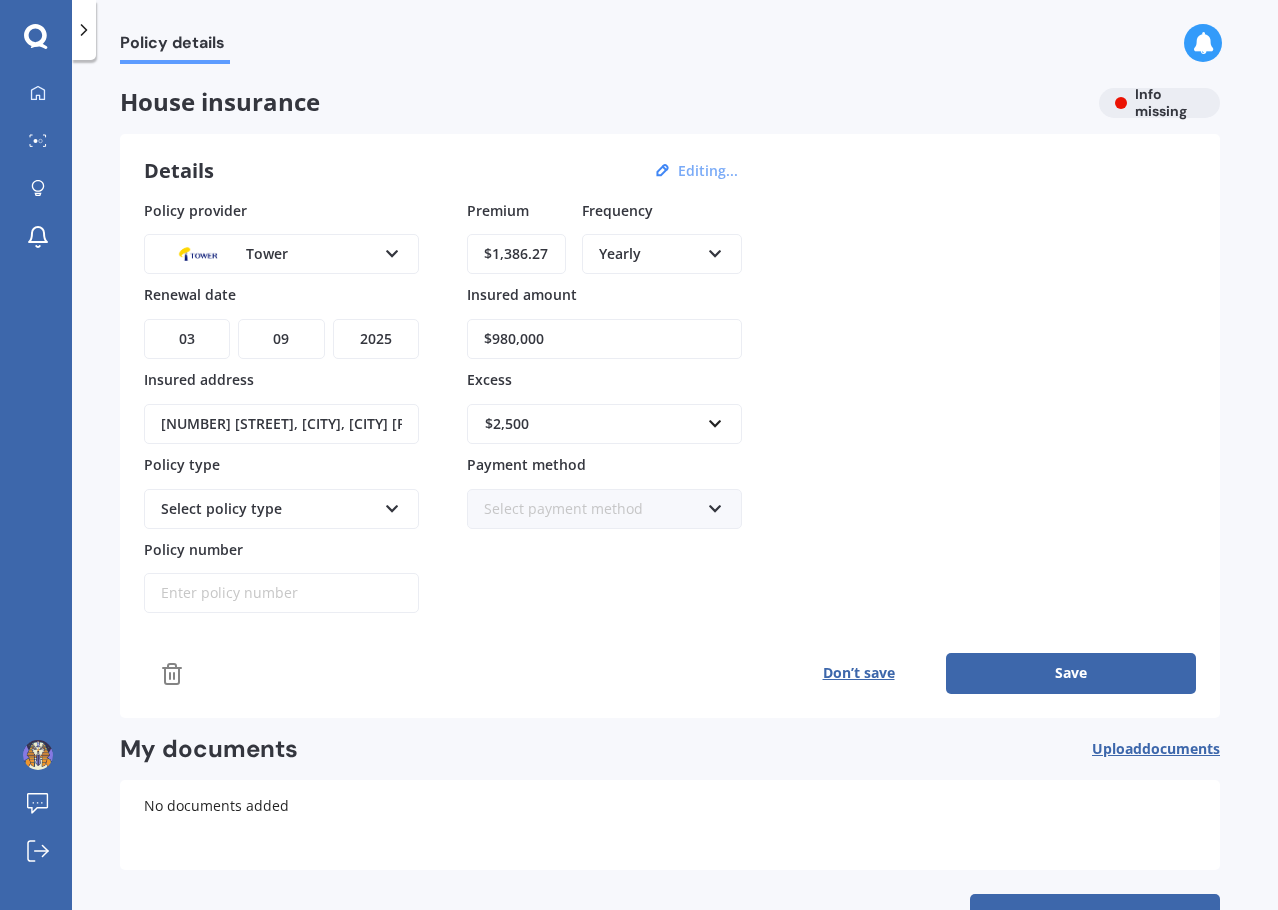 type on "$980,000" 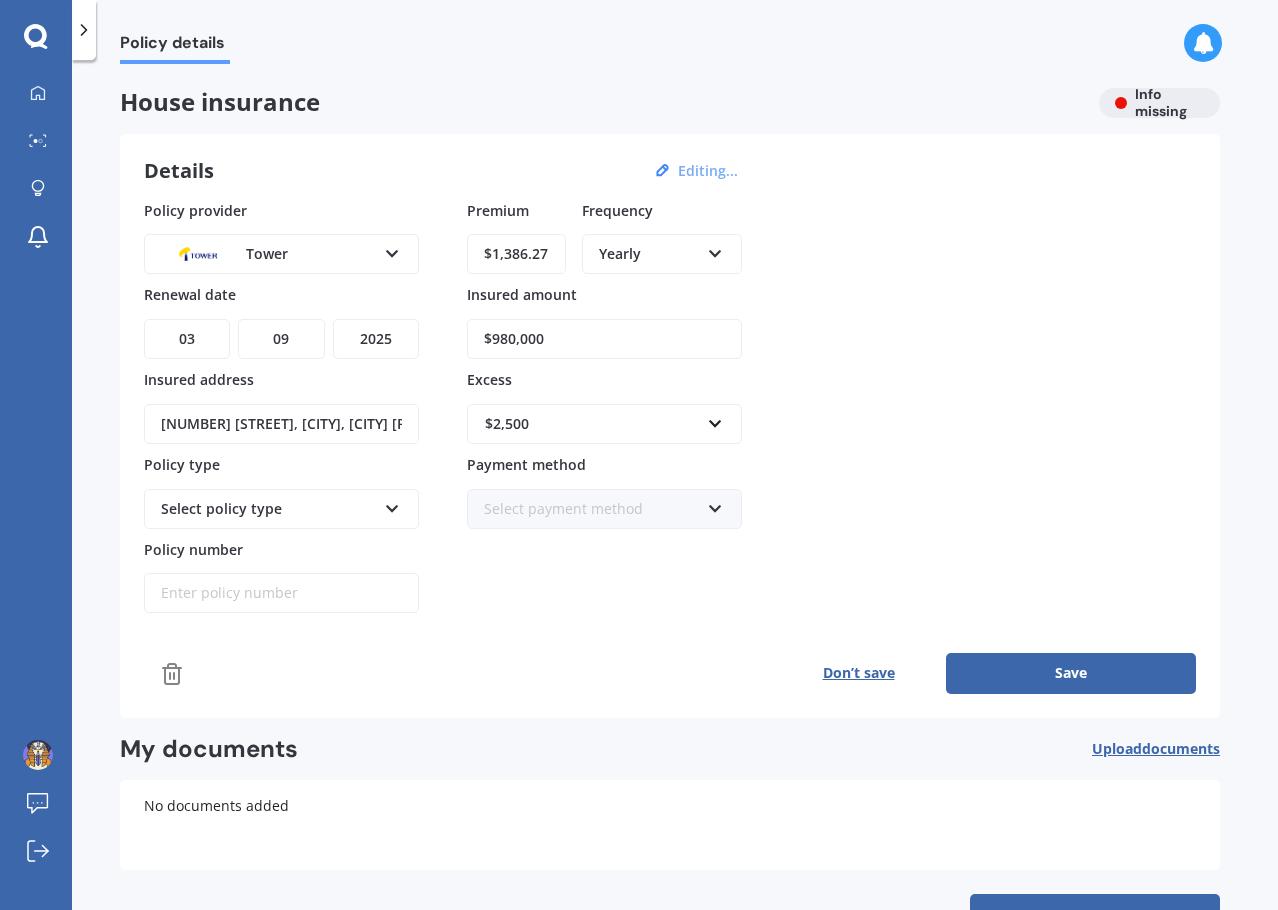 click on "$2,500" at bounding box center (592, 424) 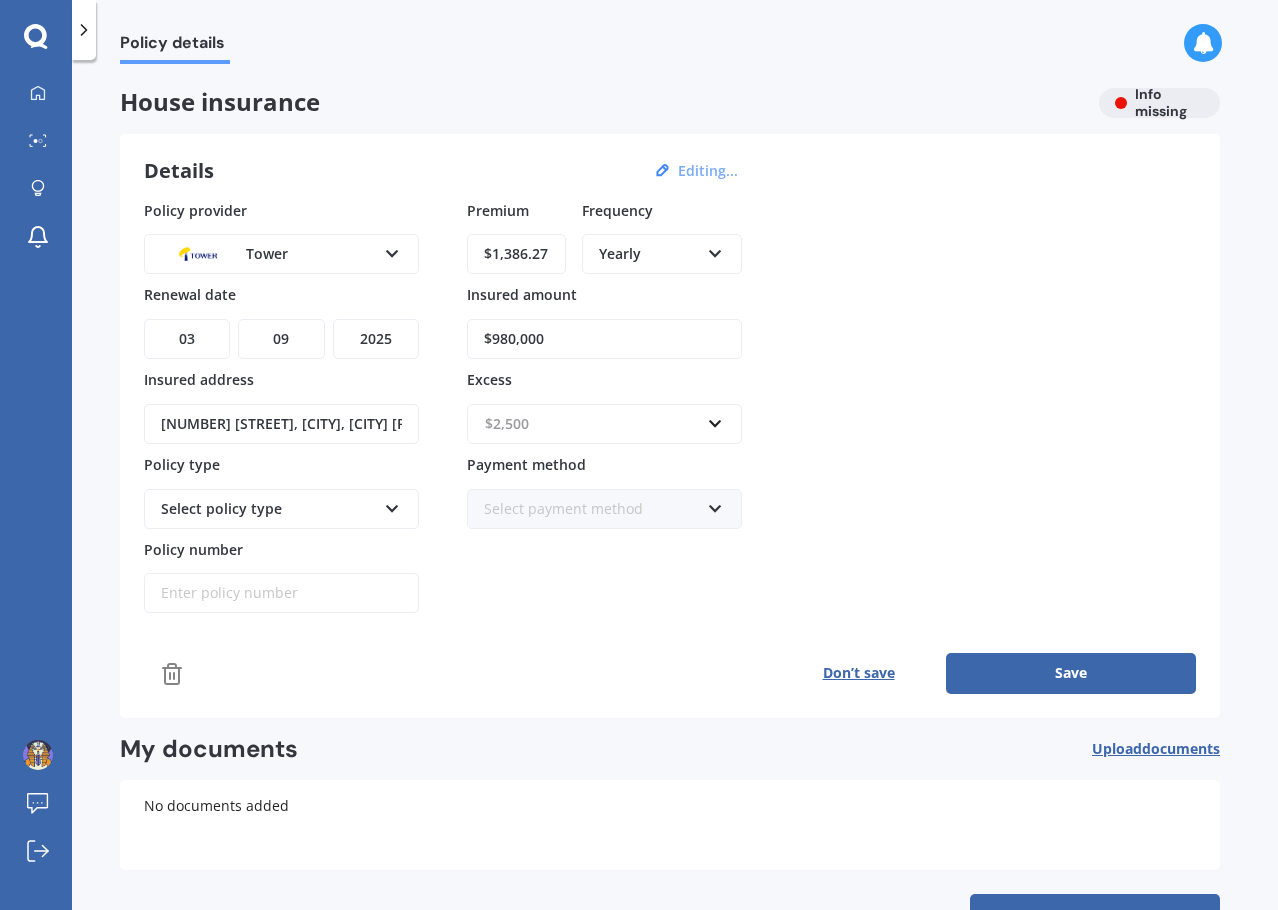 scroll, scrollTop: 35, scrollLeft: 0, axis: vertical 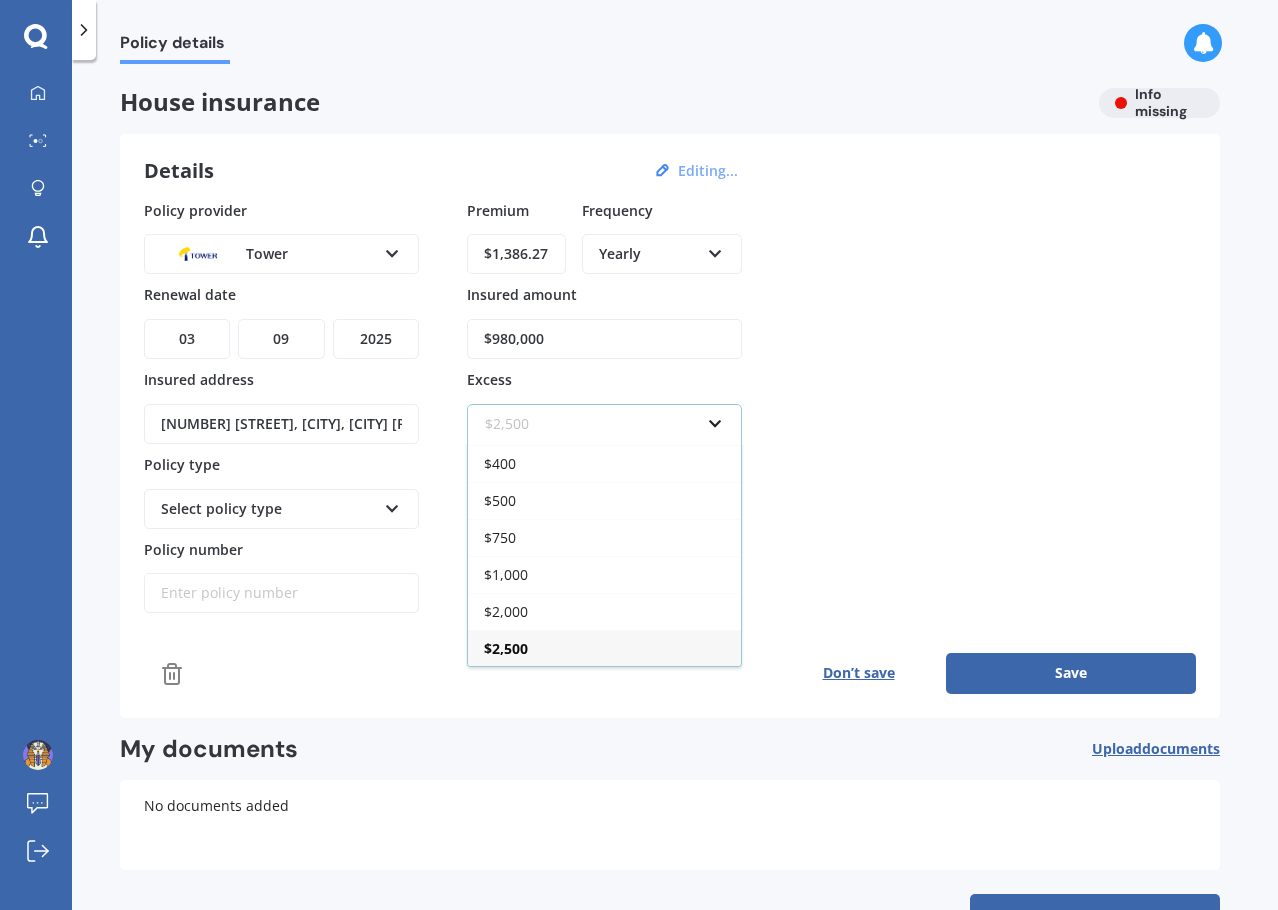 click at bounding box center [597, 424] 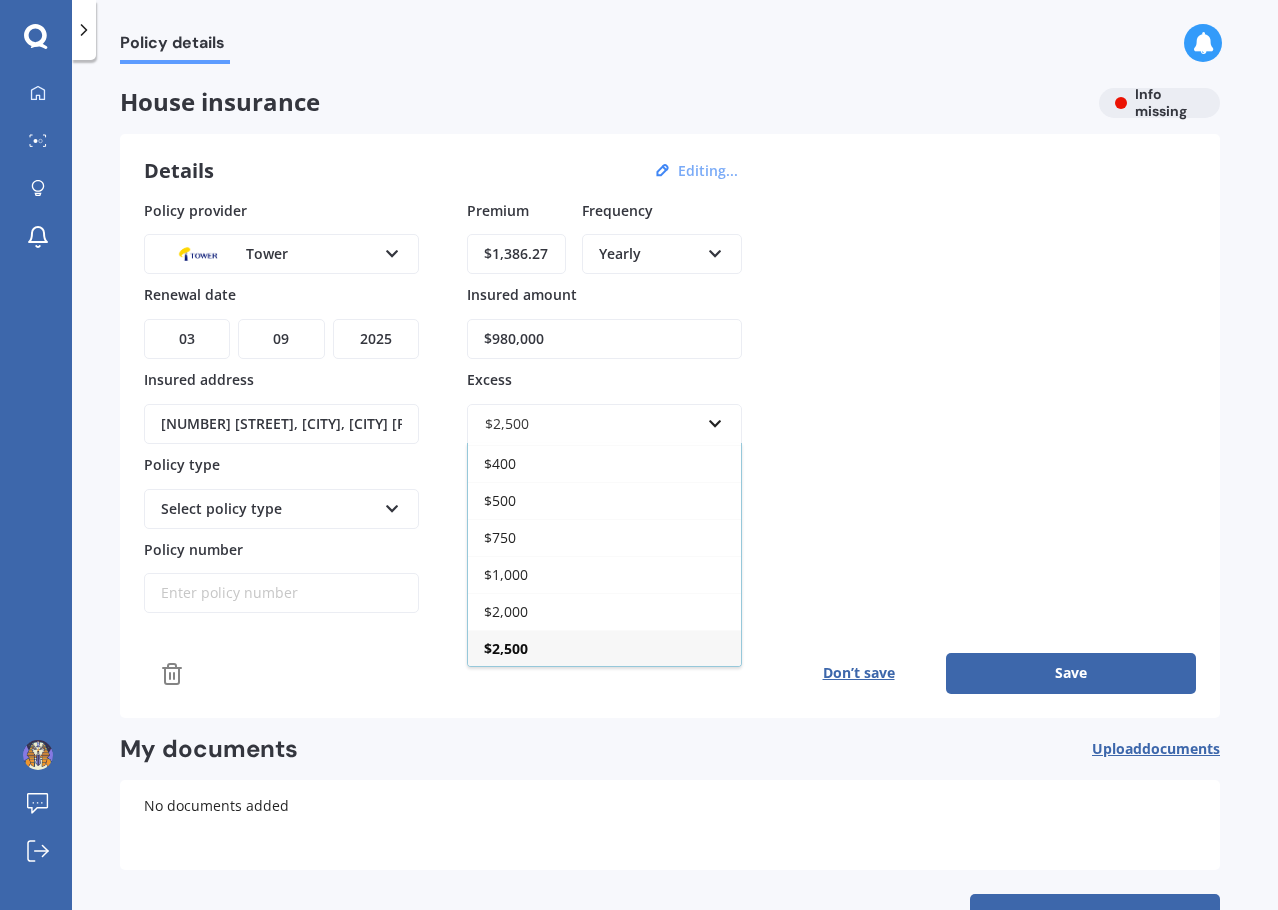 click on "Policy provider Tower AA AMI AMP ANZ ASB Ando BNZ Co-Operative Bank FMG Initio Kiwibank Lantern MAS NZI Other SBS State TSB Tower Trade Me Insurance Vero Westpac YOUI Renewal date DD 01 02 03 04 05 06 07 08 09 10 11 12 13 14 15 16 17 18 19 20 21 22 23 24 25 26 27 28 29 30 31 MM 01 02 03 04 05 06 07 08 09 10 11 12 YYYY 2027 2026 2025 2024 2023 2022 2021 2020 2019 2018 2017 2016 2015 2014 2013 2012 2011 2010 2009 2008 2007 2006 2005 2004 2003 2002 2001 2000 1999 1998 1997 1996 1995 1994 1993 1992 1991 1990 1989 1988 1987 1986 1985 1984 1983 1982 1981 1980 1979 1978 1977 1976 1975 1974 1973 1972 1971 1970 1969 1968 1967 1966 1965 1964 1963 1962 1961 1960 1959 1958 1957 1956 1955 1954 1953 1952 1951 1950 1949 1948 1947 1946 1945 1944 1943 1942 1941 1940 1939 1938 1937 1936 1935 1934 1933 1932 1931 1930 1929 1928 Insured address [NUMBER] [STREET], [CITY], [CITY] [POSTAL_CODE] Policy type Select policy type Standard Cover Premium Cover Plus Policy number Premium $1,386.27 Frequency Yearly Yearly Six-Monthly Quarterly" at bounding box center (670, 407) 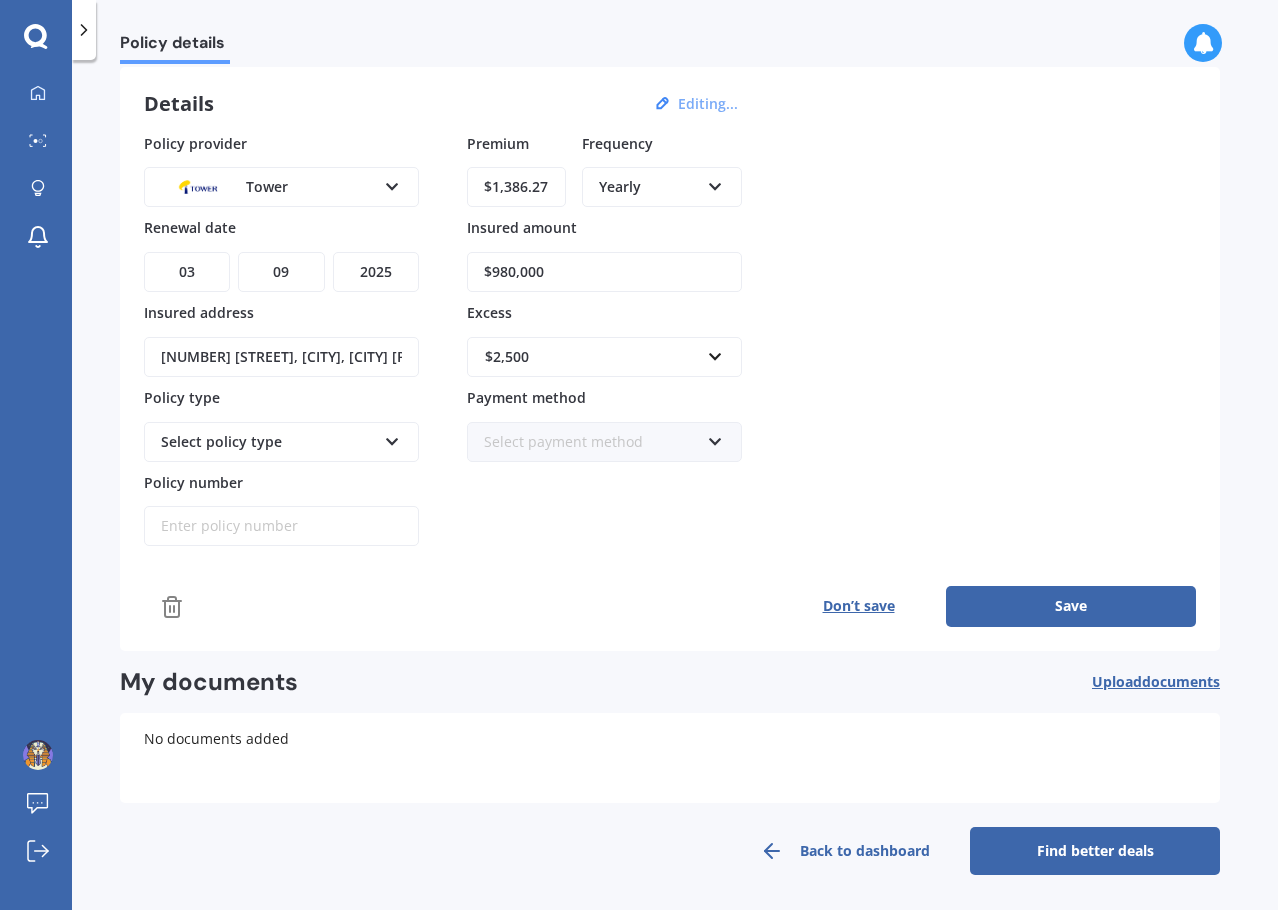 scroll, scrollTop: 68, scrollLeft: 0, axis: vertical 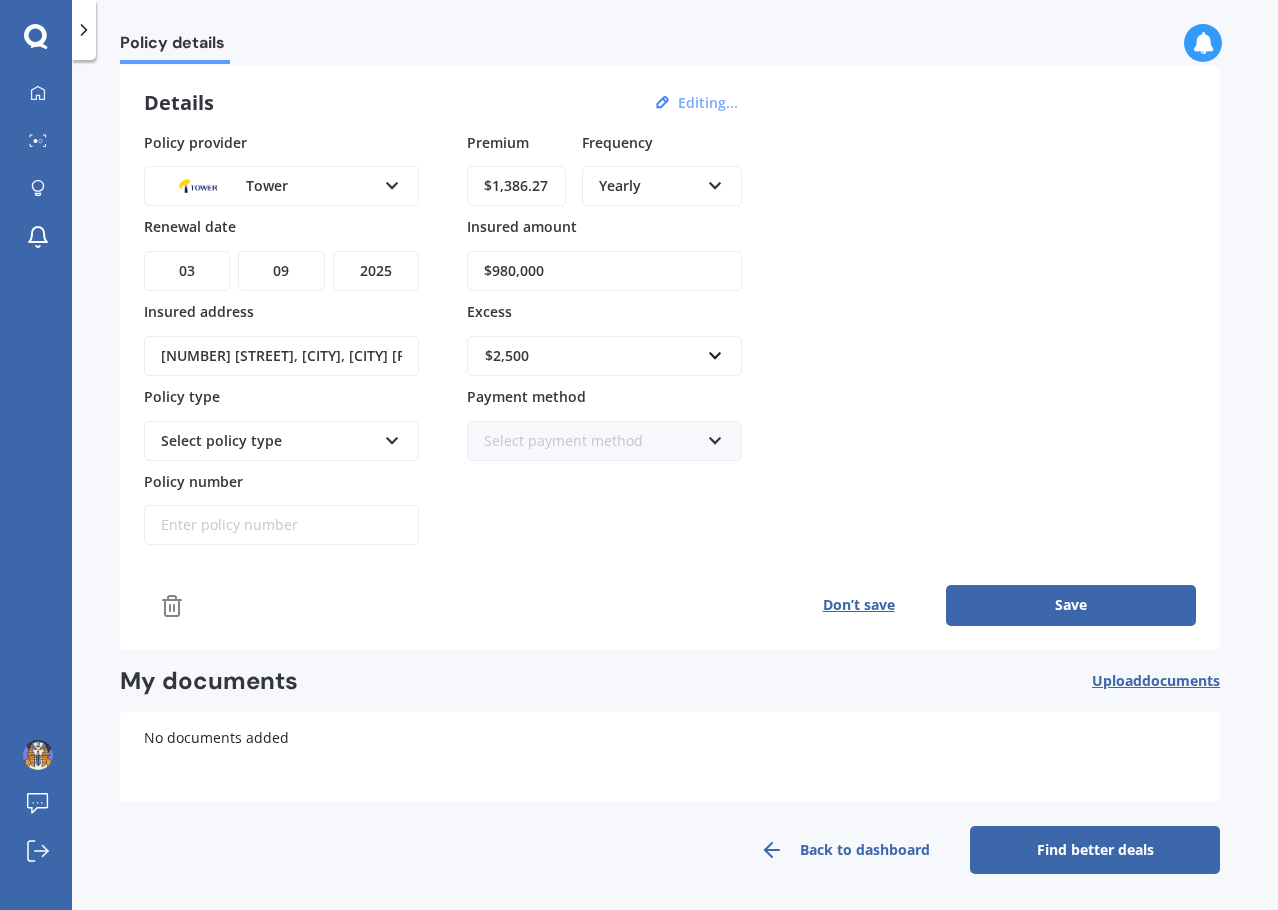 click on "Select policy type" at bounding box center [268, 441] 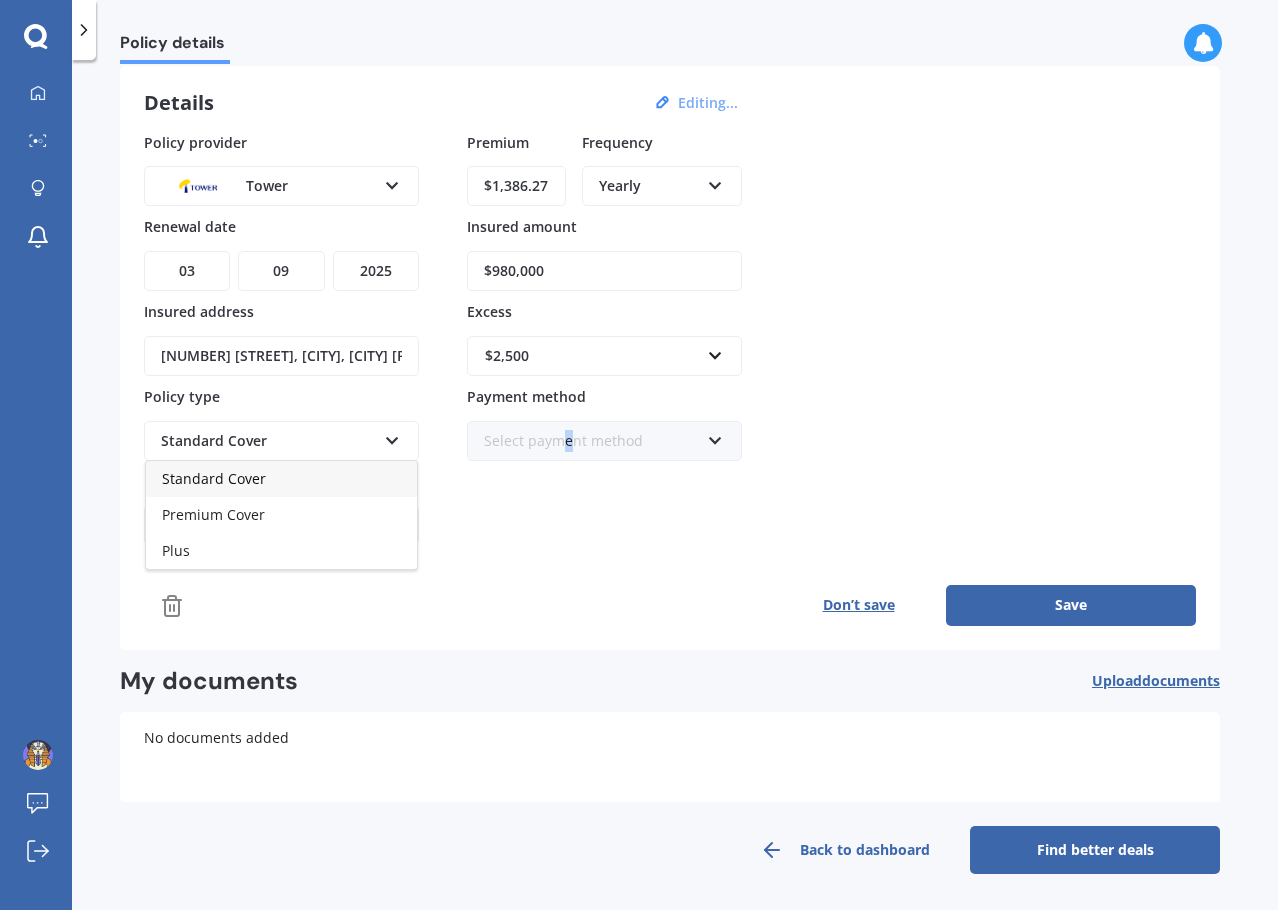 click on "Premium $1,386.27 Frequency Yearly Yearly Six-Monthly Quarterly Monthly Fortnightly Weekly Insured amount $980,000 Excess $2,500 $300 $400 $500 $750 $1,000 $2,000 $2,500 Payment method Select payment method Direct debit - bank account Direct debit - credit/debit card Online payment Internet banking transfer Cheque" at bounding box center [604, 339] 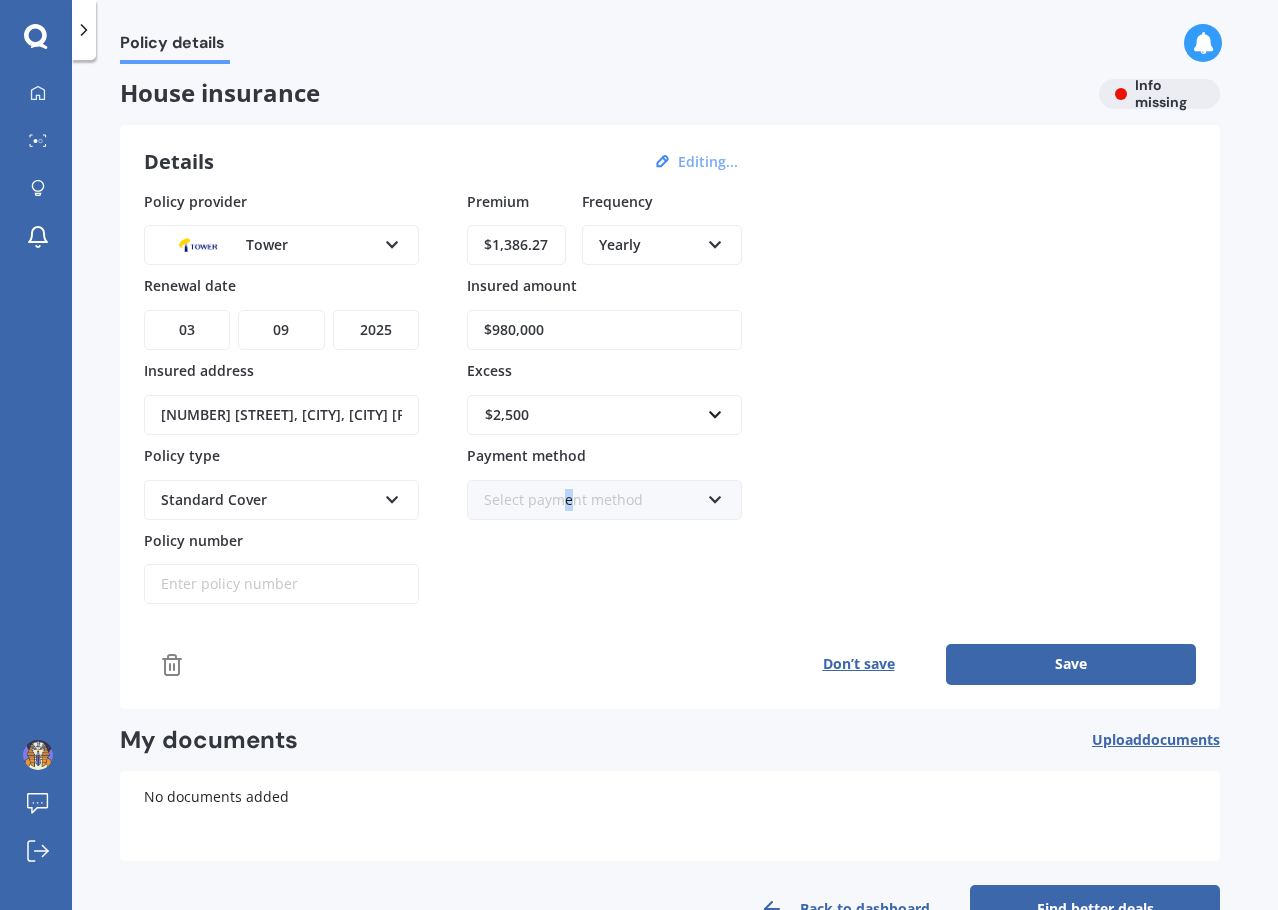 scroll, scrollTop: 0, scrollLeft: 0, axis: both 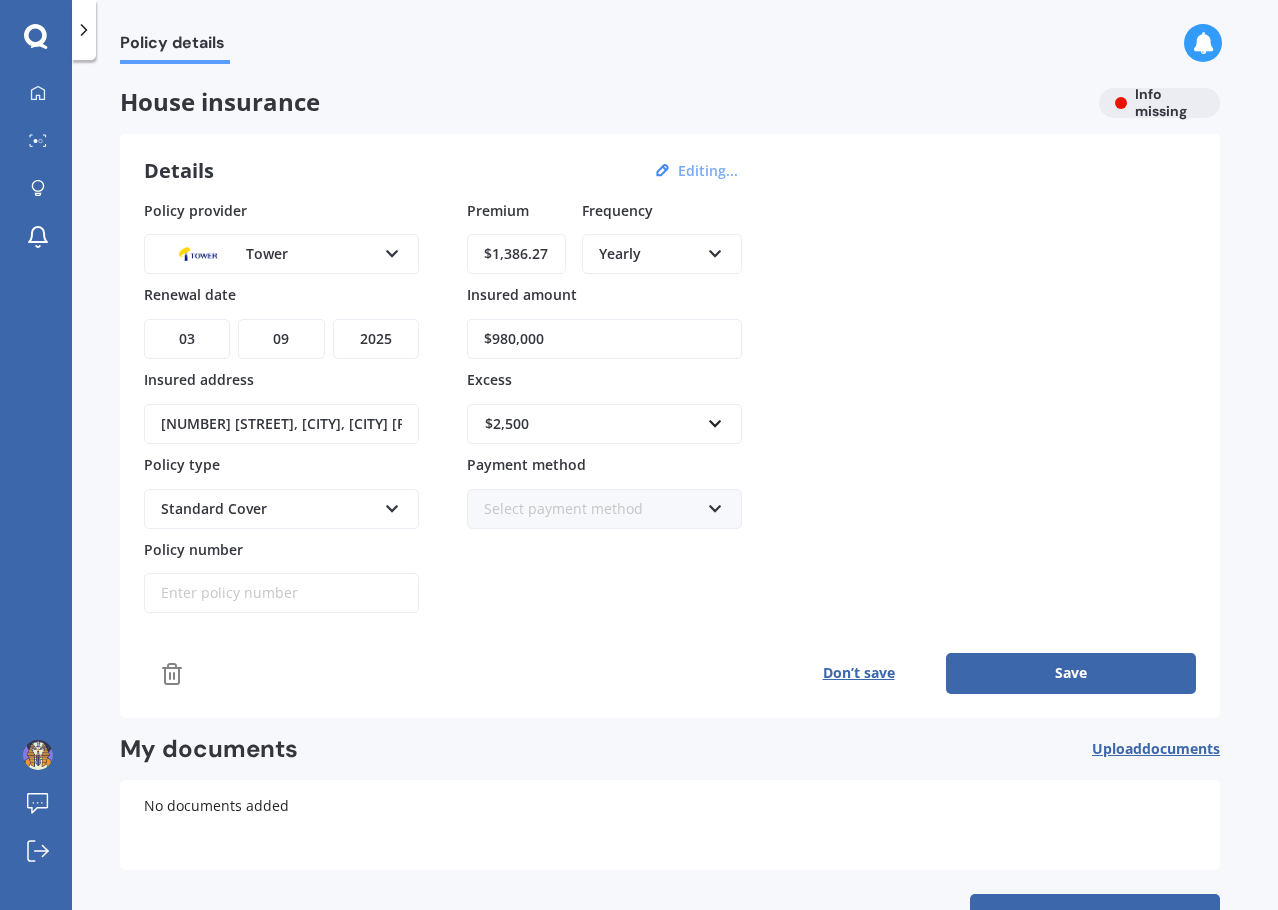 click 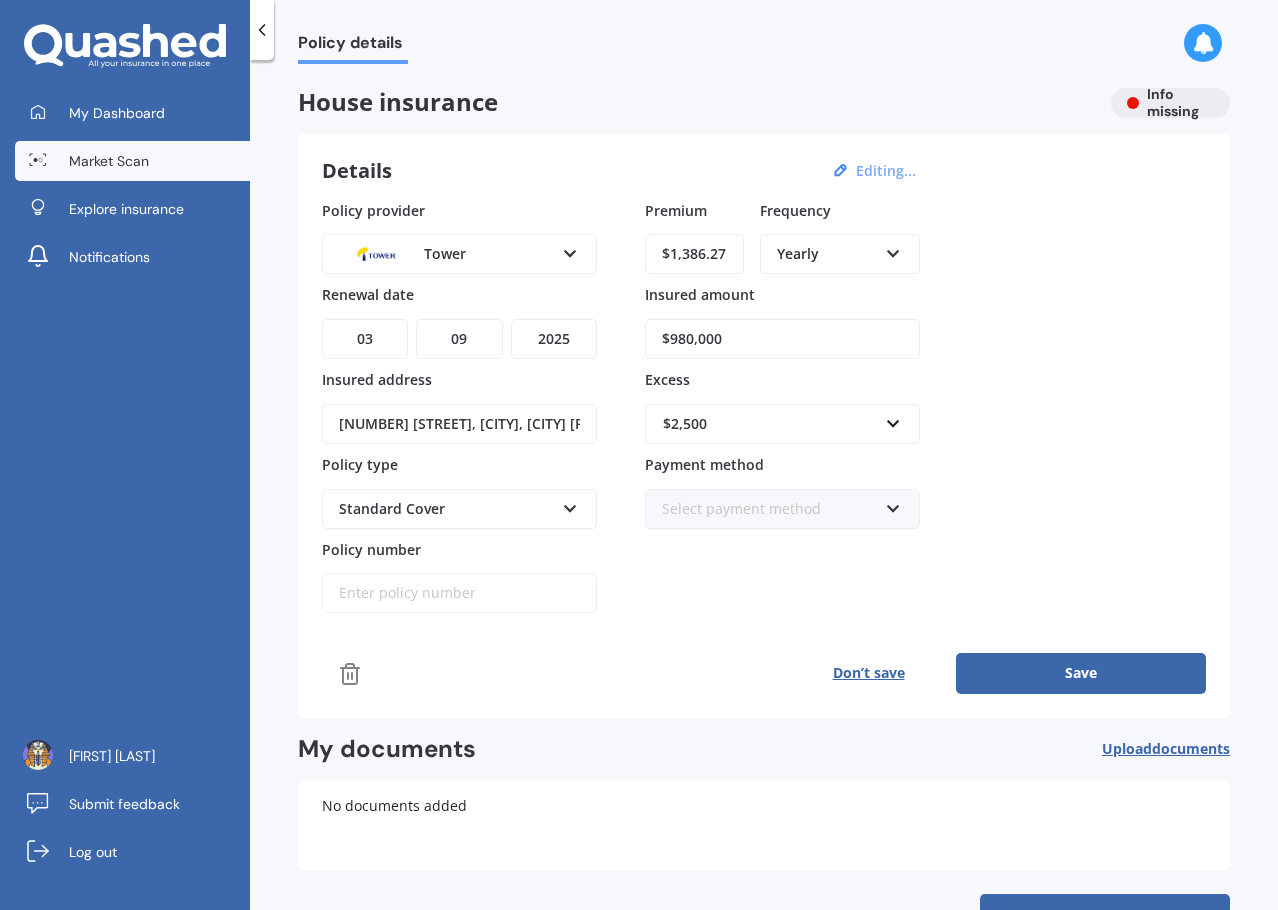click on "Market Scan" at bounding box center [132, 161] 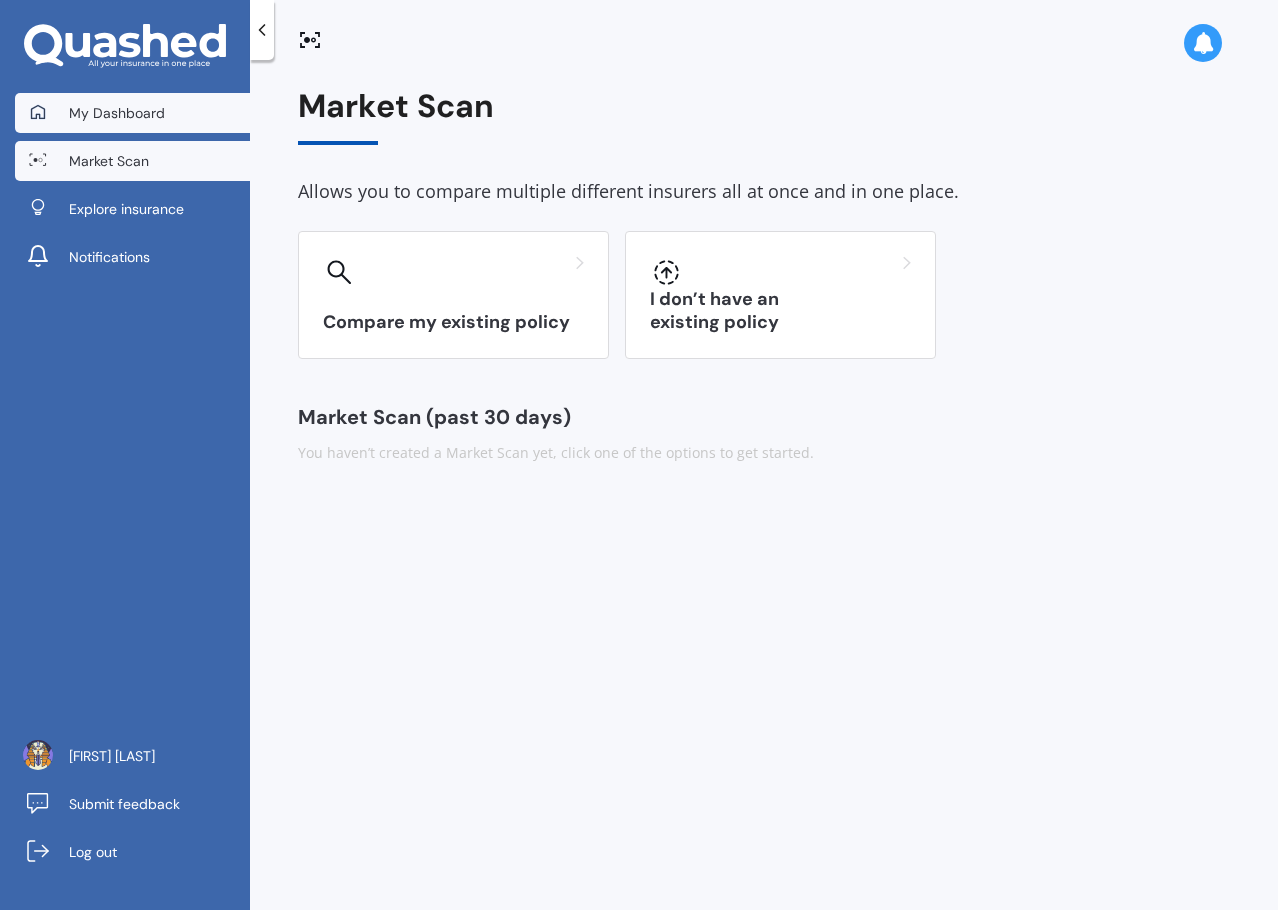 click on "My Dashboard" at bounding box center [117, 113] 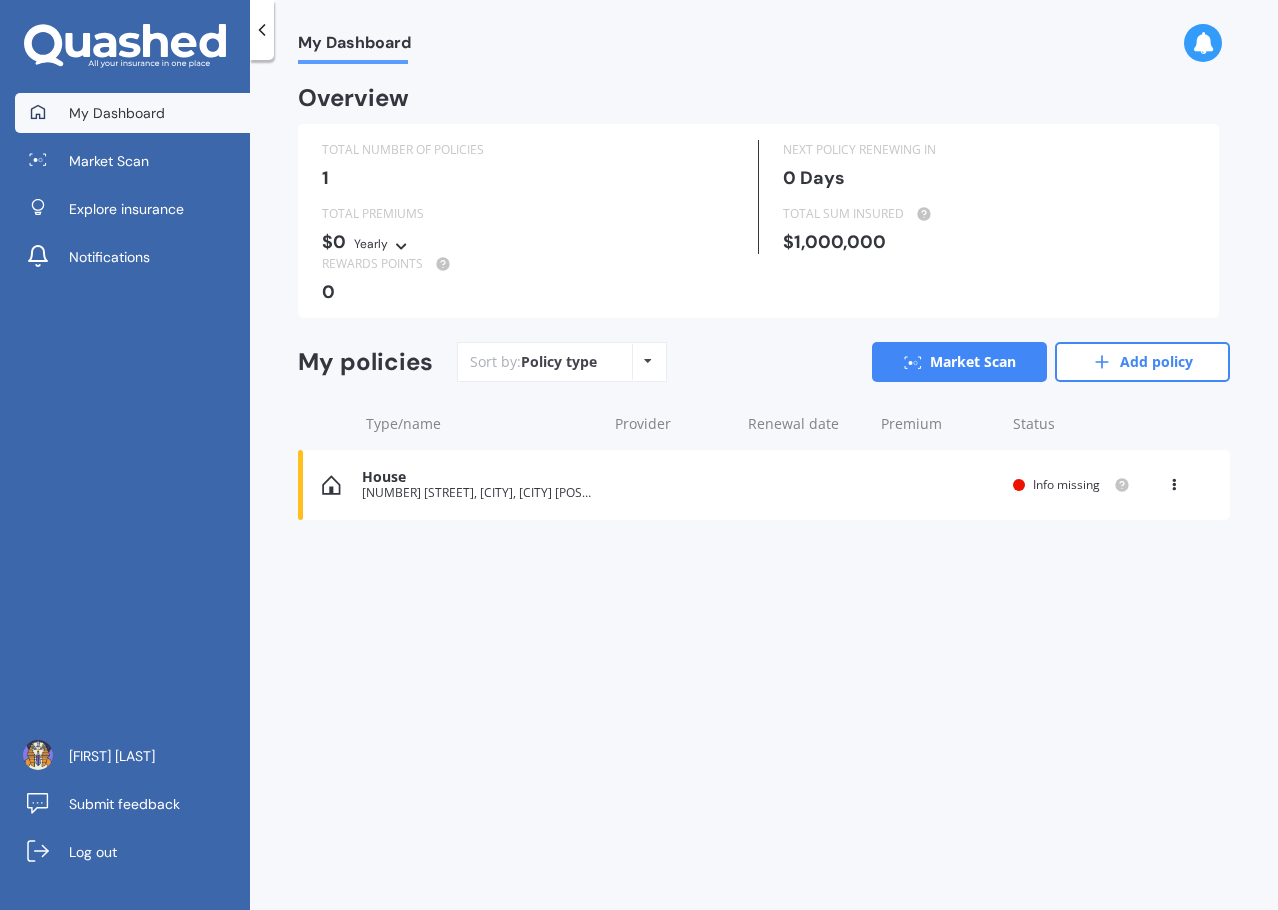 click at bounding box center [1174, 481] 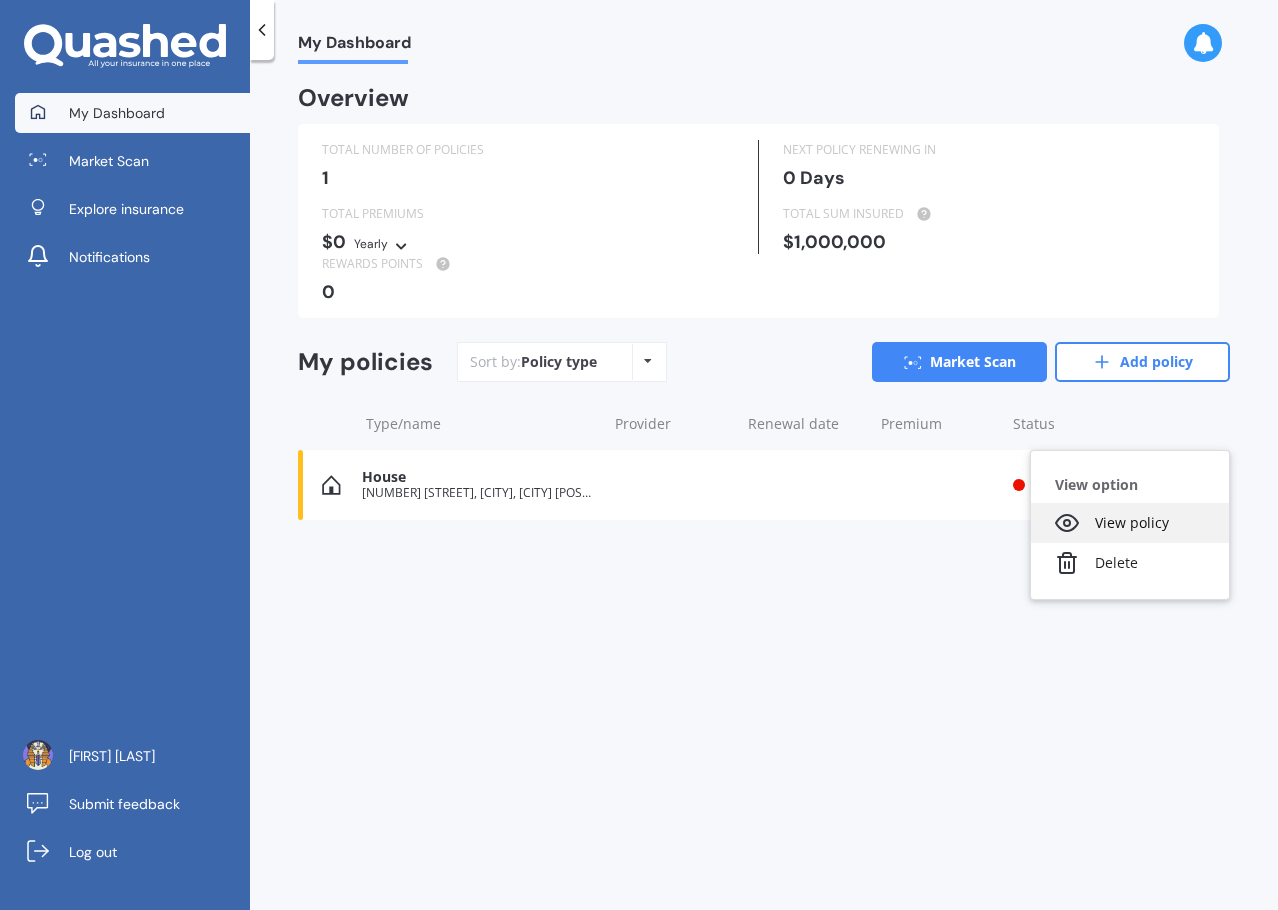 click on "View policy" at bounding box center [1130, 523] 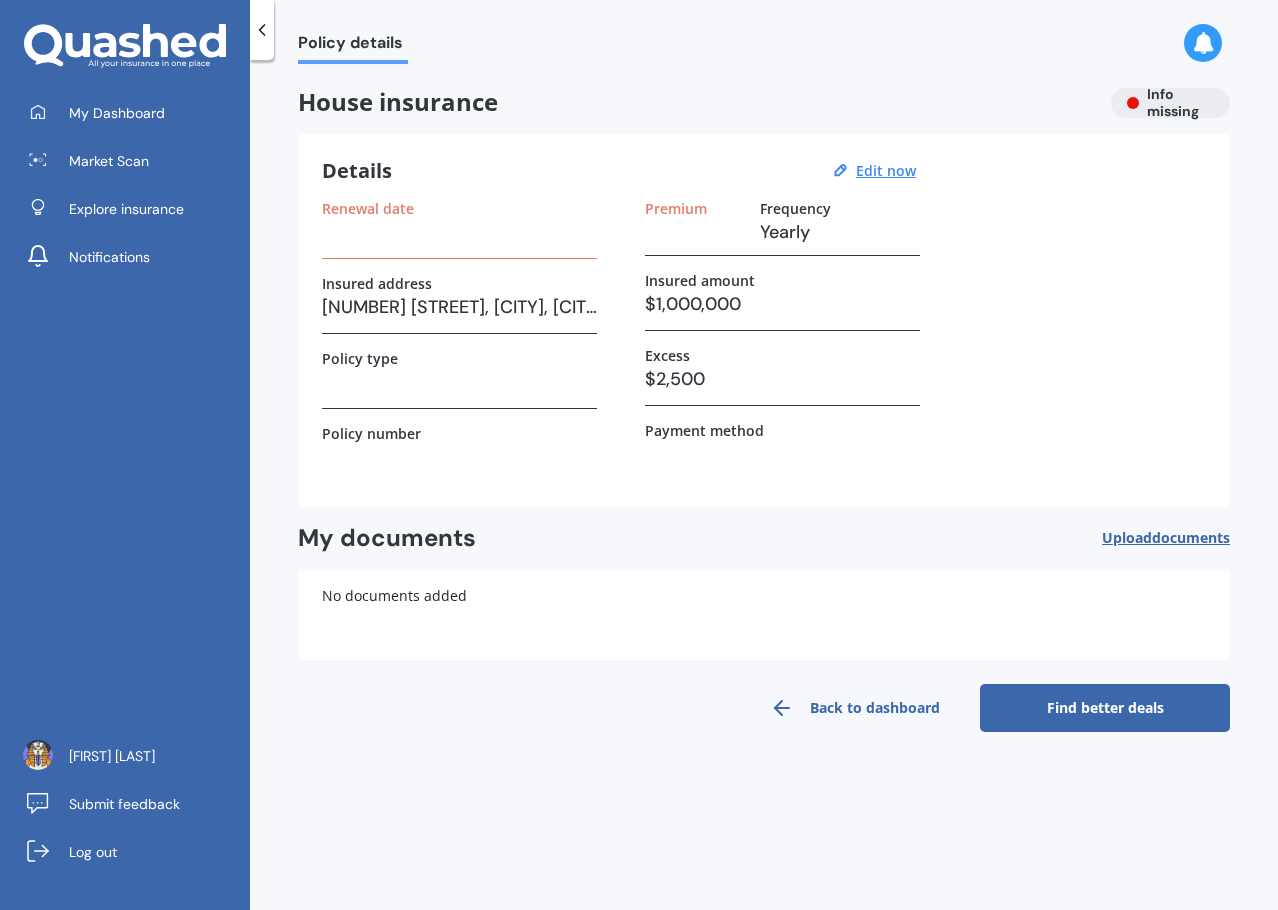click at bounding box center [459, 232] 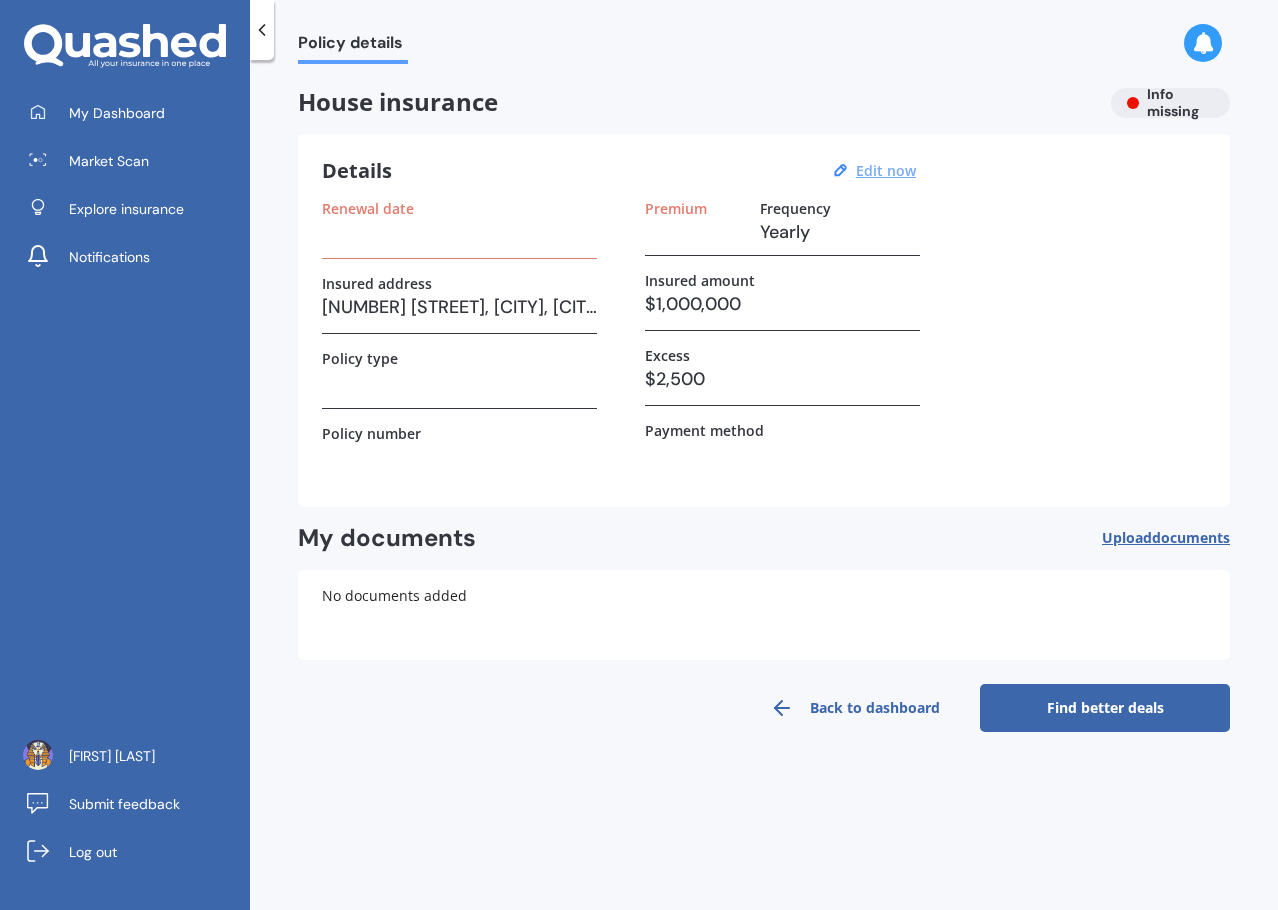 click on "Edit now" at bounding box center [886, 170] 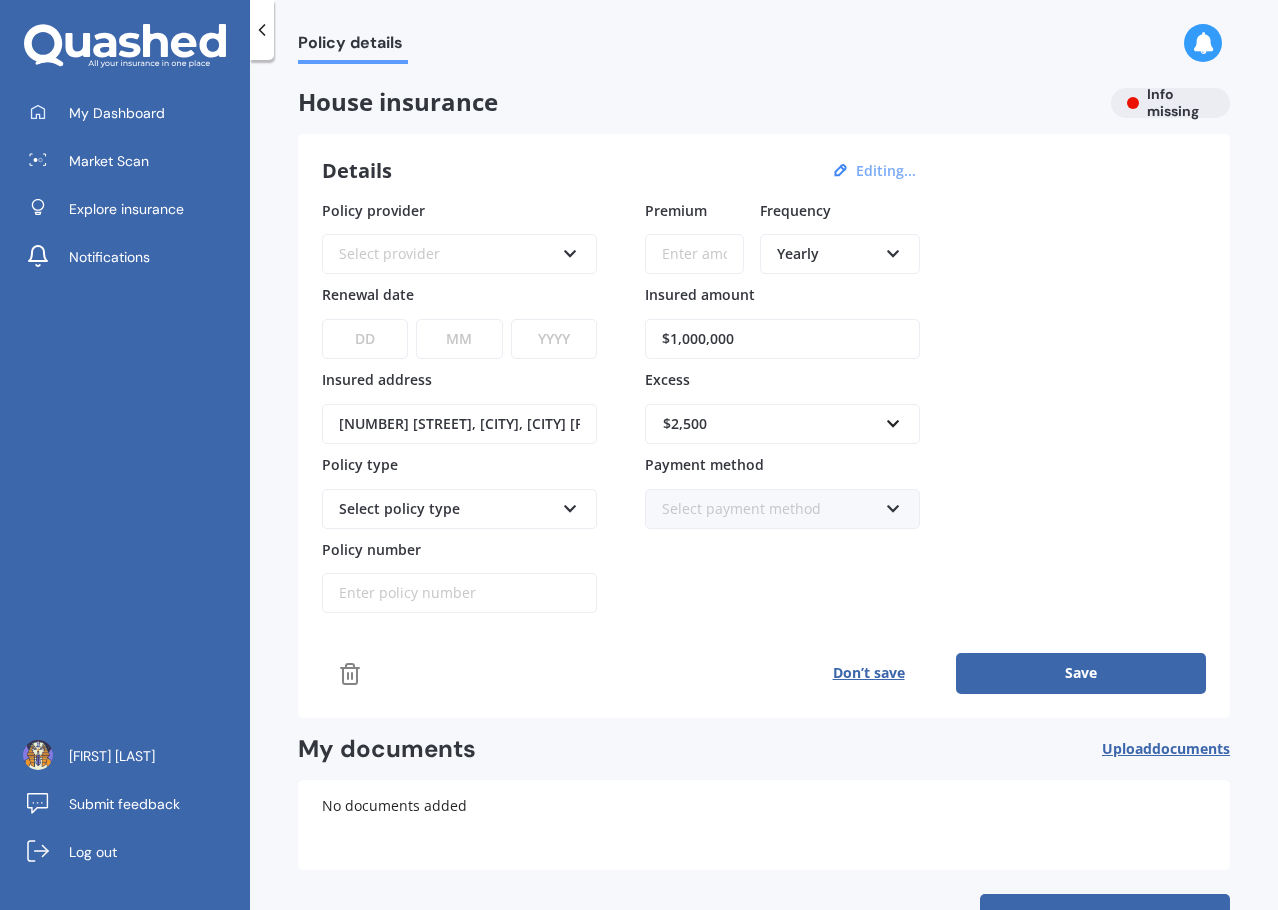 click on "Select provider" at bounding box center (446, 254) 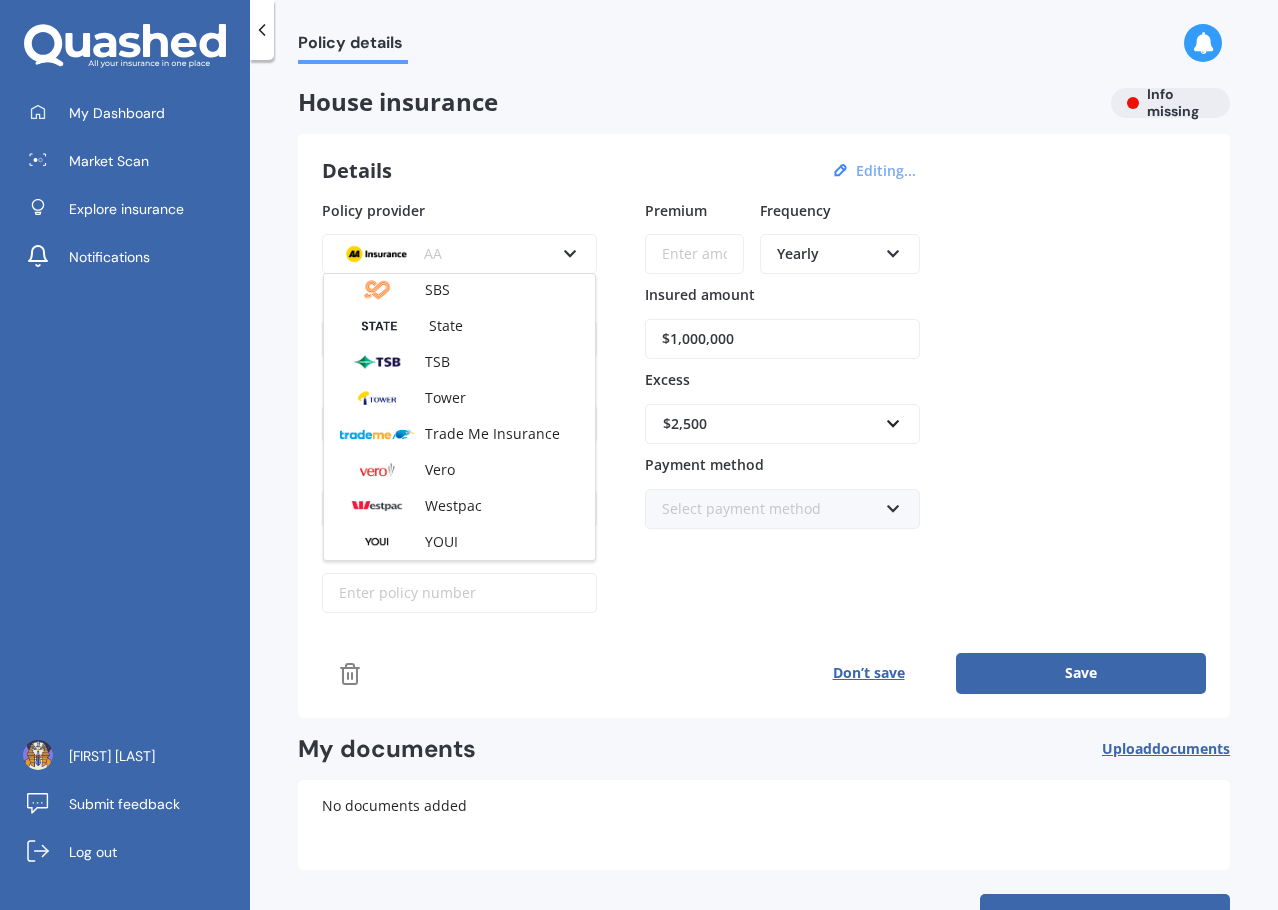 scroll, scrollTop: 527, scrollLeft: 0, axis: vertical 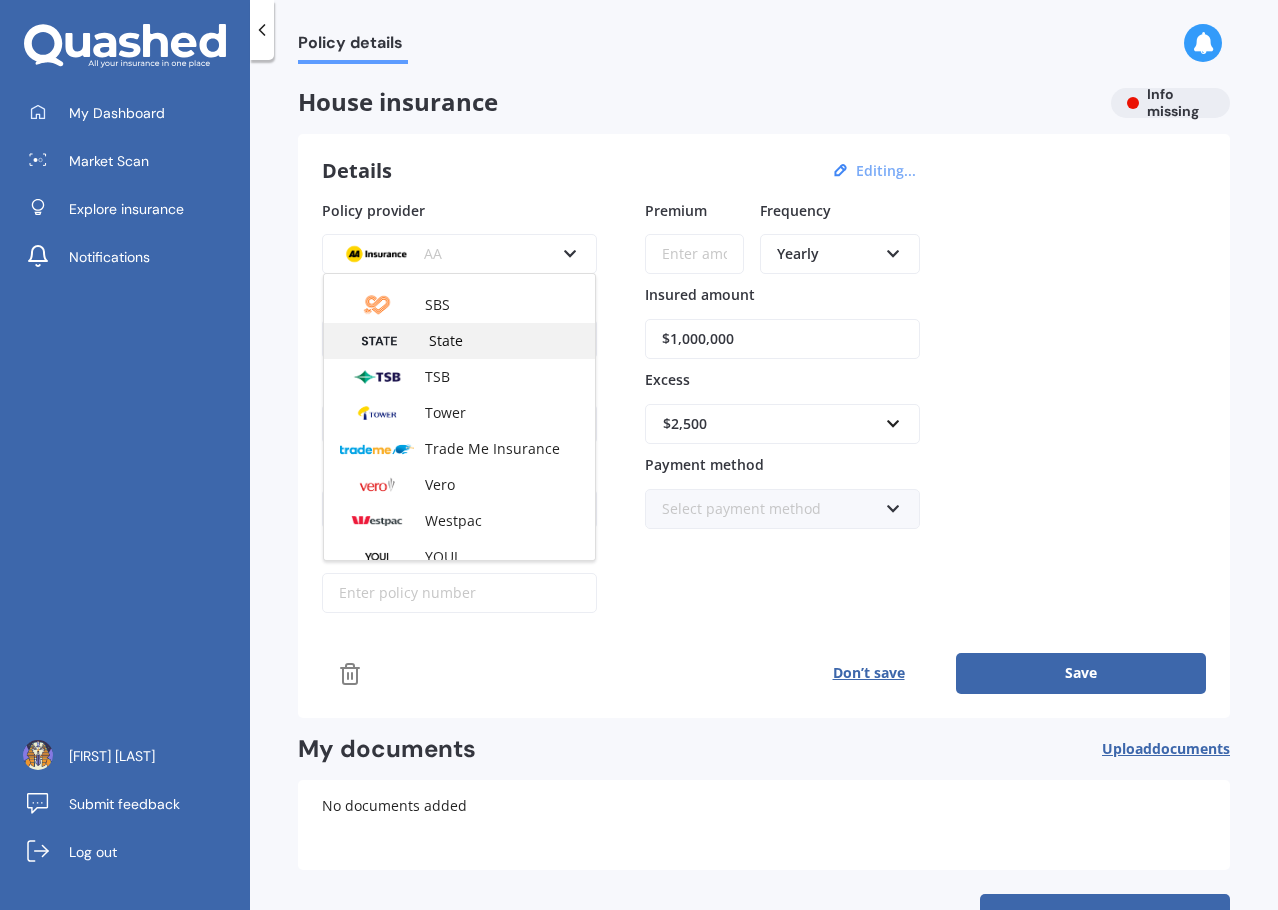 click on "State" at bounding box center [459, 341] 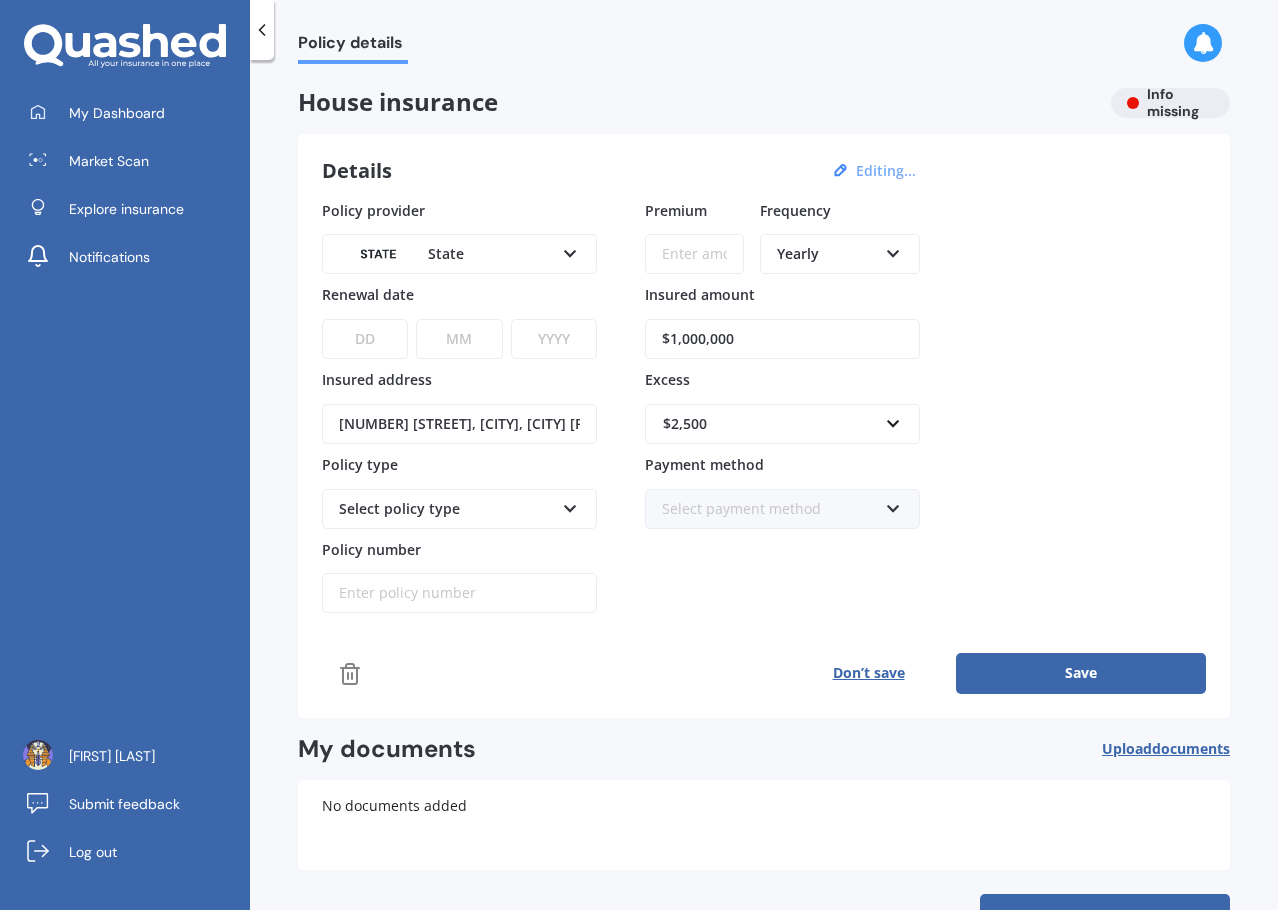 click on "Premium" at bounding box center [694, 254] 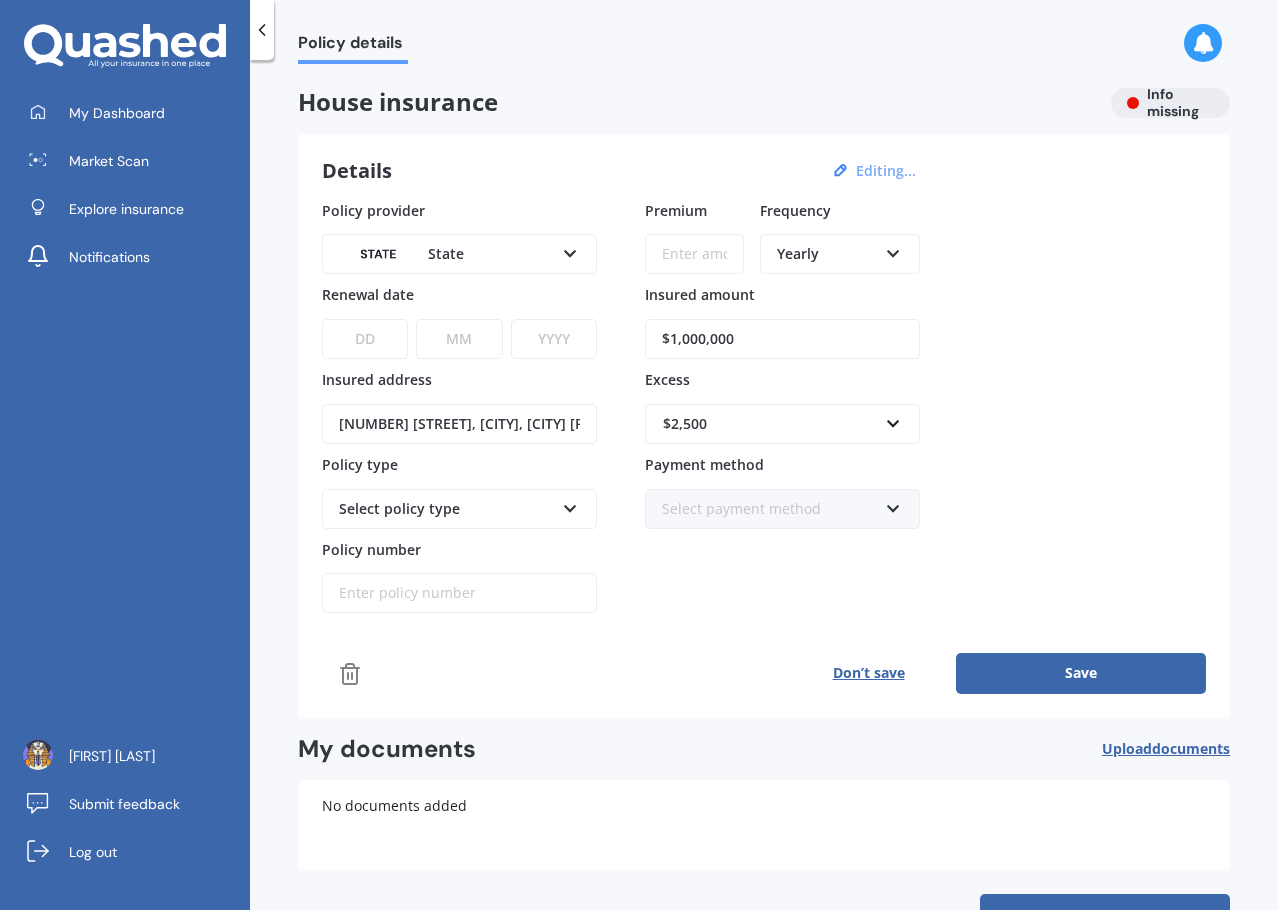 type on "$1,386.27" 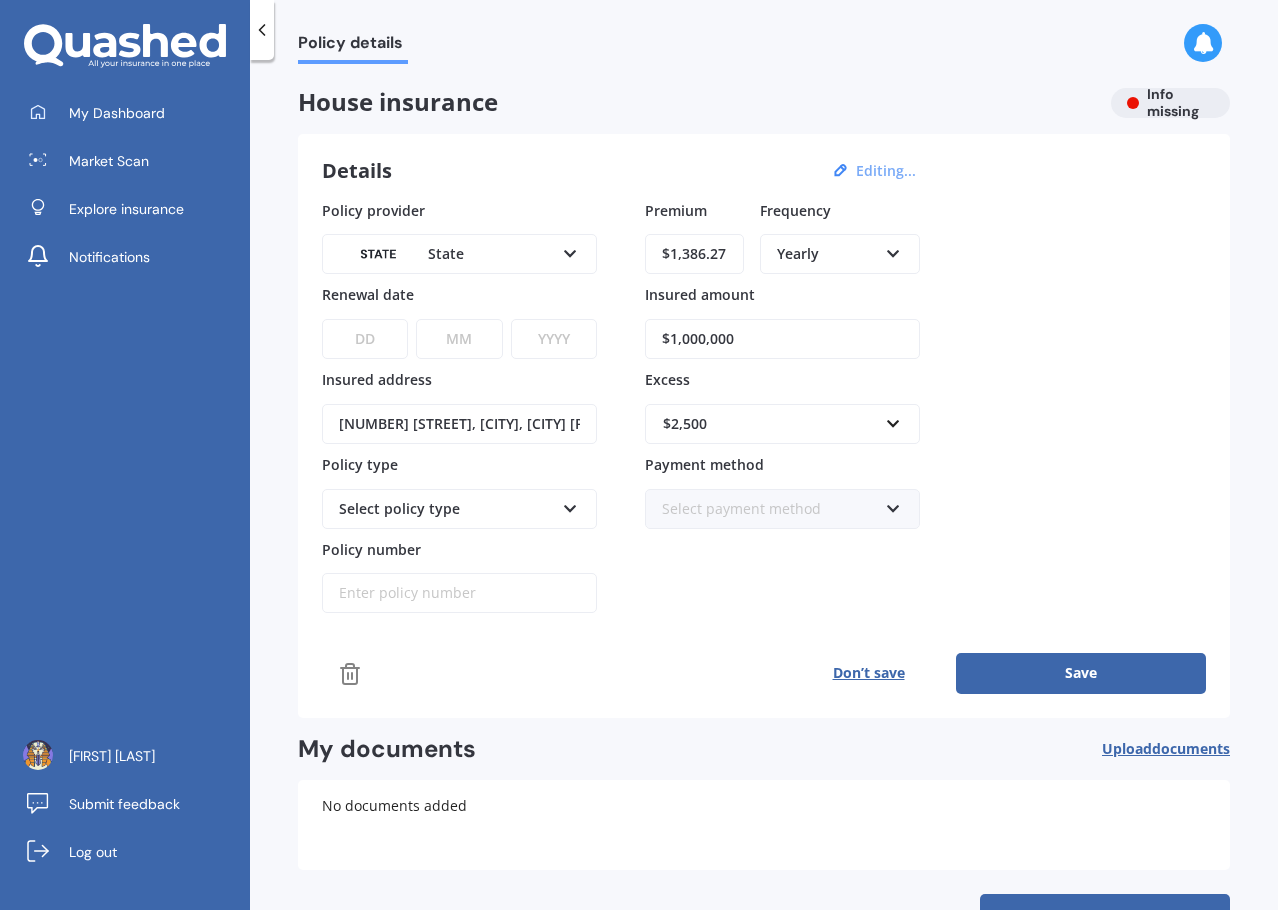 click on "DD 01 02 03 04 05 06 07 08 09 10 11 12 13 14 15 16 17 18 19 20 21 22 23 24 25 26 27 28 29 30 31" at bounding box center (365, 339) 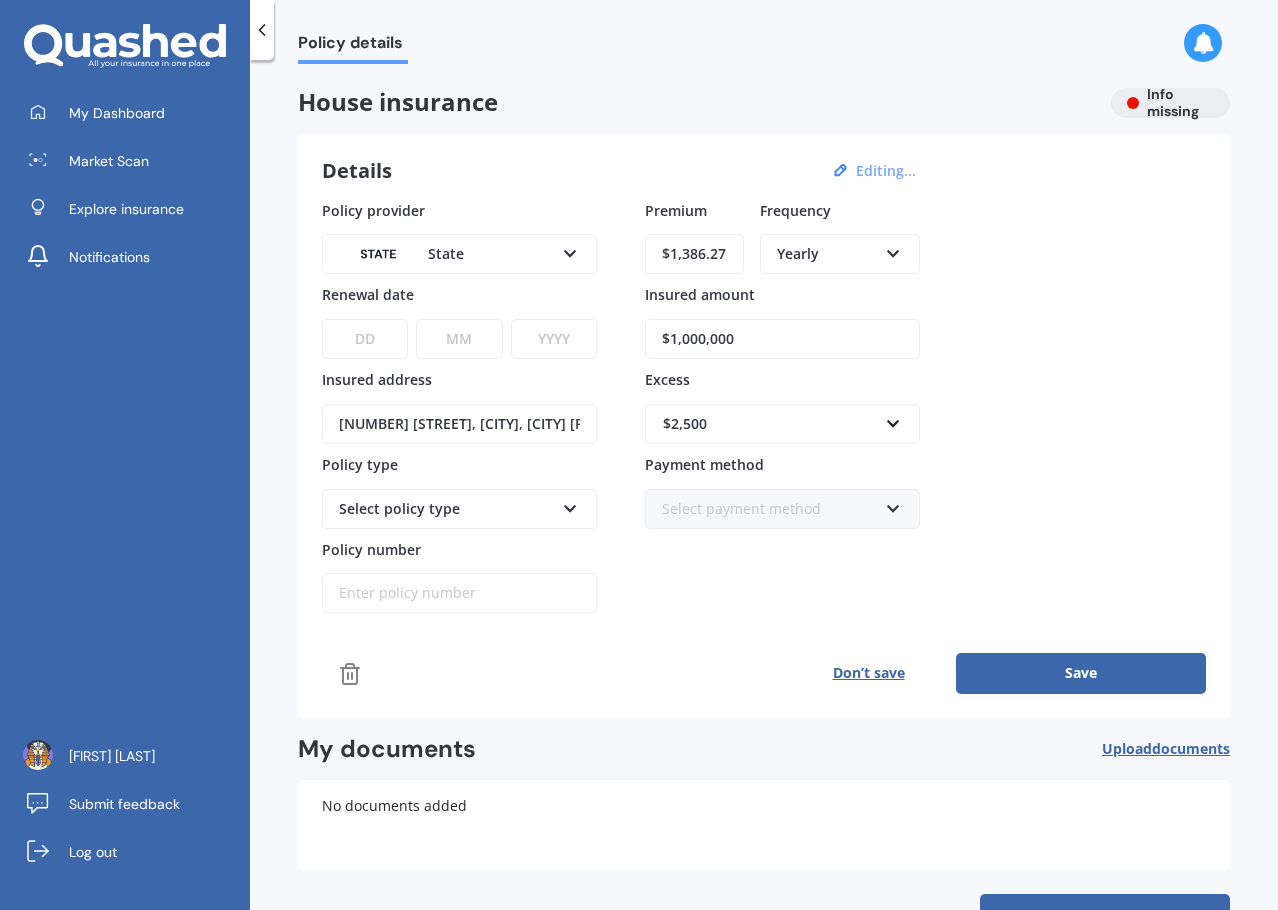 select on "03" 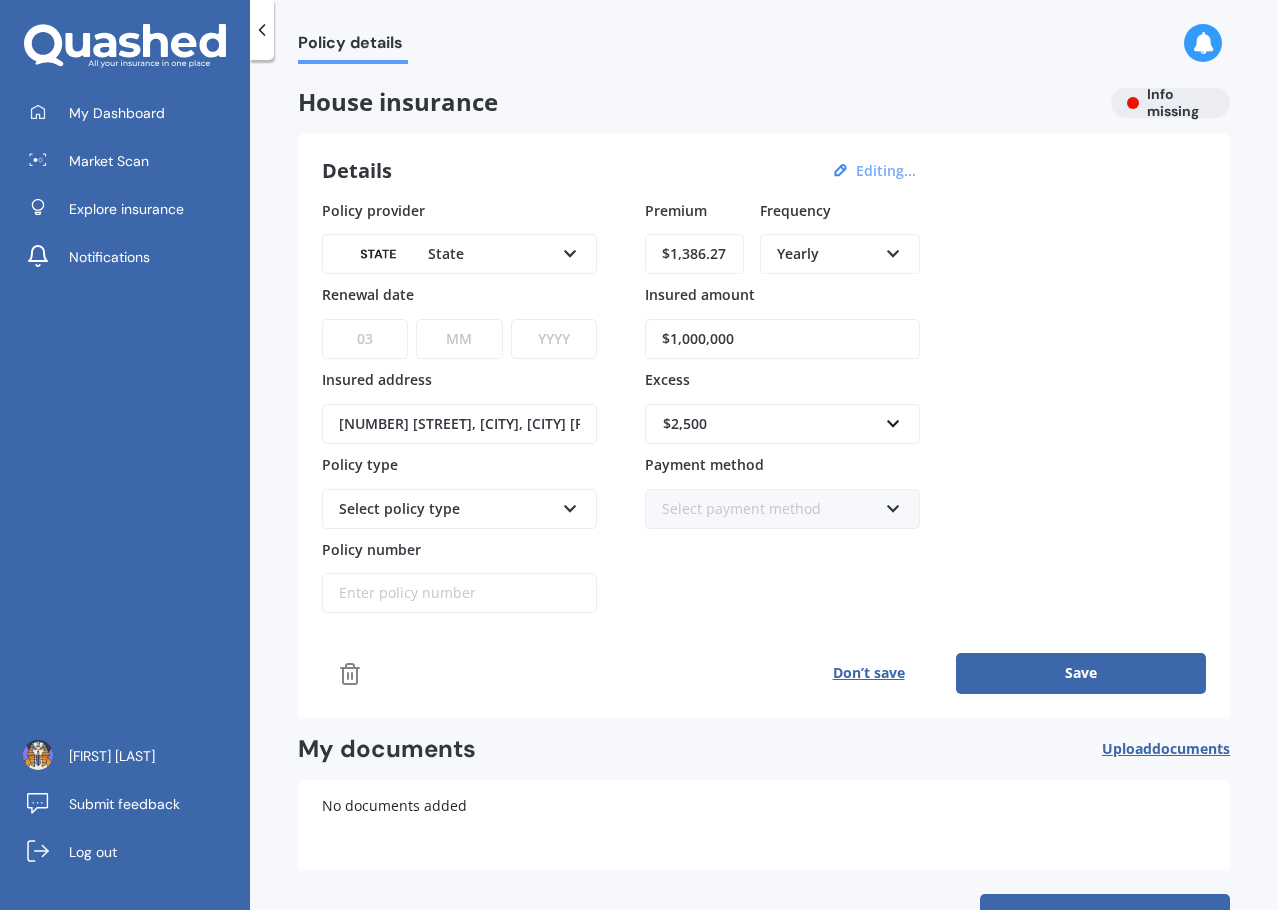 click on "DD 01 02 03 04 05 06 07 08 09 10 11 12 13 14 15 16 17 18 19 20 21 22 23 24 25 26 27 28 29 30 31" at bounding box center (365, 339) 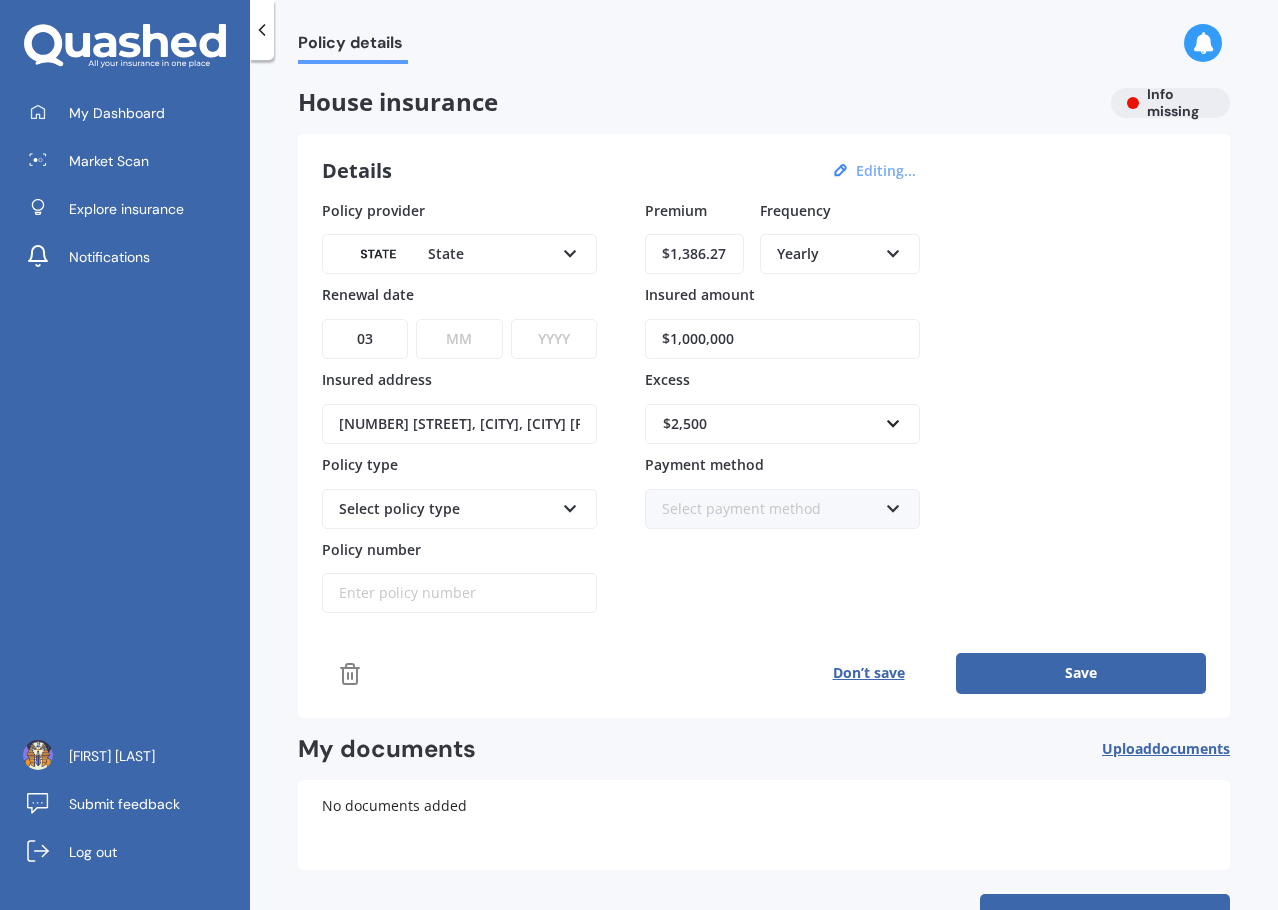 click on "MM 01 02 03 04 05 06 07 08 09 10 11 12" at bounding box center (459, 339) 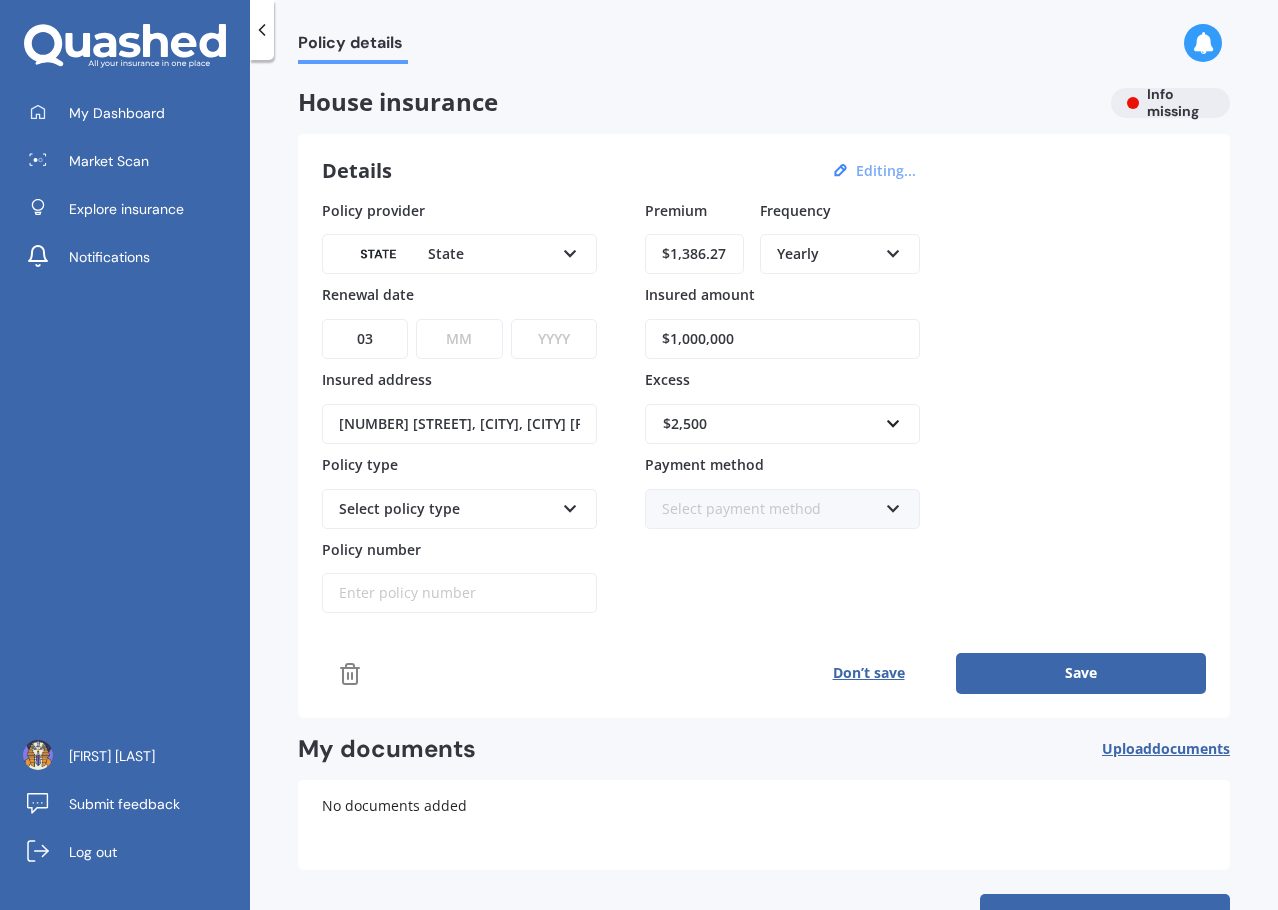 select on "09" 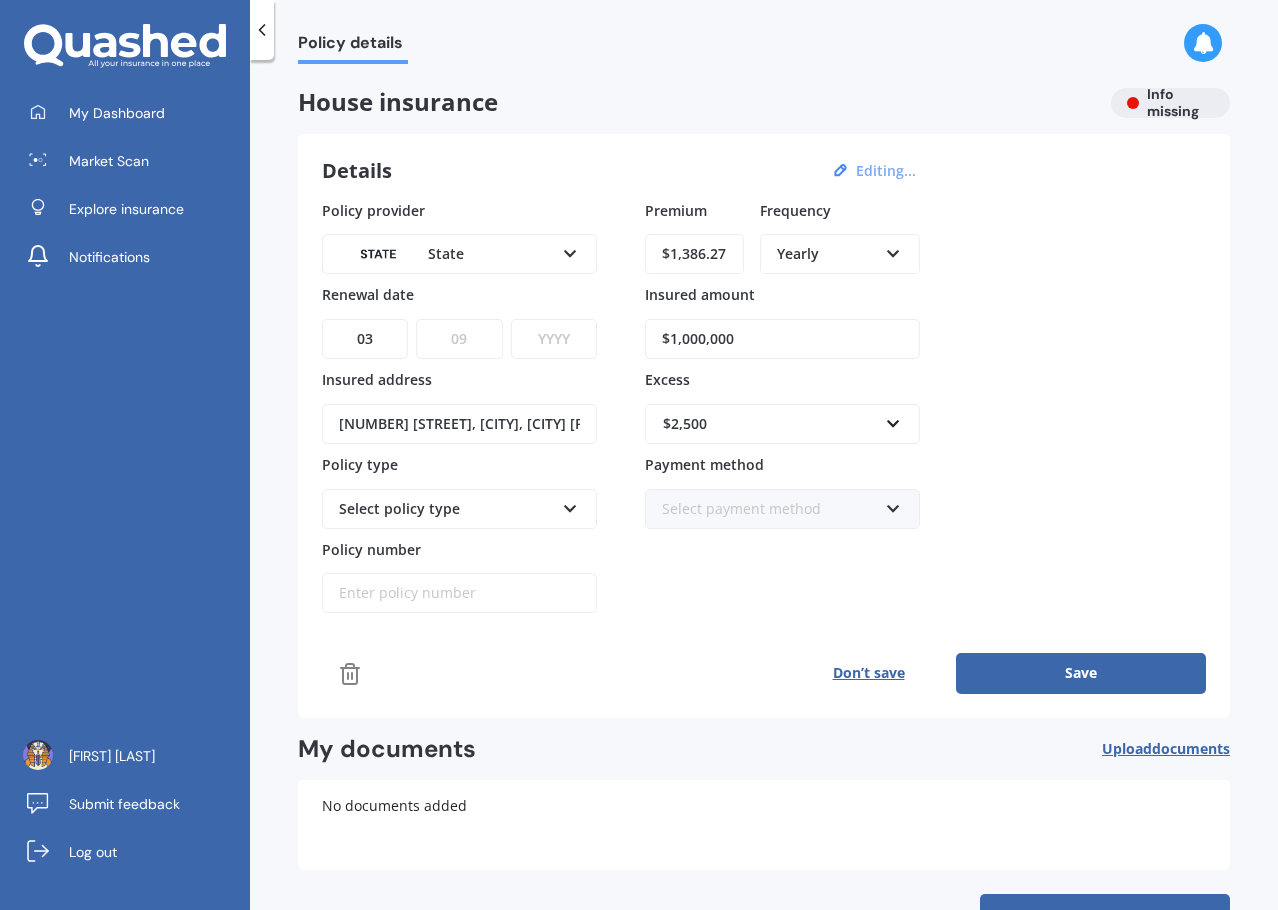 click on "MM 01 02 03 04 05 06 07 08 09 10 11 12" at bounding box center (459, 339) 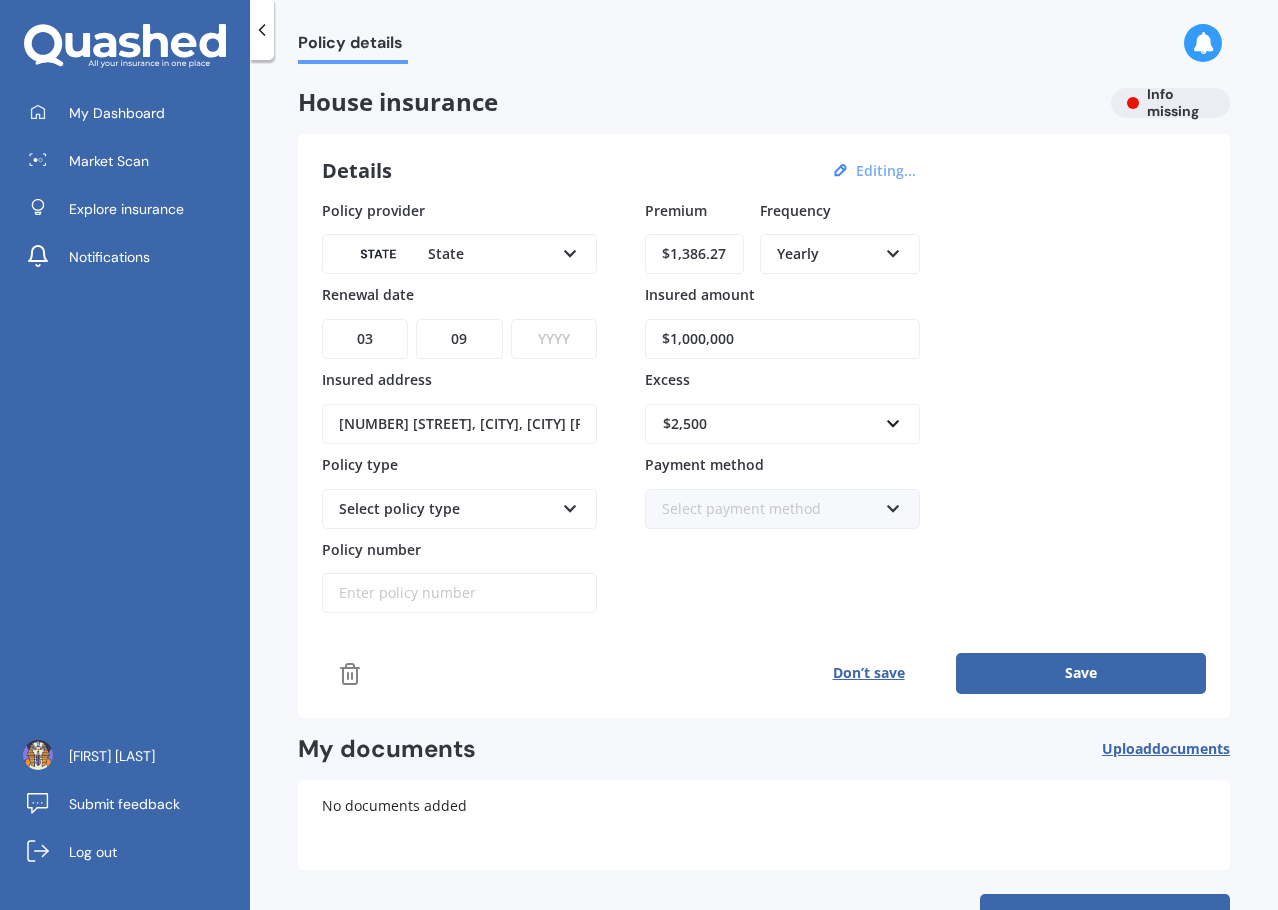 click on "YYYY 2027 2026 2025 2024 2023 2022 2021 2020 2019 2018 2017 2016 2015 2014 2013 2012 2011 2010 2009 2008 2007 2006 2005 2004 2003 2002 2001 2000 1999 1998 1997 1996 1995 1994 1993 1992 1991 1990 1989 1988 1987 1986 1985 1984 1983 1982 1981 1980 1979 1978 1977 1976 1975 1974 1973 1972 1971 1970 1969 1968 1967 1966 1965 1964 1963 1962 1961 1960 1959 1958 1957 1956 1955 1954 1953 1952 1951 1950 1949 1948 1947 1946 1945 1944 1943 1942 1941 1940 1939 1938 1937 1936 1935 1934 1933 1932 1931 1930 1929 1928" at bounding box center (554, 339) 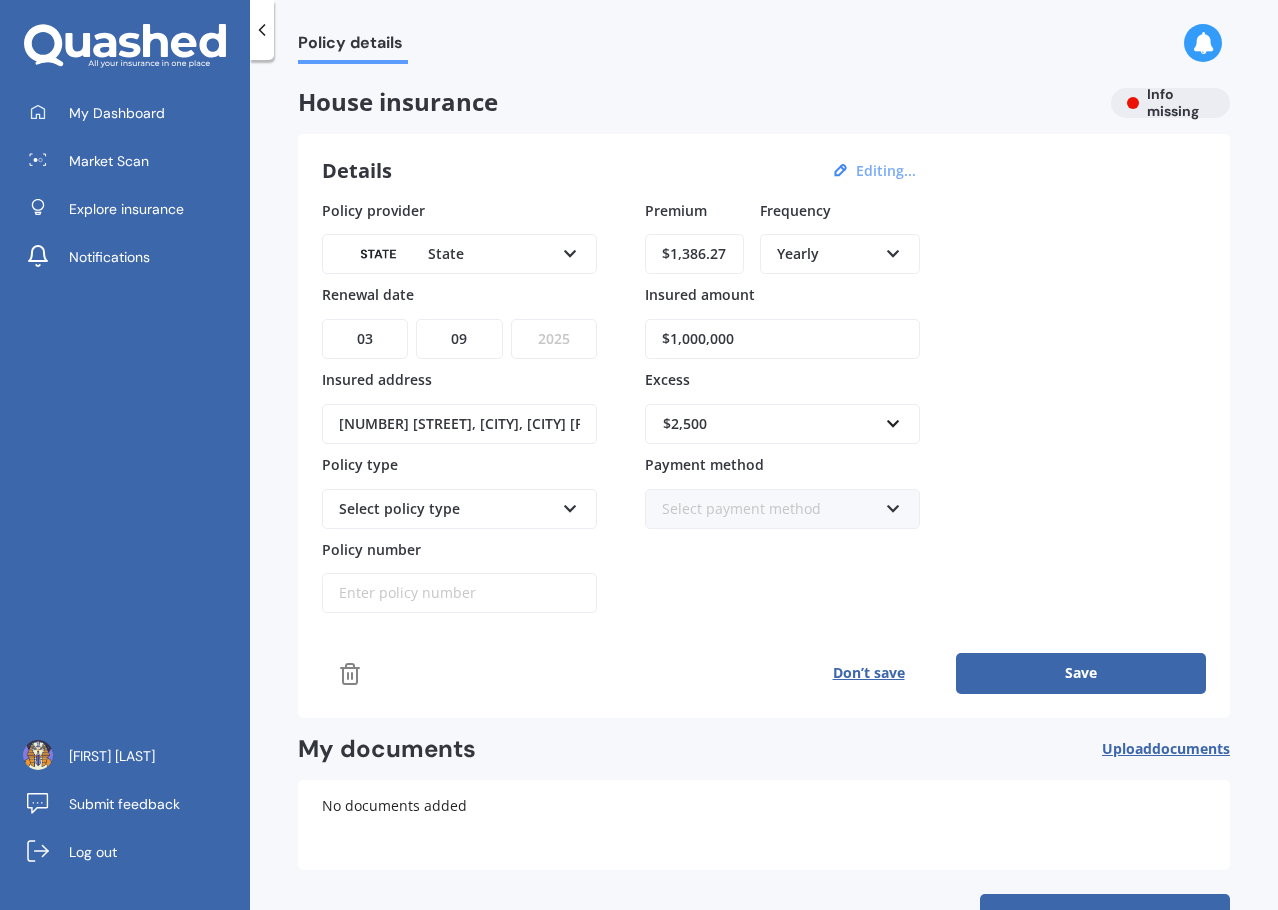click on "YYYY 2027 2026 2025 2024 2023 2022 2021 2020 2019 2018 2017 2016 2015 2014 2013 2012 2011 2010 2009 2008 2007 2006 2005 2004 2003 2002 2001 2000 1999 1998 1997 1996 1995 1994 1993 1992 1991 1990 1989 1988 1987 1986 1985 1984 1983 1982 1981 1980 1979 1978 1977 1976 1975 1974 1973 1972 1971 1970 1969 1968 1967 1966 1965 1964 1963 1962 1961 1960 1959 1958 1957 1956 1955 1954 1953 1952 1951 1950 1949 1948 1947 1946 1945 1944 1943 1942 1941 1940 1939 1938 1937 1936 1935 1934 1933 1932 1931 1930 1929 1928" at bounding box center (554, 339) 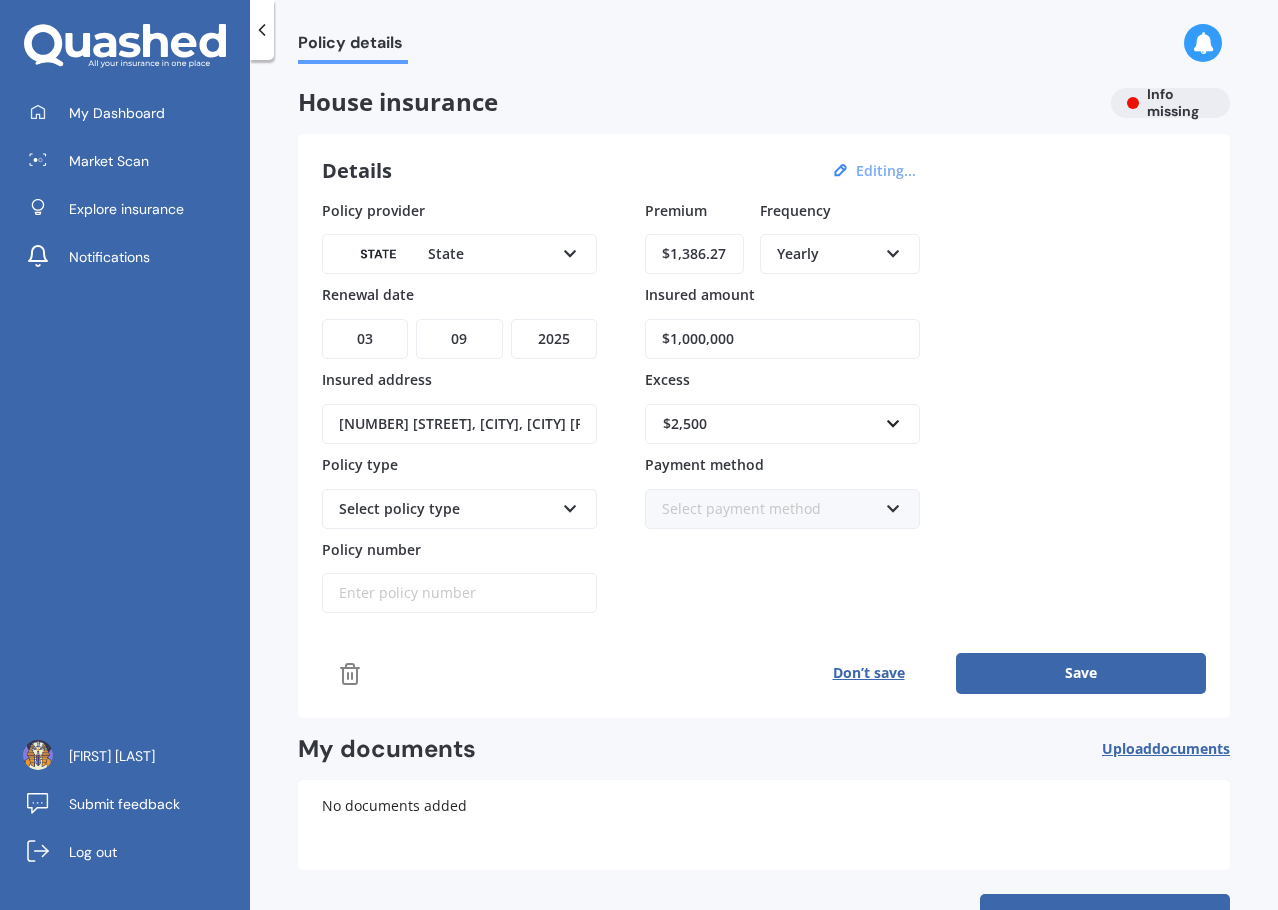 drag, startPoint x: 734, startPoint y: 340, endPoint x: 550, endPoint y: 344, distance: 184.04347 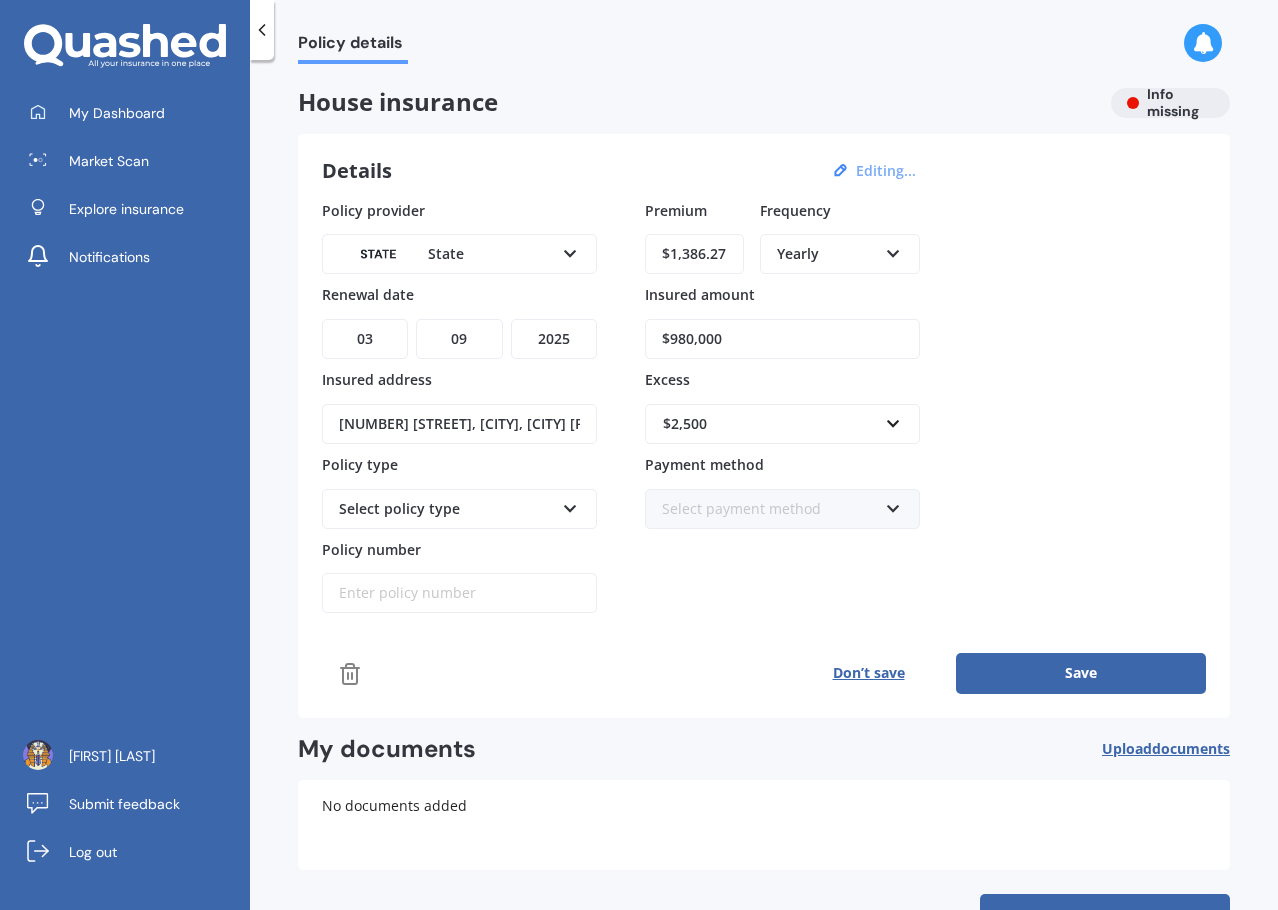 type on "$980,000" 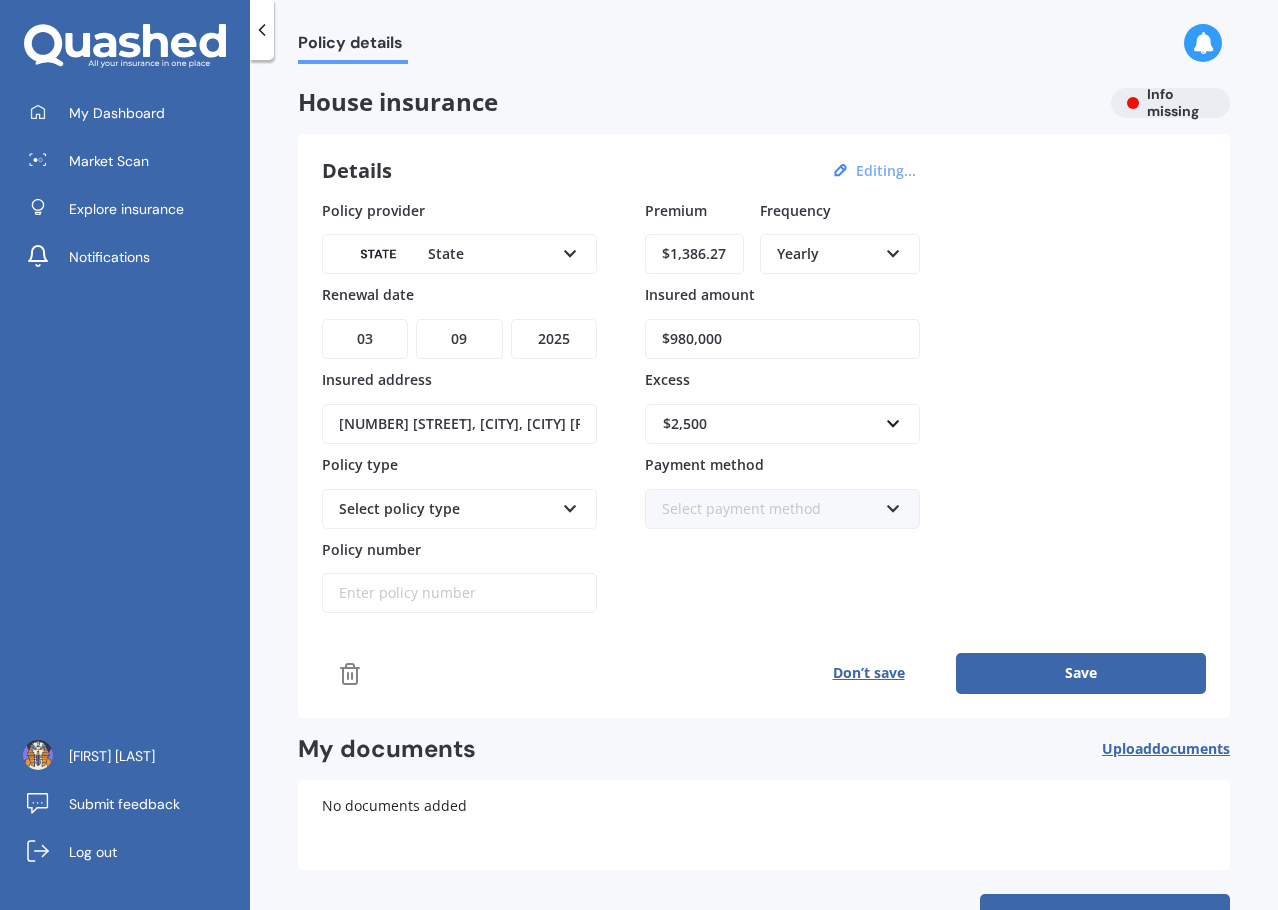 click on "Select policy type" at bounding box center [446, 509] 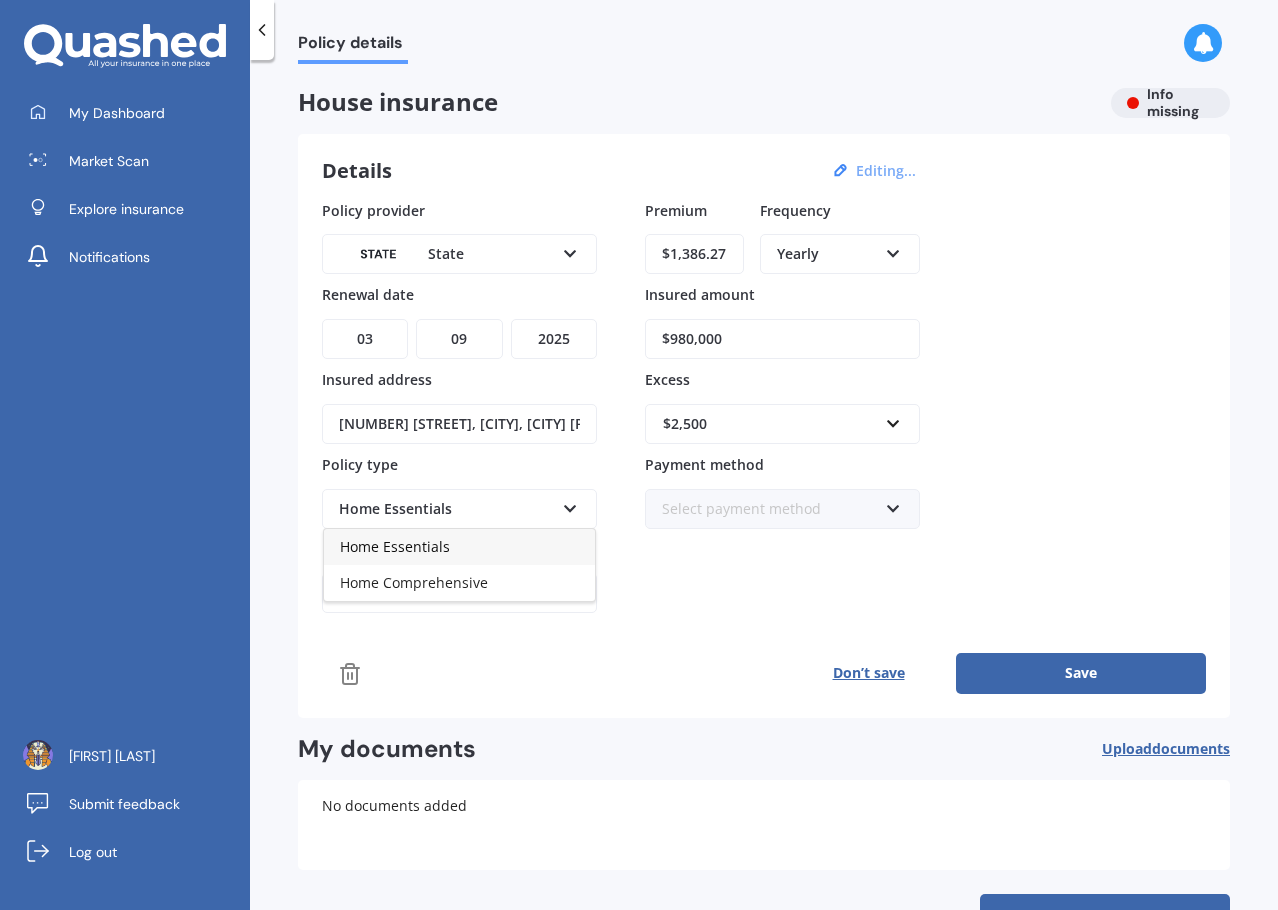 click on "Home Essentials" at bounding box center (446, 509) 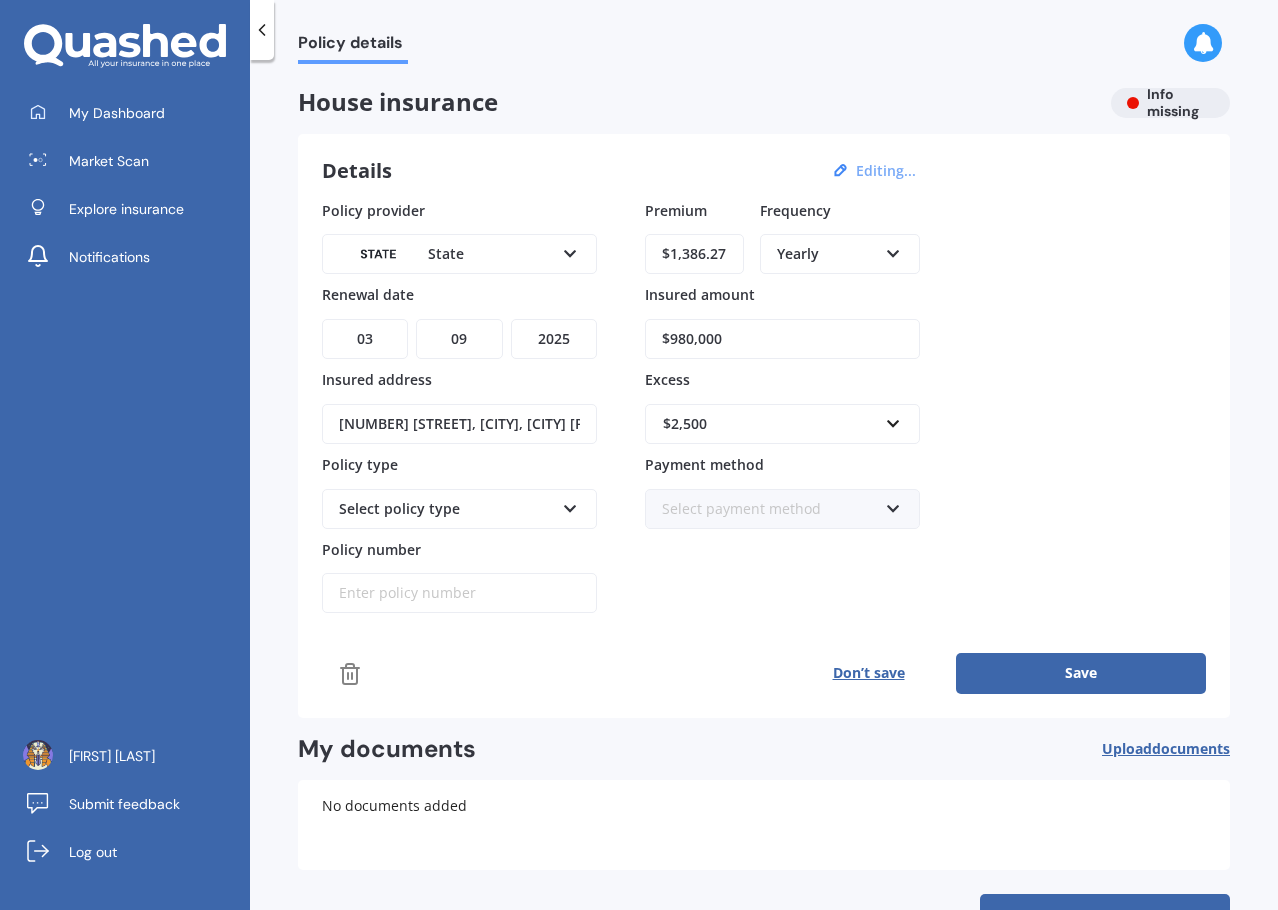 click on "Premium $1,386.27 Frequency Yearly Yearly Six-Monthly Quarterly Monthly Fortnightly Weekly Insured amount $980,000 Excess $2,500 $300 $400 $500 $750 $1,000 $2,000 $2,500 Payment method Select payment method Direct debit - bank account Direct debit - credit/debit card Online payment Internet banking transfer Cheque" at bounding box center (782, 407) 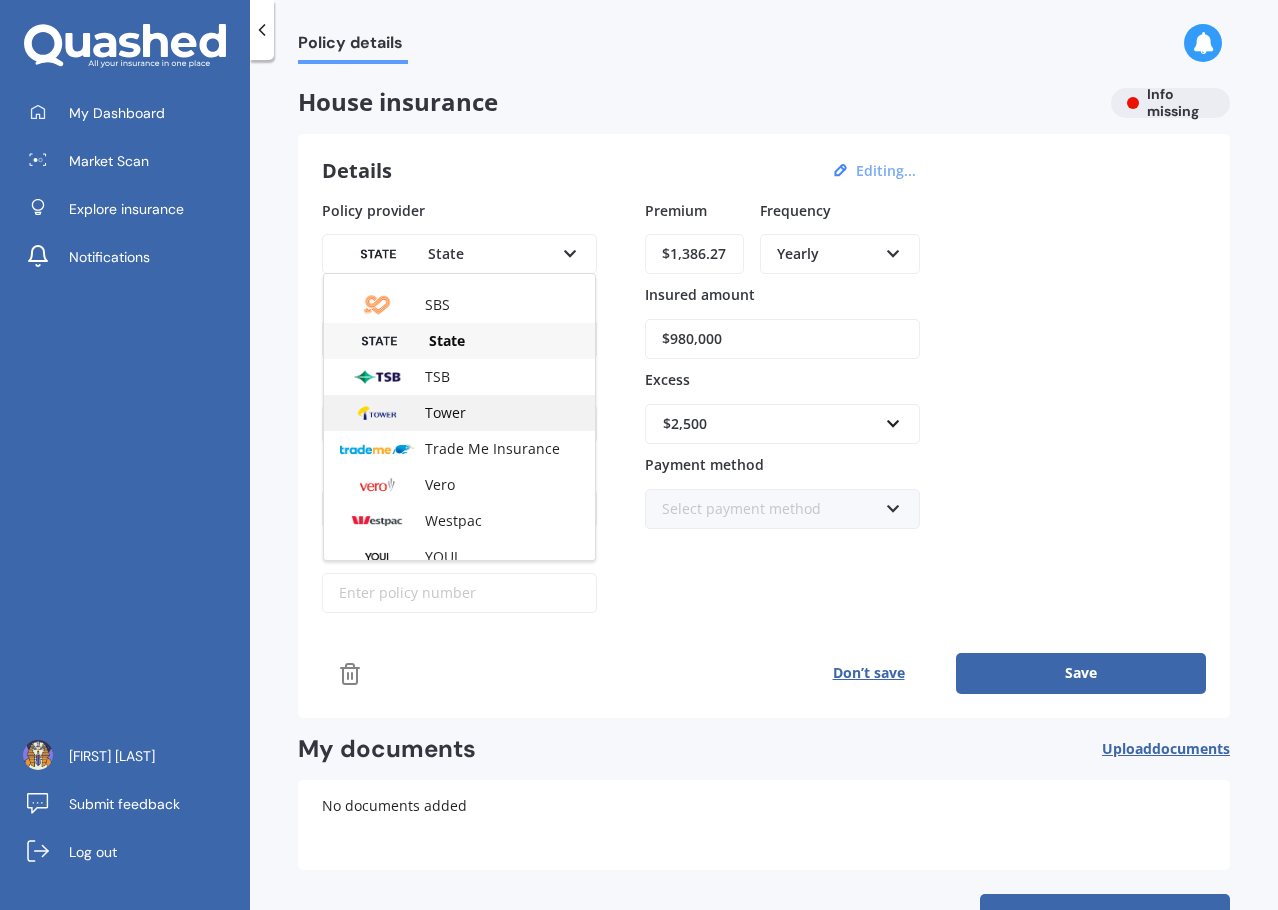 click on "Tower" at bounding box center (459, 413) 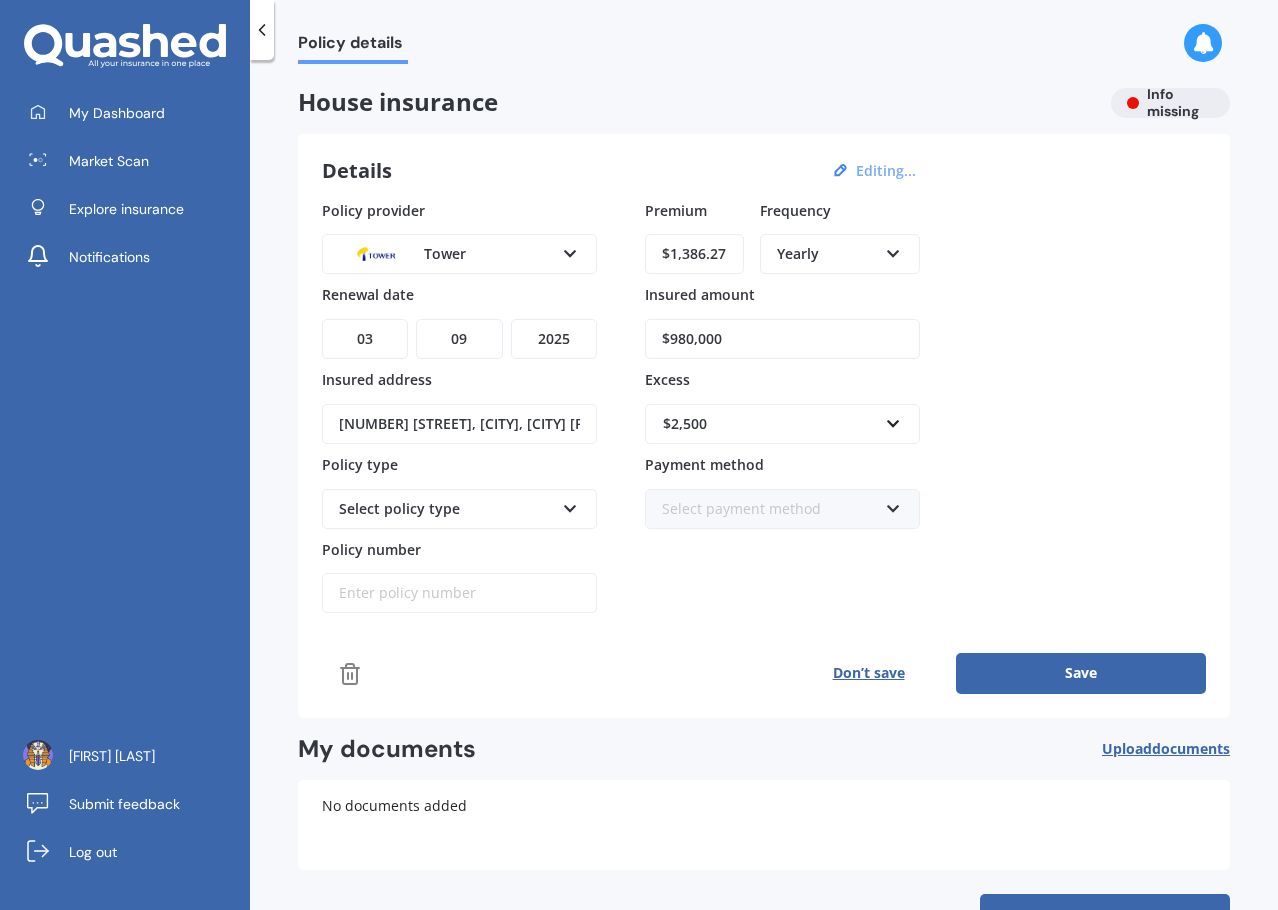 click on "Select policy type" at bounding box center (446, 509) 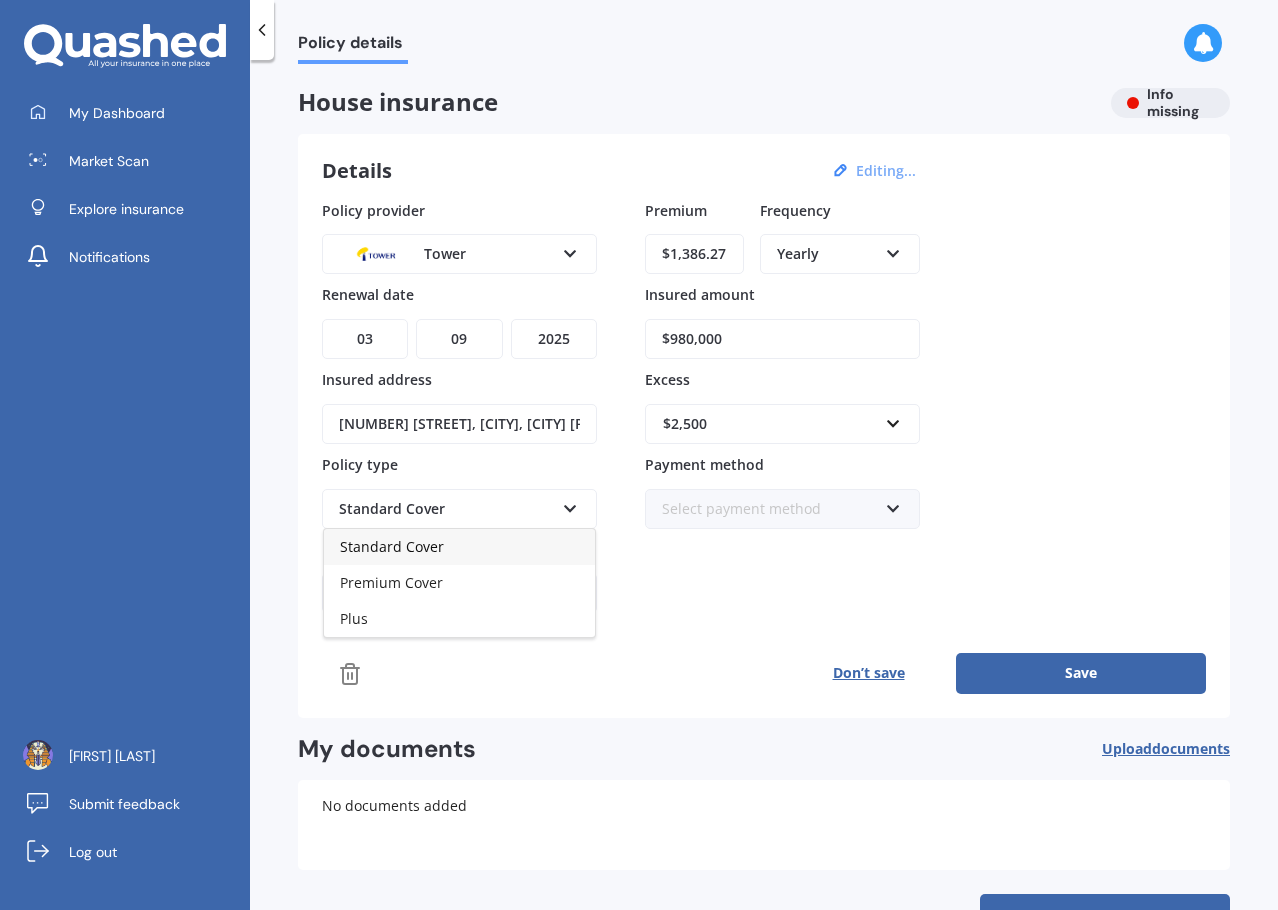 click on "Policy provider Tower AA AMI AMP ANZ ASB Ando BNZ Co-Operative Bank FMG Initio Kiwibank Lantern MAS NZI Other SBS State TSB Tower Trade Me Insurance Vero Westpac YOUI Renewal date DD 01 02 03 04 05 06 07 08 09 10 11 12 13 14 15 16 17 18 19 20 21 22 23 24 25 26 27 28 29 30 31 MM 01 02 03 04 05 06 07 08 09 10 11 12 YYYY 2027 2026 2025 2024 2023 2022 2021 2020 2019 2018 2017 2016 2015 2014 2013 2012 2011 2010 2009 2008 2007 2006 2005 2004 2003 2002 2001 2000 1999 1998 1997 1996 1995 1994 1993 1992 1991 1990 1989 1988 1987 1986 1985 1984 1983 1982 1981 1980 1979 1978 1977 1976 1975 1974 1973 1972 1971 1970 1969 1968 1967 1966 1965 1964 1963 1962 1961 1960 1959 1958 1957 1956 1955 1954 1953 1952 1951 1950 1949 1948 1947 1946 1945 1944 1943 1942 1941 1940 1939 1938 1937 1936 1935 1934 1933 1932 1931 1930 1929 1928 Insured address [NUMBER] [STREET], [CITY], [CITY] [POSTAL_CODE] Policy type Standard Cover Standard Cover Premium Cover Plus Policy number Premium $1,386.27 Frequency Yearly Yearly Six-Monthly Quarterly $300" at bounding box center [764, 447] 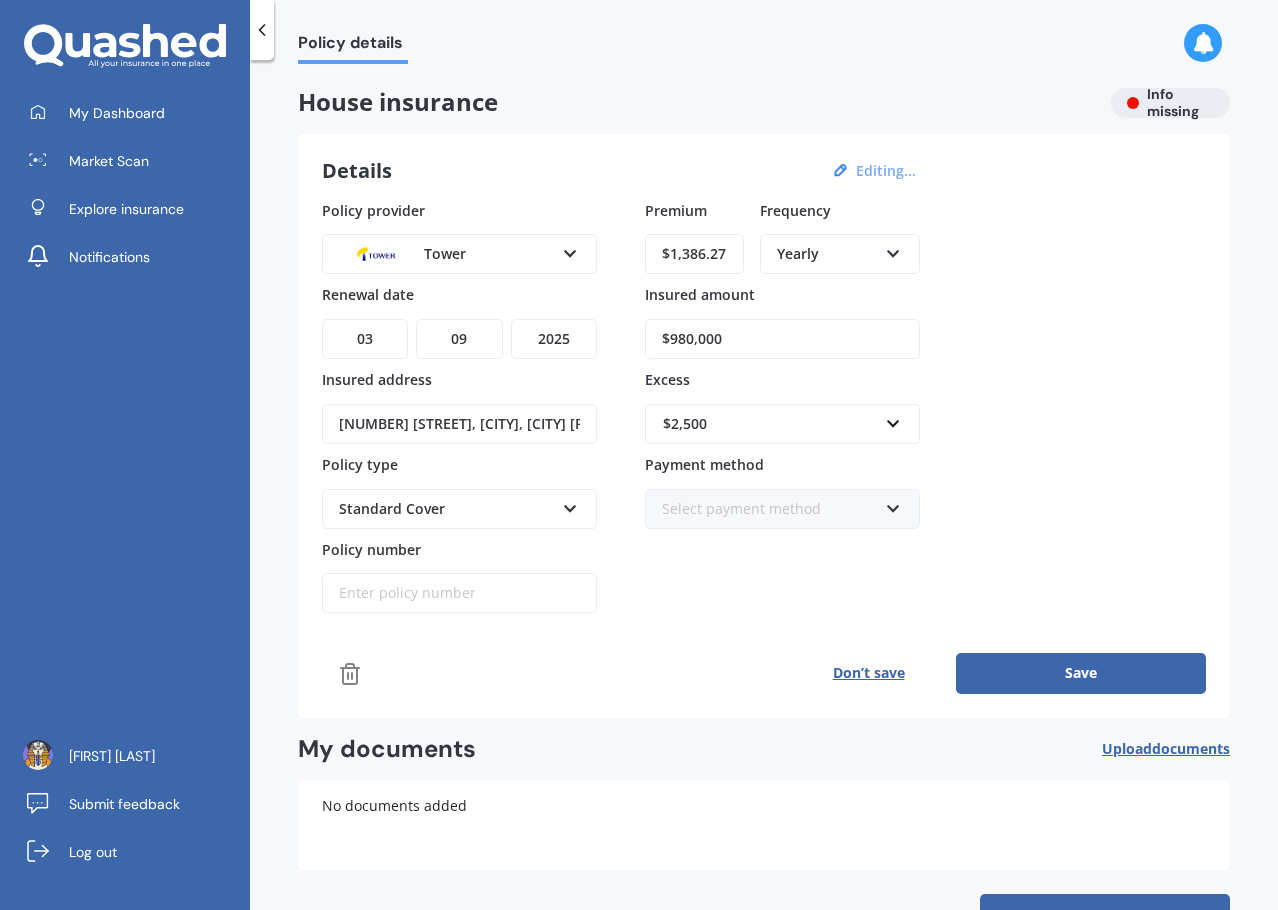 click on "Standard Cover" at bounding box center [446, 509] 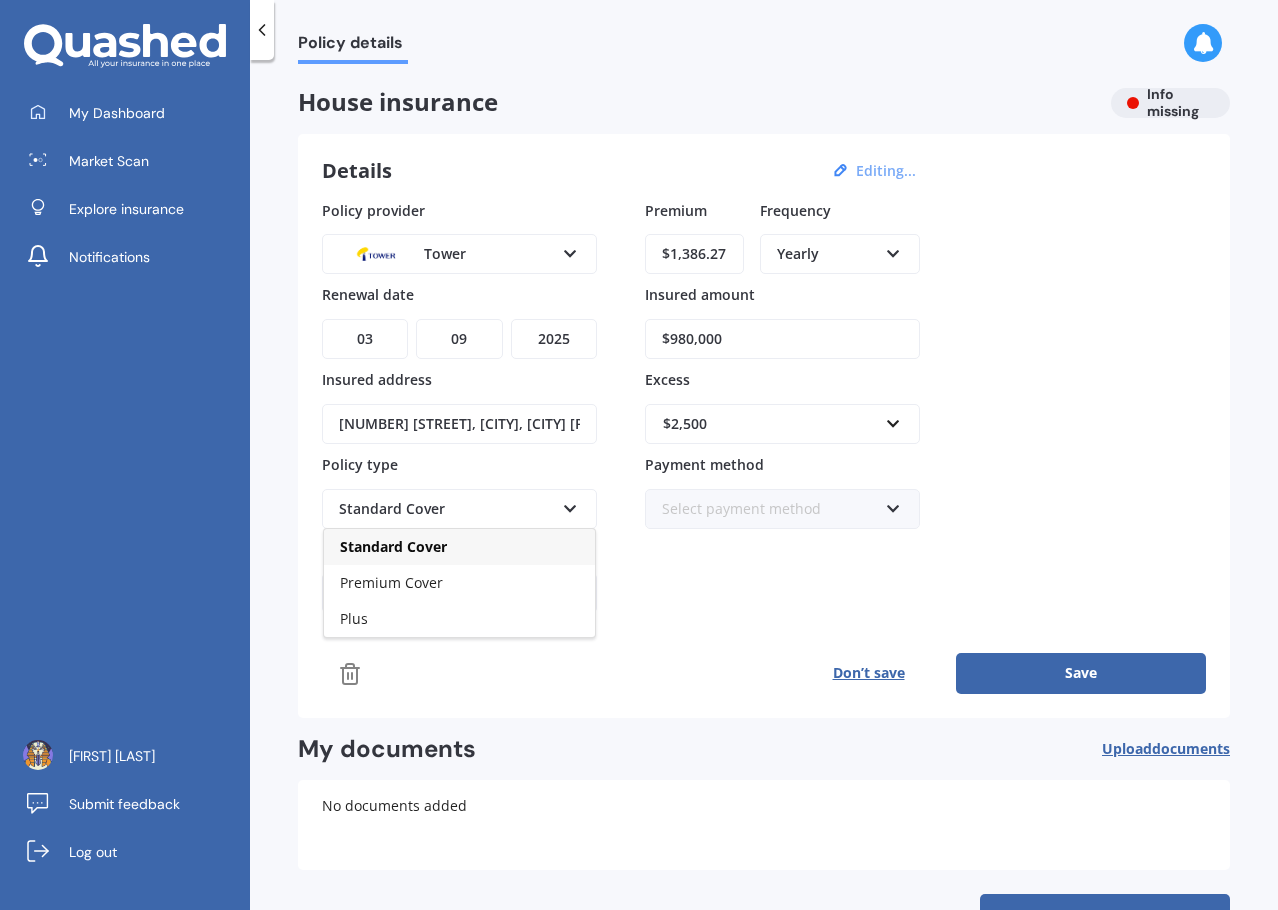 click on "Standard Cover" at bounding box center [446, 509] 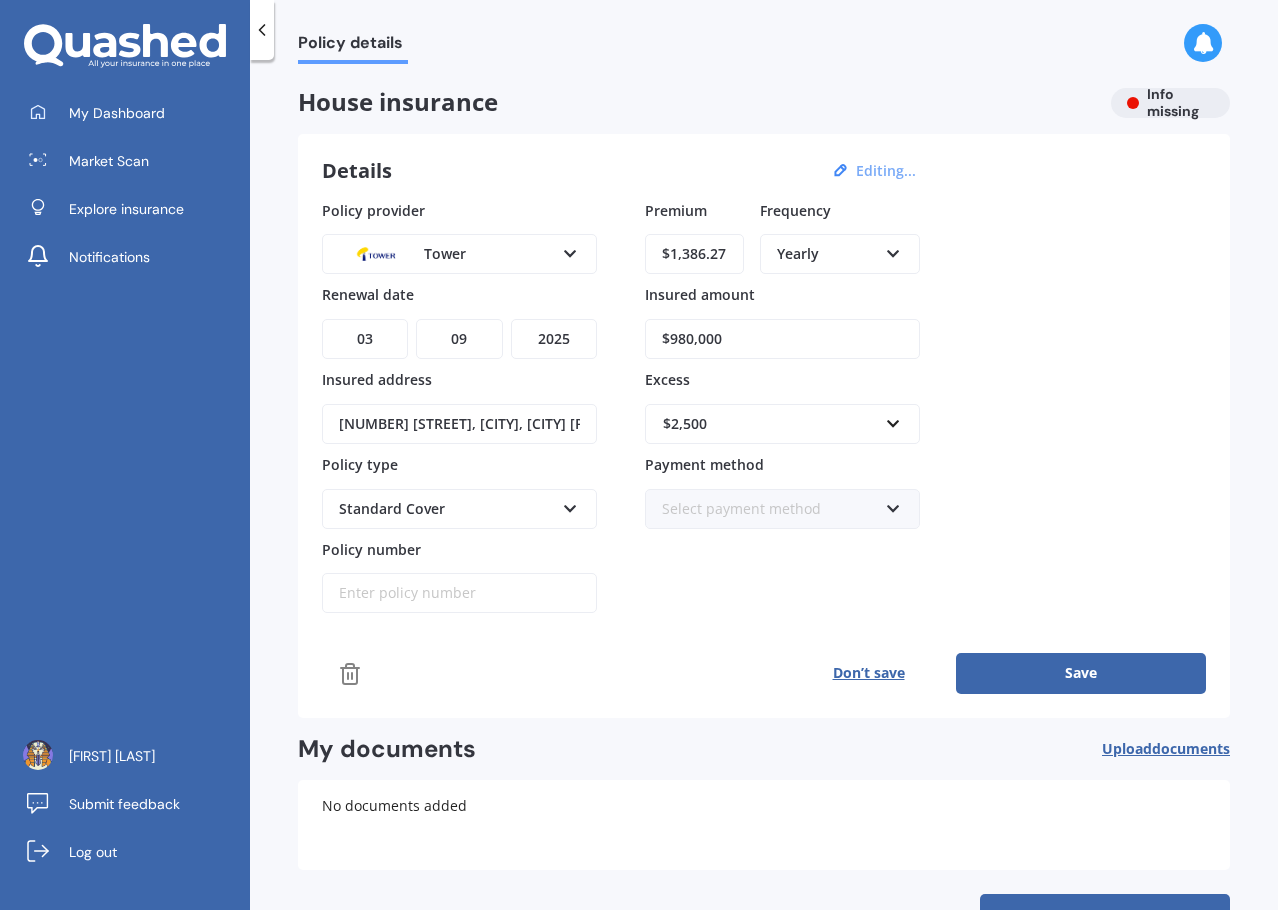 click on "Policy number" at bounding box center (459, 593) 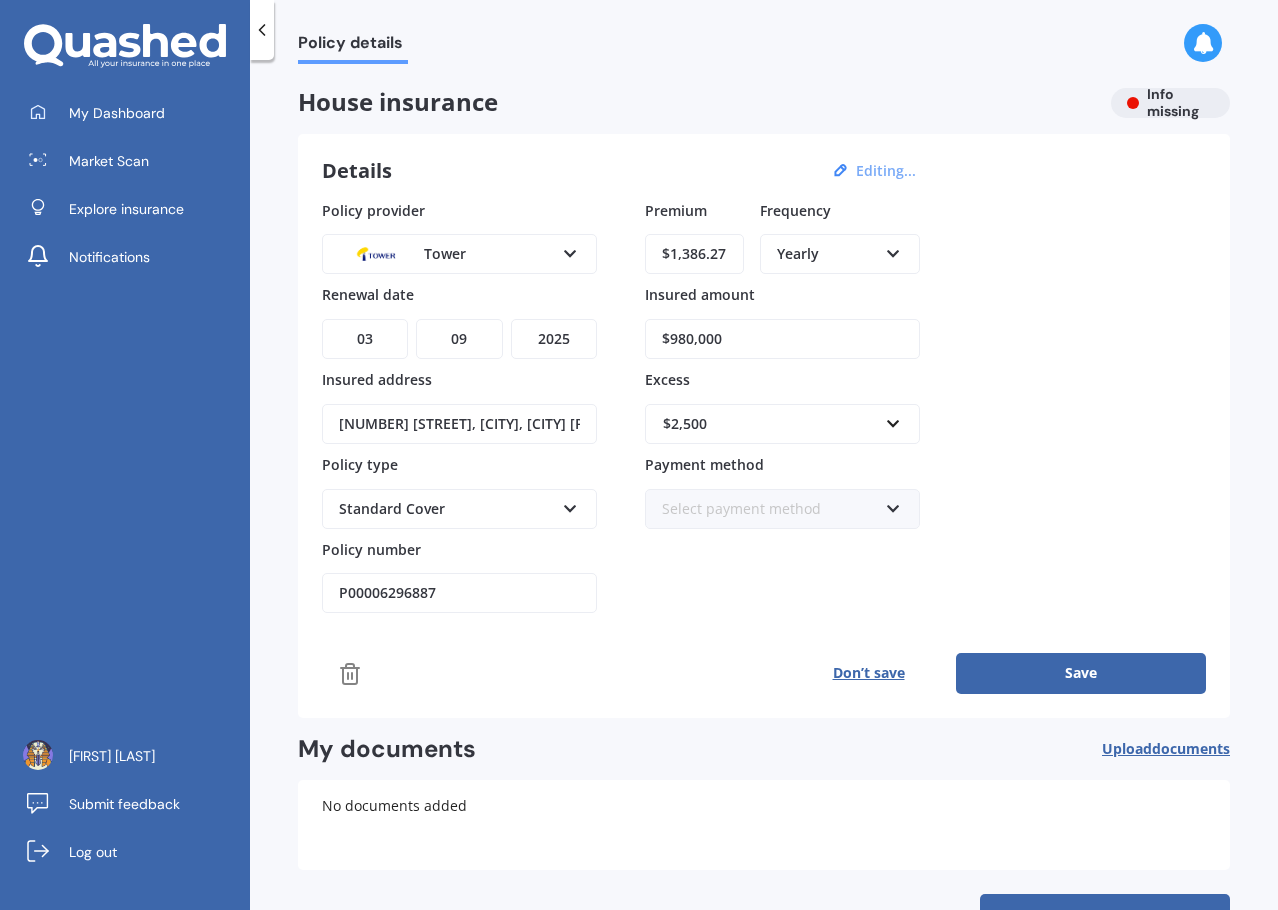 type on "P00006296887" 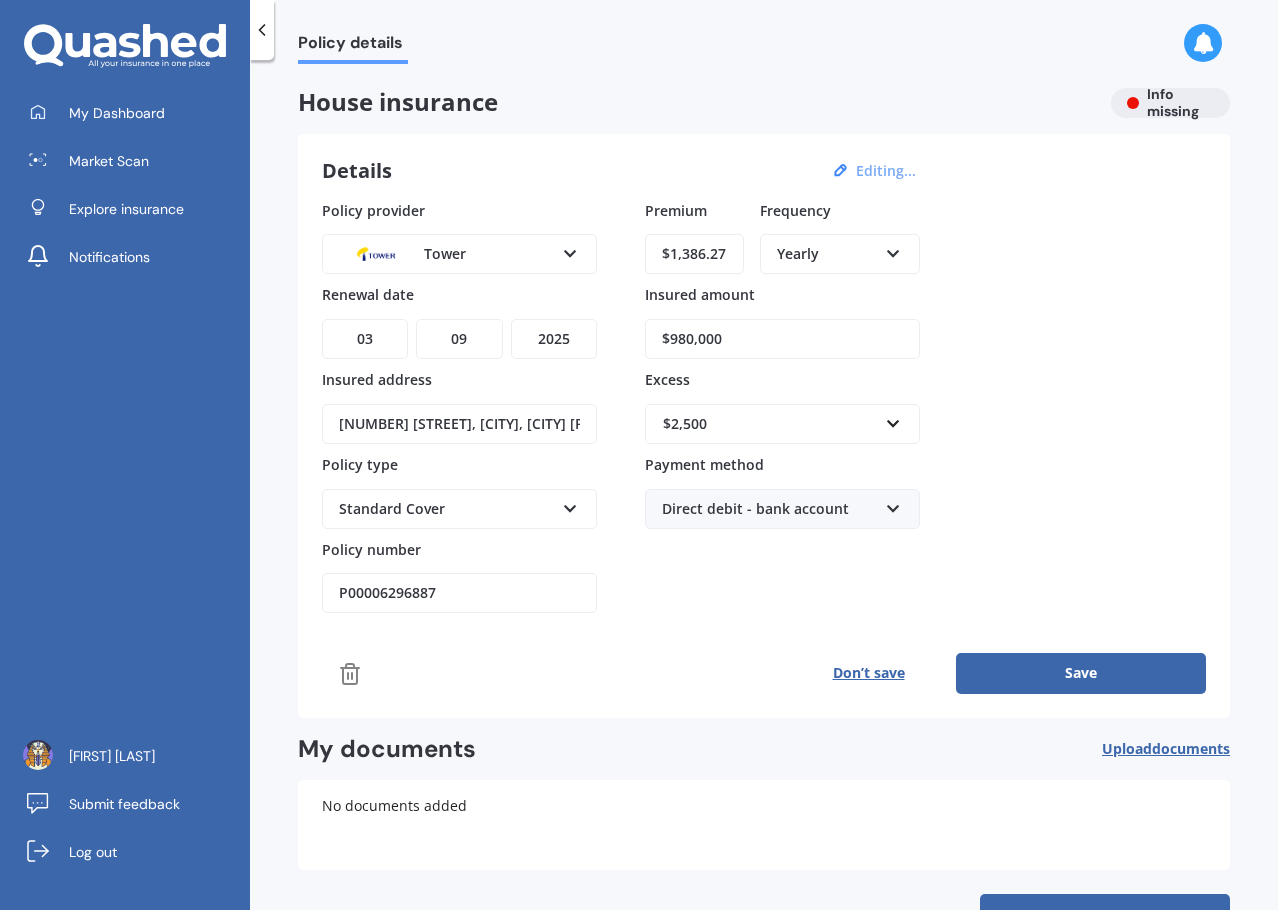 click on "Policy provider Tower AA AMI AMP ANZ ASB Ando BNZ Co-Operative Bank FMG Initio Kiwibank Lantern MAS NZI Other SBS State TSB Tower Trade Me Insurance Vero Westpac YOUI Renewal date DD 01 02 03 04 05 06 07 08 09 10 11 12 13 14 15 16 17 18 19 20 21 22 23 24 25 26 27 28 29 30 31 MM 01 02 03 04 05 06 07 08 09 10 11 12 YYYY 2027 2026 2025 2024 2023 2022 2021 2020 2019 2018 2017 2016 2015 2014 2013 2012 2011 2010 2009 2008 2007 2006 2005 2004 2003 2002 2001 2000 1999 1998 1997 1996 1995 1994 1993 1992 1991 1990 1989 1988 1987 1986 1985 1984 1983 1982 1981 1980 1979 1978 1977 1976 1975 1974 1973 1972 1971 1970 1969 1968 1967 1966 1965 1964 1963 1962 1961 1960 1959 1958 1957 1956 1955 1954 1953 1952 1951 1950 1949 1948 1947 1946 1945 1944 1943 1942 1941 1940 1939 1938 1937 1936 1935 1934 1933 1932 1931 1930 1929 1928 Insured address [NUMBER] [STREET], [CITY], [CITY] [POSTAL_CODE] Policy type Standard Cover Standard Cover Premium Cover Plus Policy number P00006296887 Premium $1,386.27 Frequency Yearly Yearly Six-Monthly Quarterly Monthly Fortnightly Weekly" at bounding box center [764, 447] 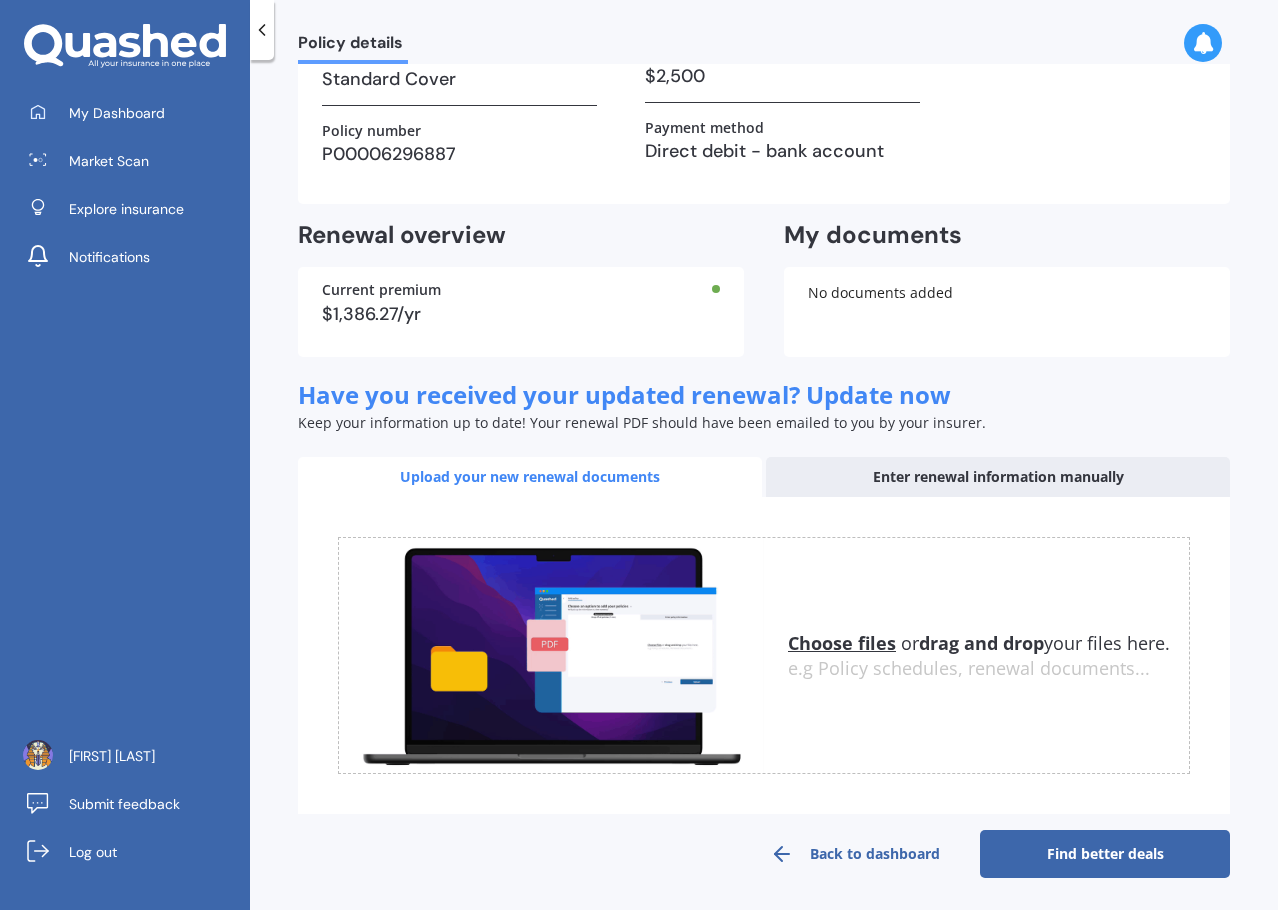scroll, scrollTop: 304, scrollLeft: 0, axis: vertical 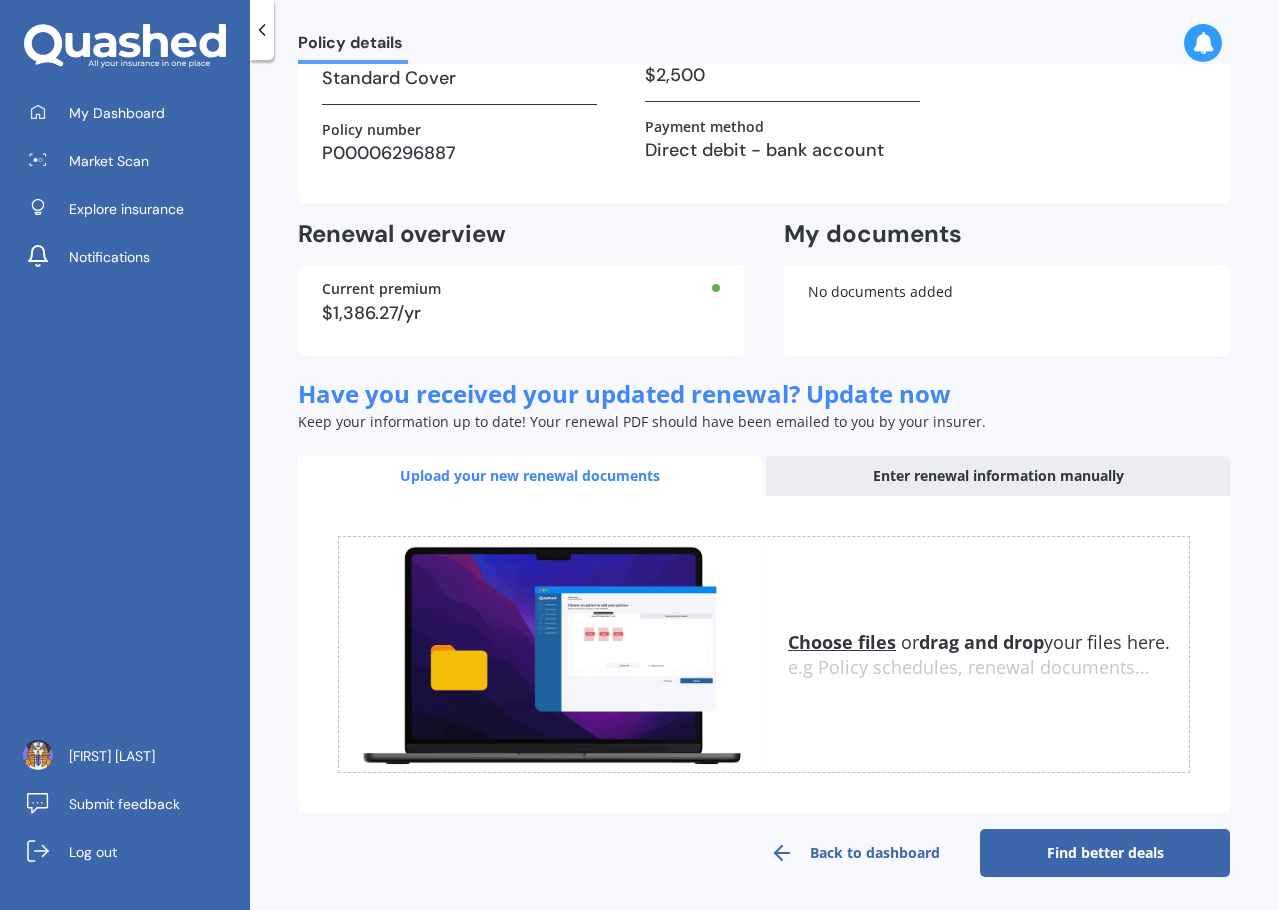 click on "Enter renewal information manually" at bounding box center [998, 476] 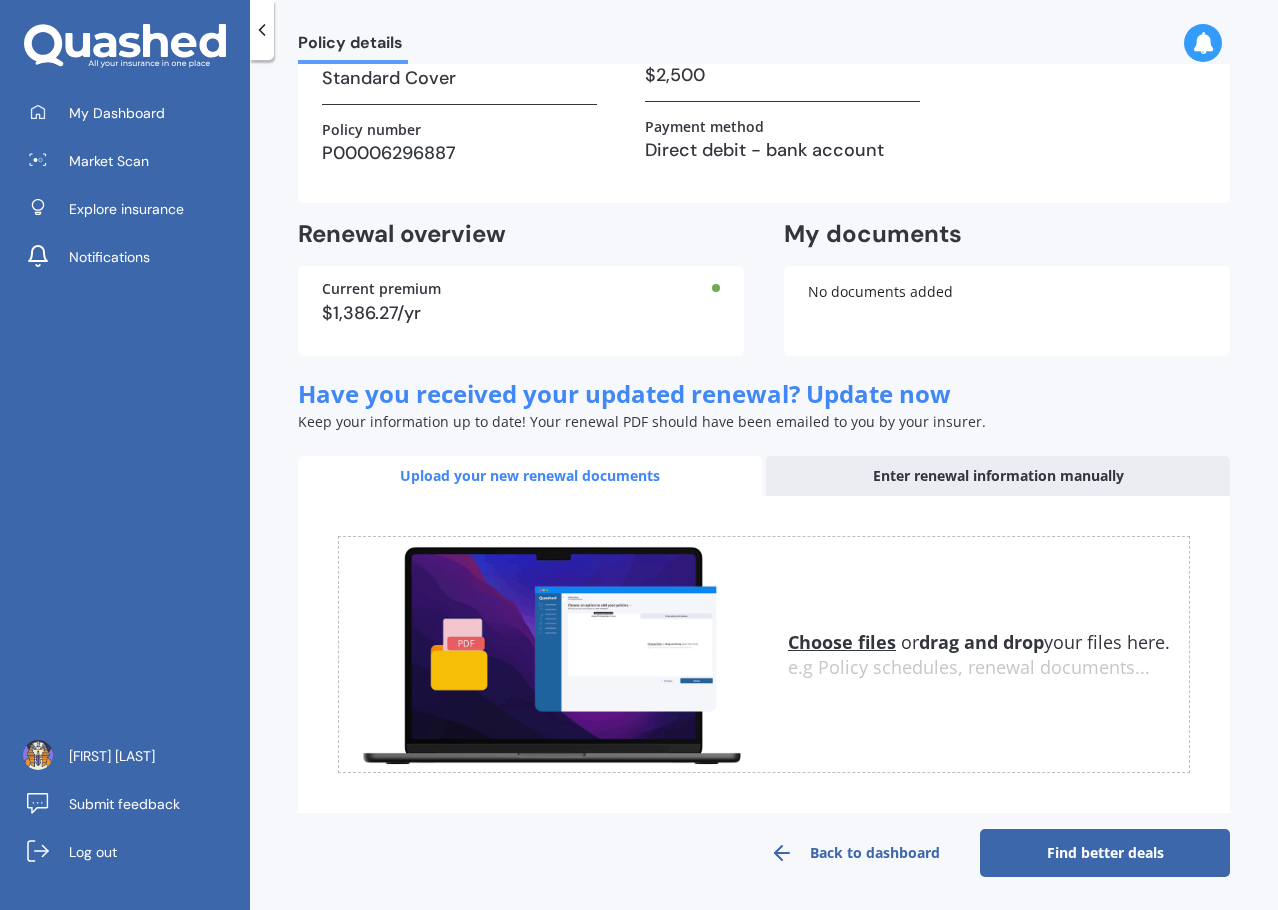scroll, scrollTop: 286, scrollLeft: 0, axis: vertical 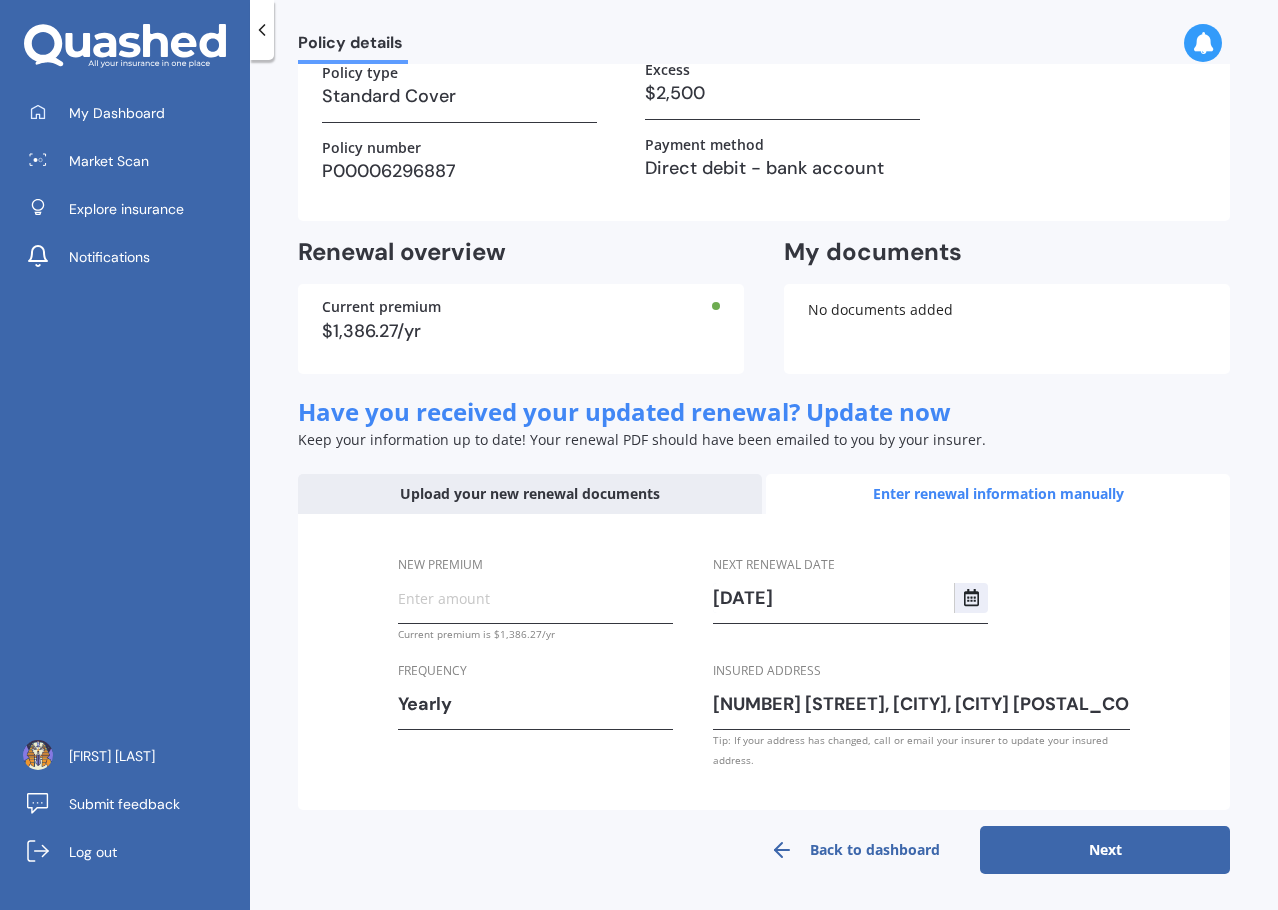 click on "Upload your new renewal documents" at bounding box center (530, 494) 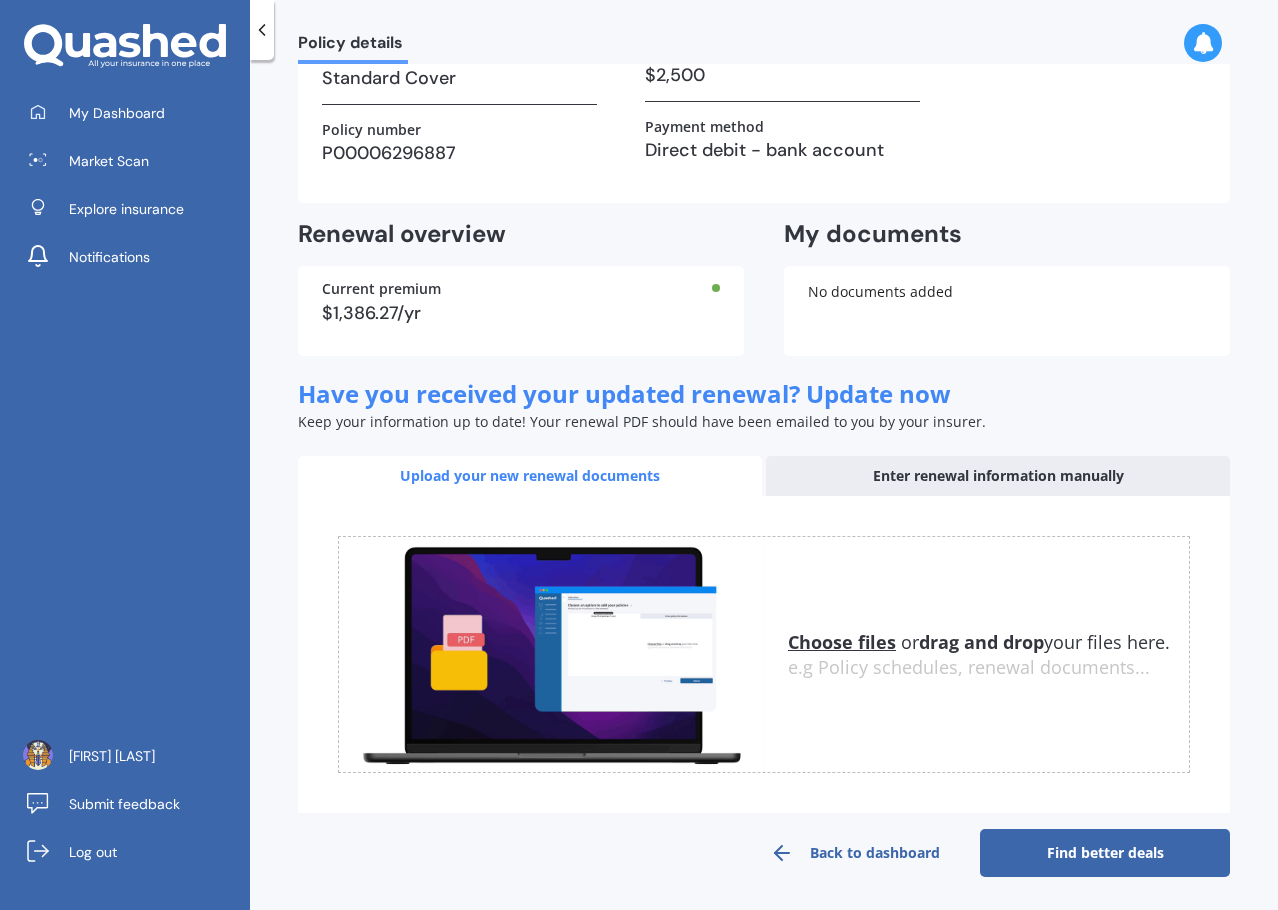 click on "Enter renewal information manually" at bounding box center (998, 476) 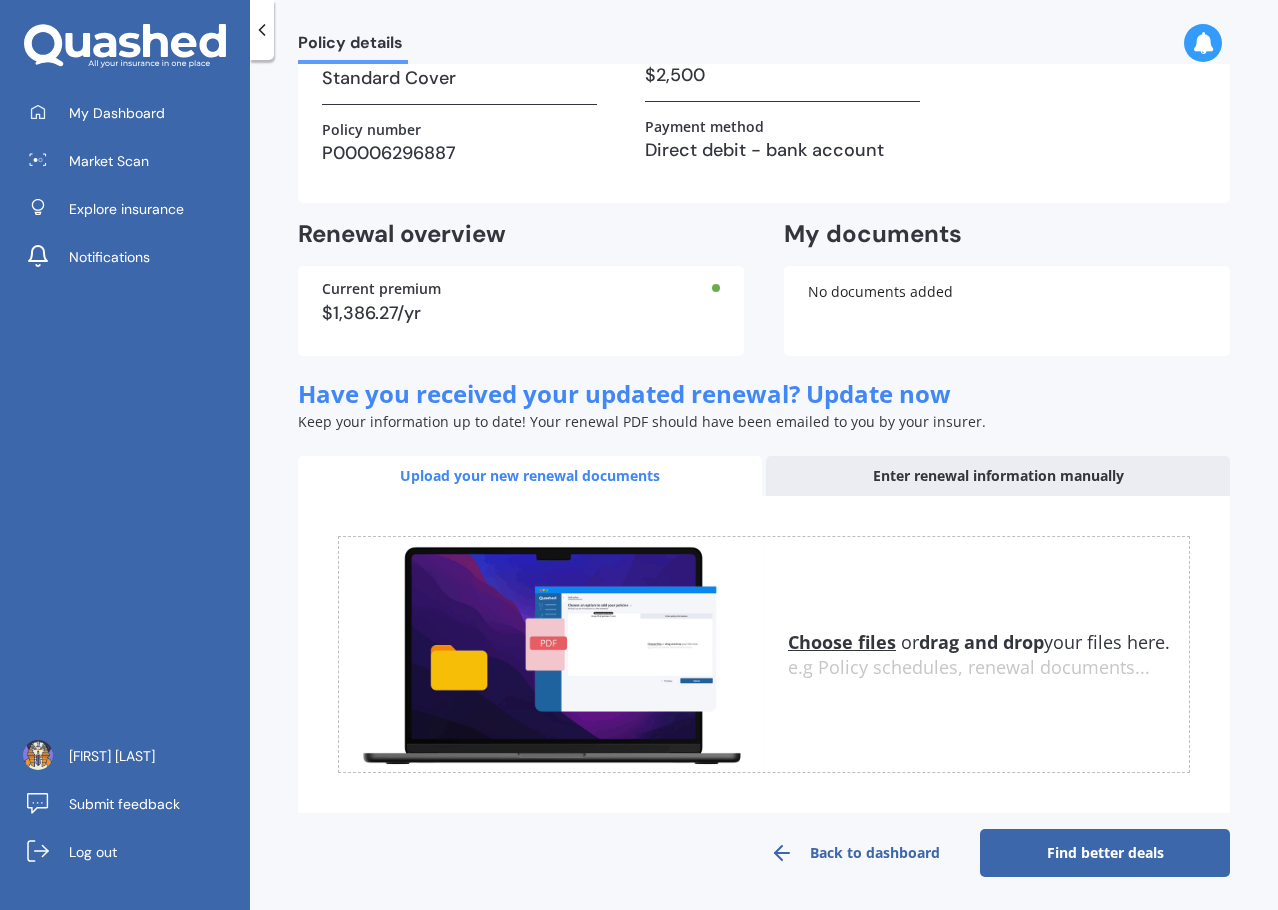 scroll, scrollTop: 286, scrollLeft: 0, axis: vertical 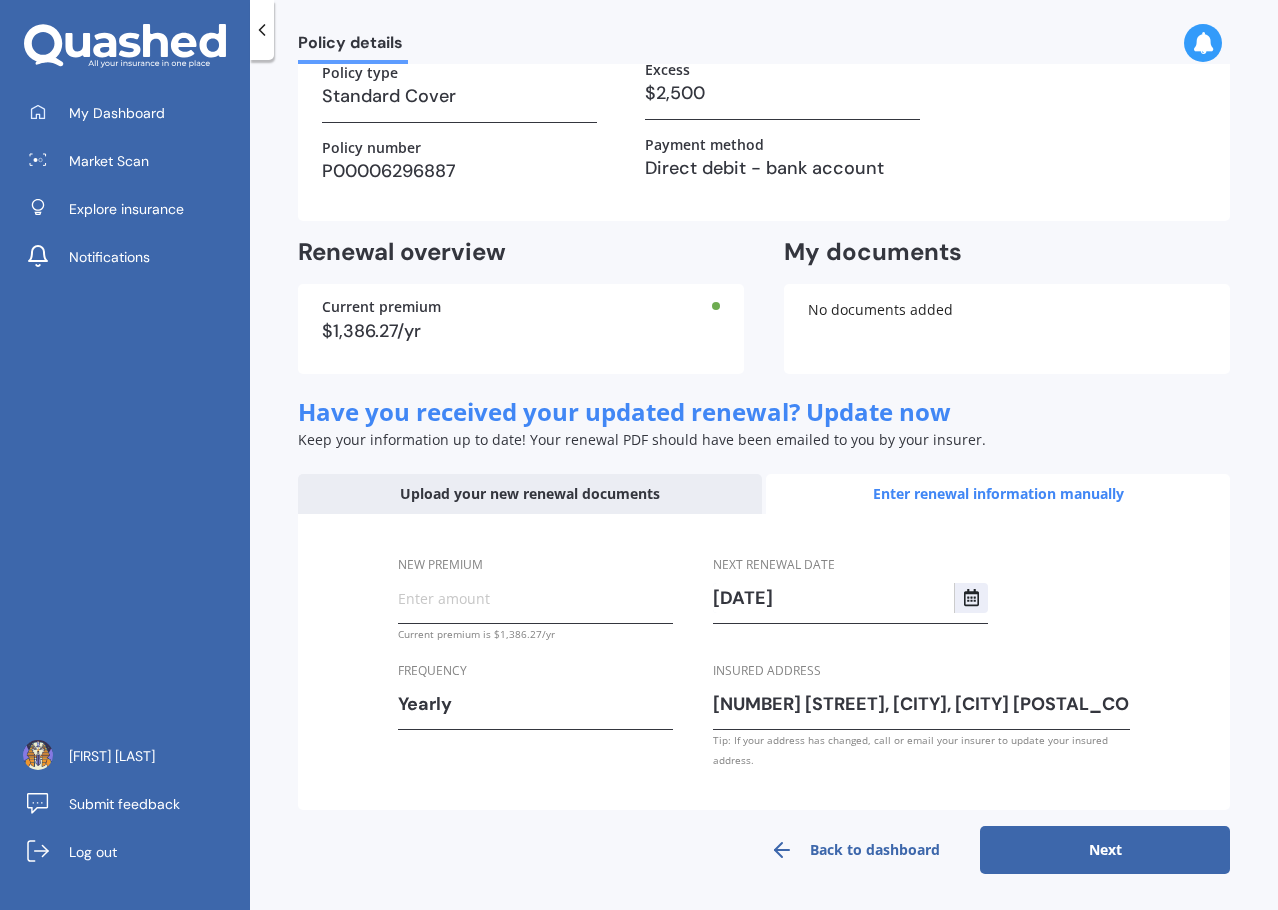 click on "New premium" at bounding box center (535, 598) 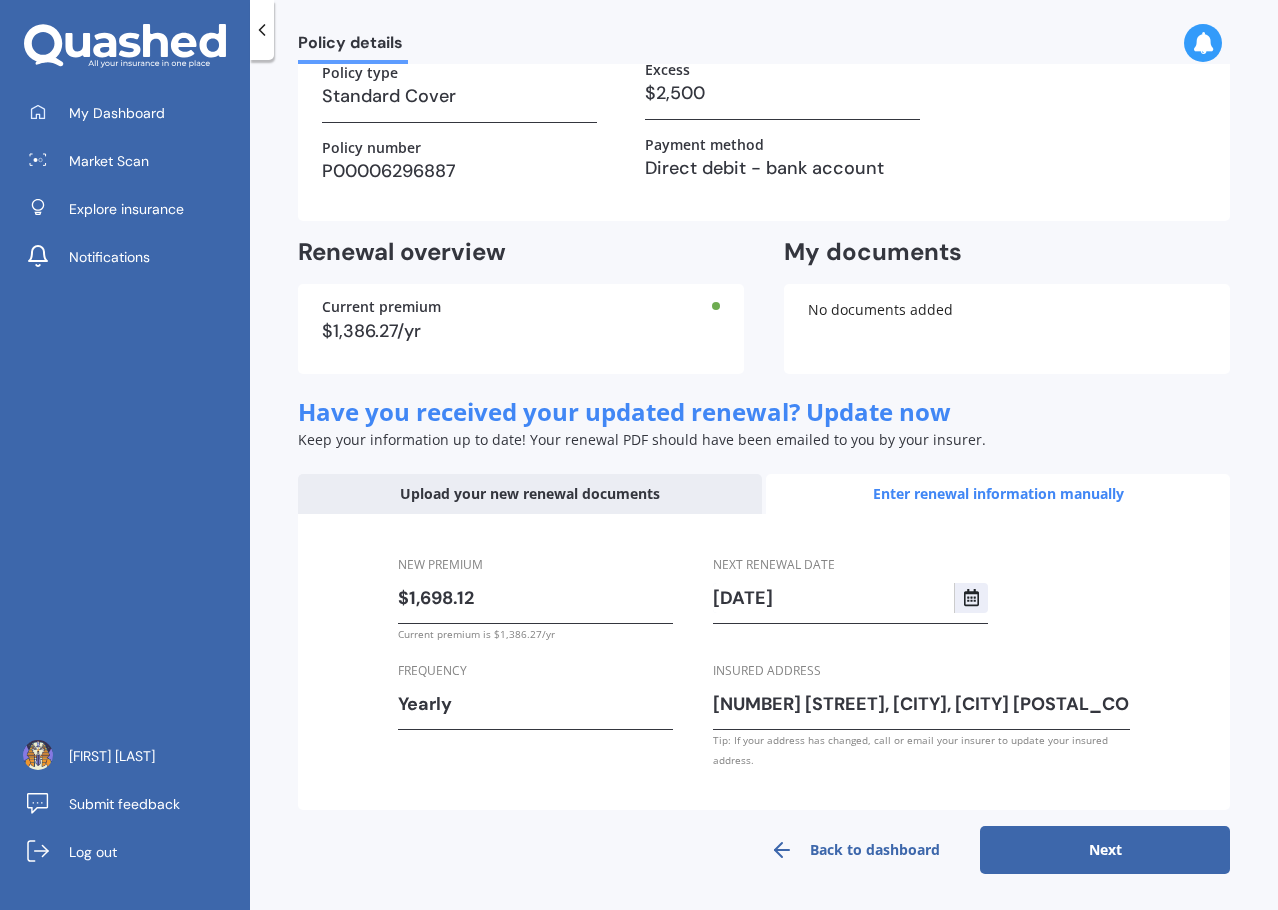 click on "$1,698.12" at bounding box center (535, 598) 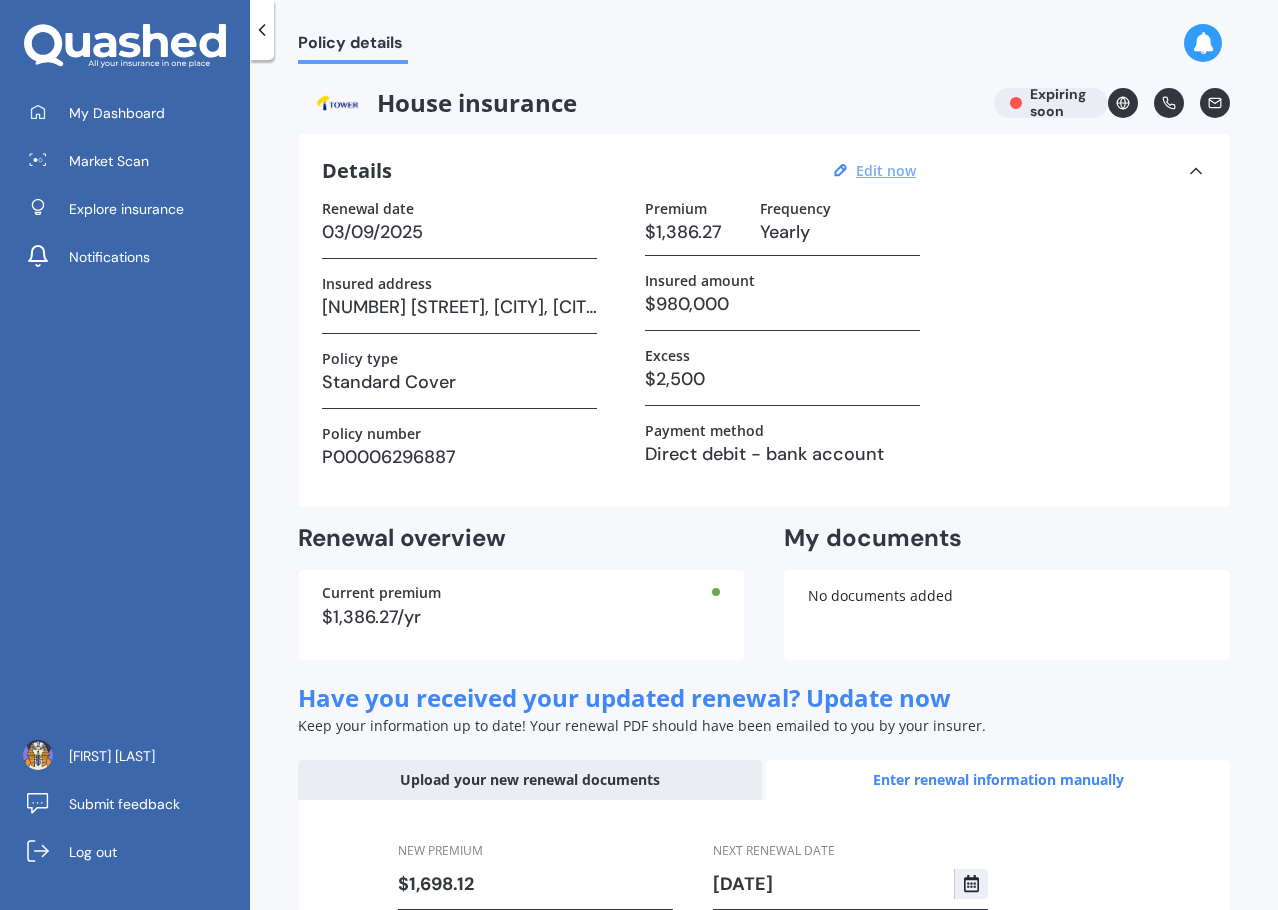 select on "03" 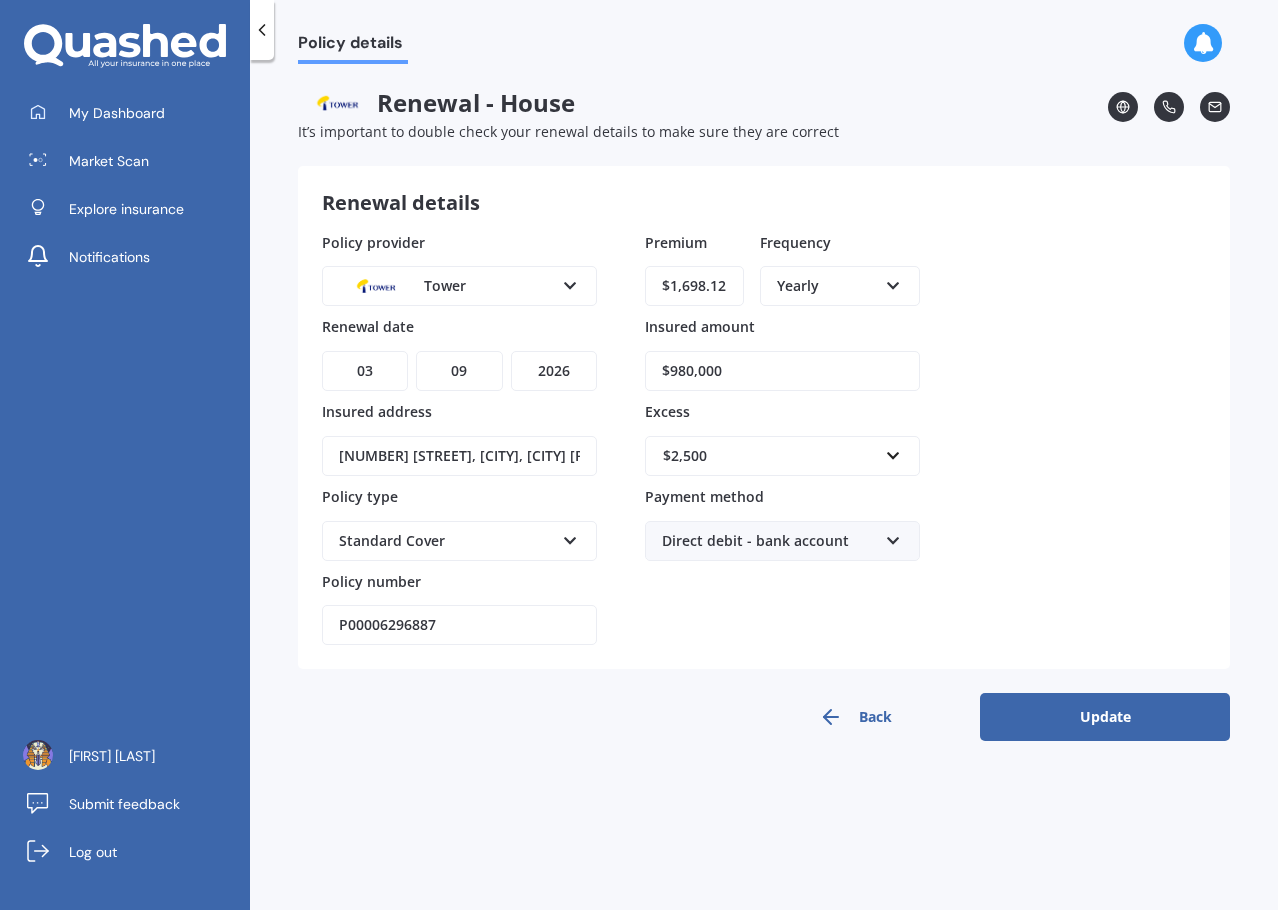 click on "Direct debit - bank account" at bounding box center [769, 541] 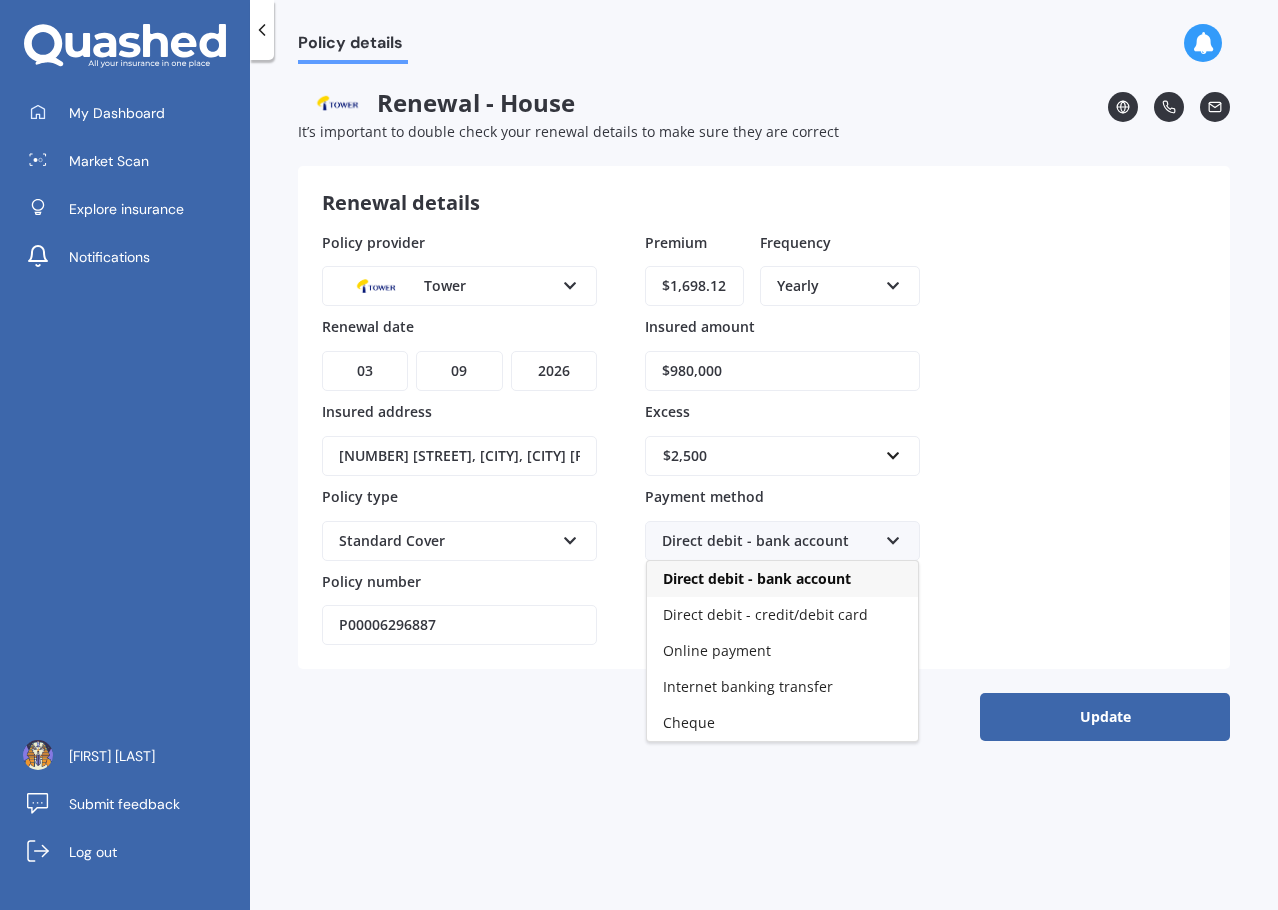 click on "Online payment" at bounding box center (782, 651) 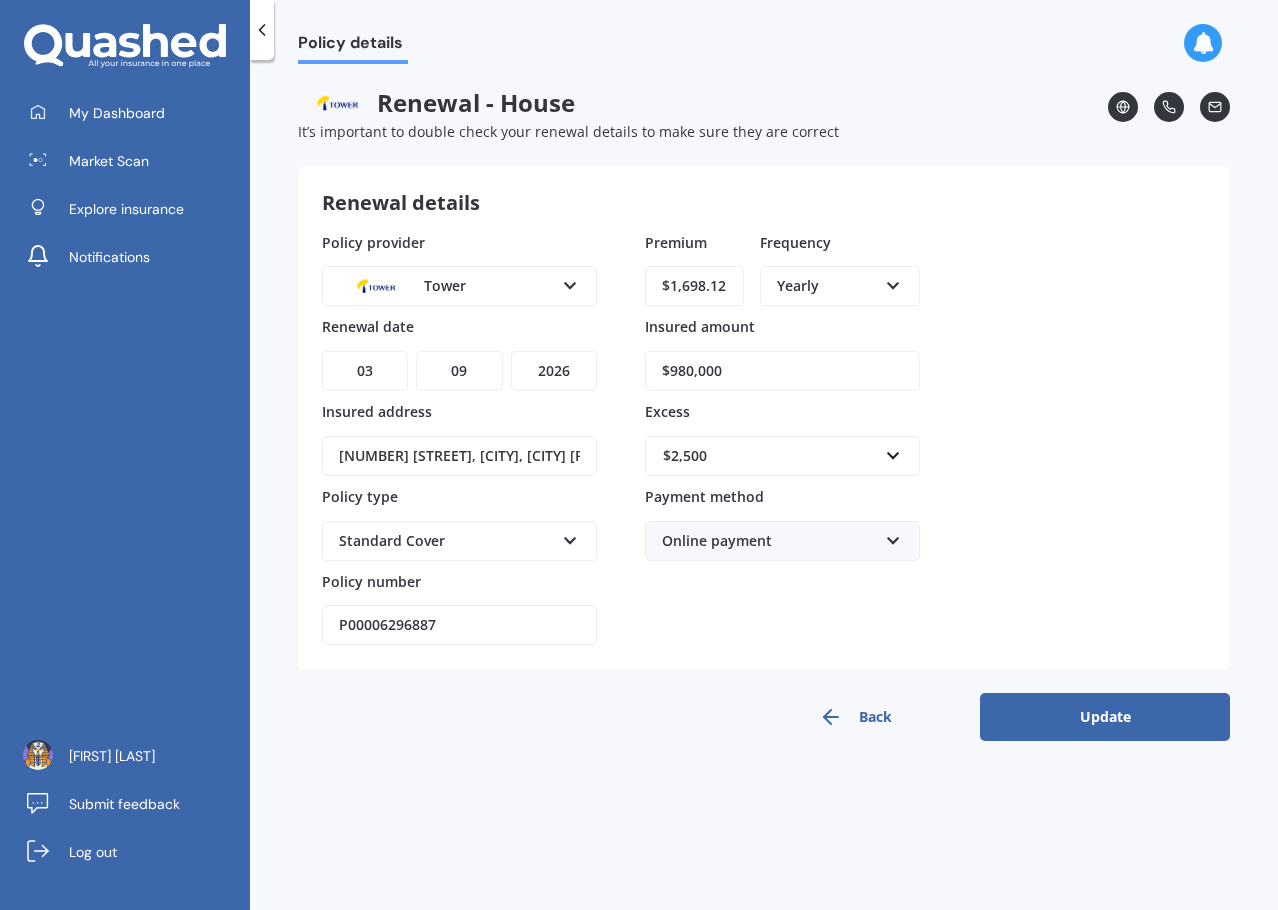drag, startPoint x: 750, startPoint y: 379, endPoint x: 577, endPoint y: 379, distance: 173 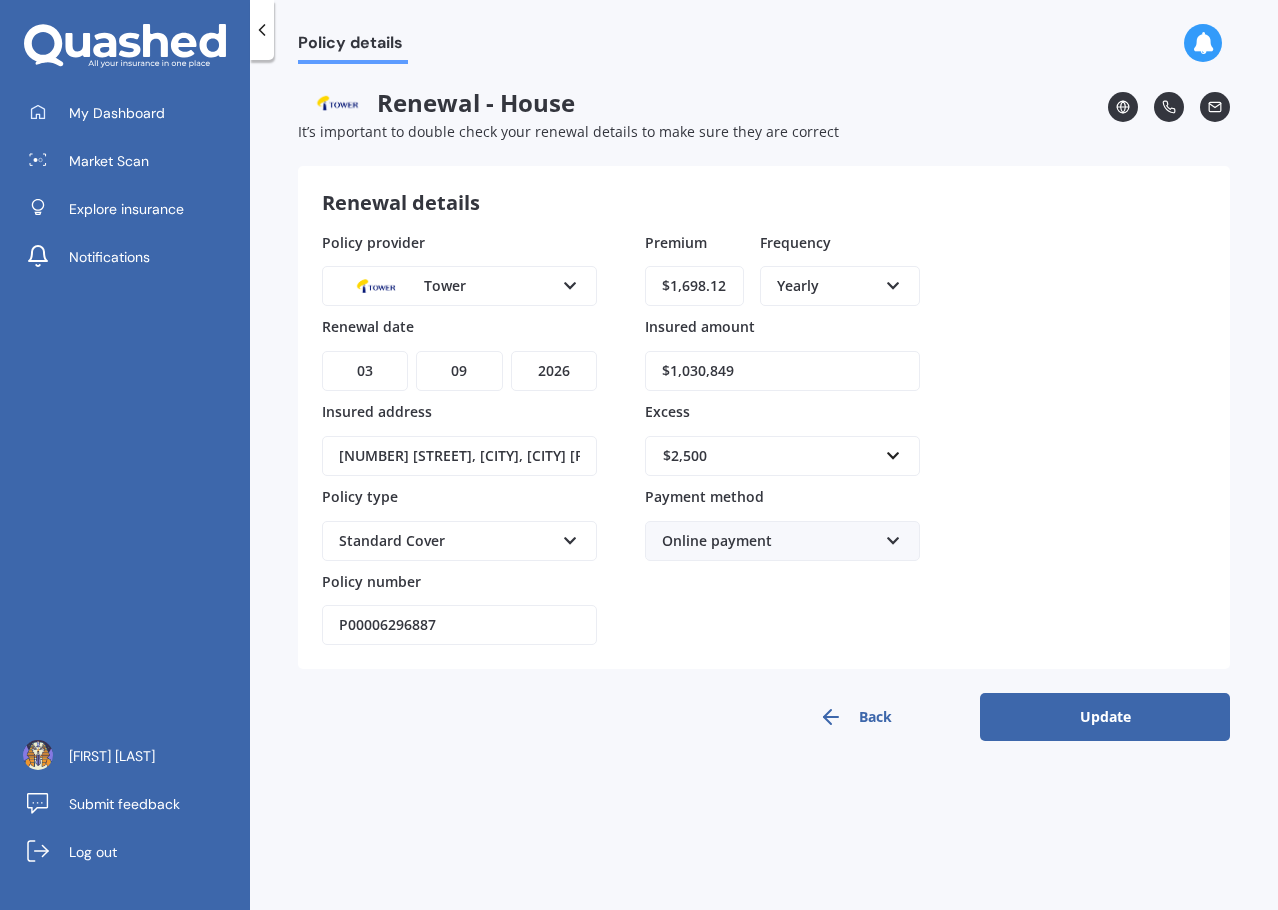 type on "$1,030,849" 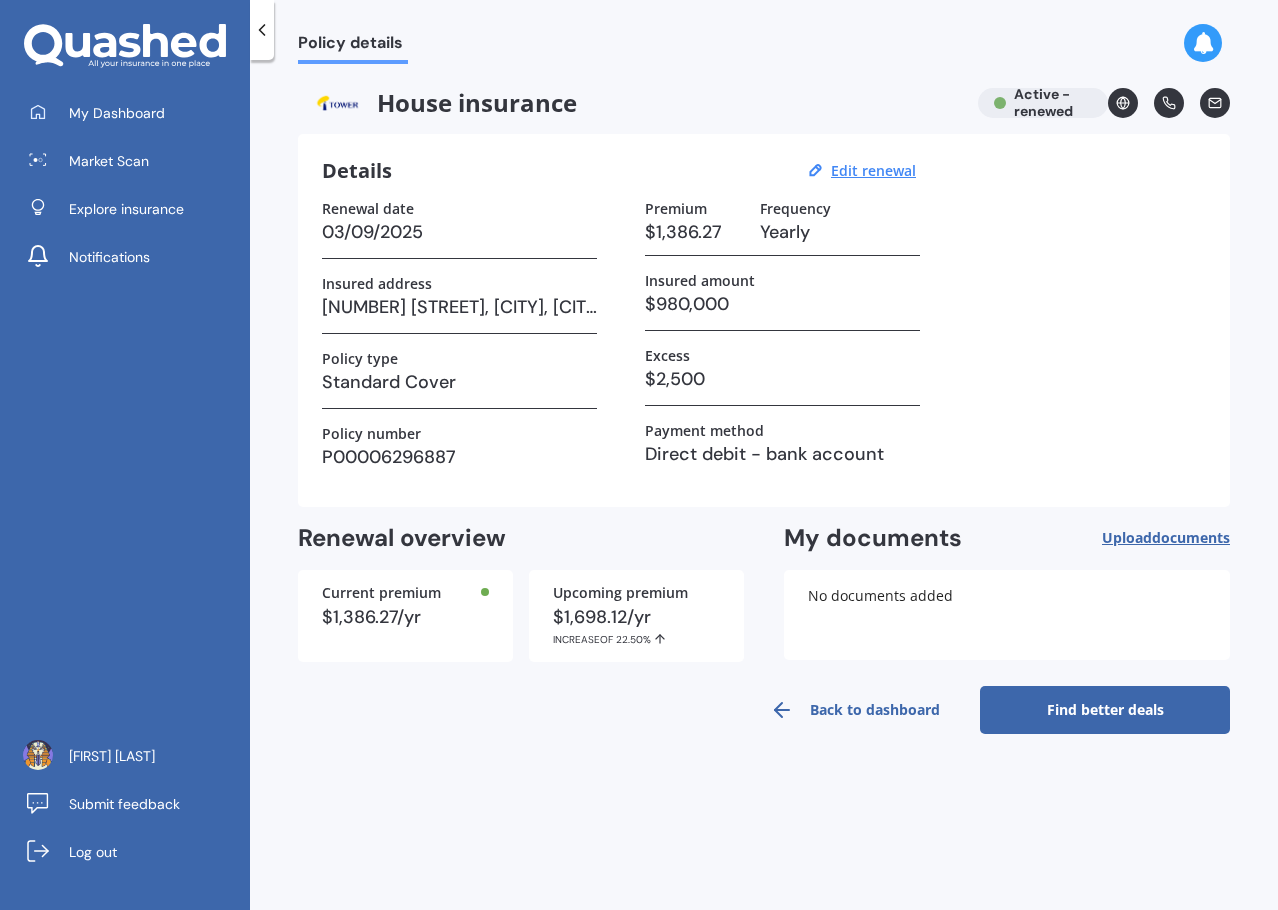 click on "Find better deals" at bounding box center [1105, 710] 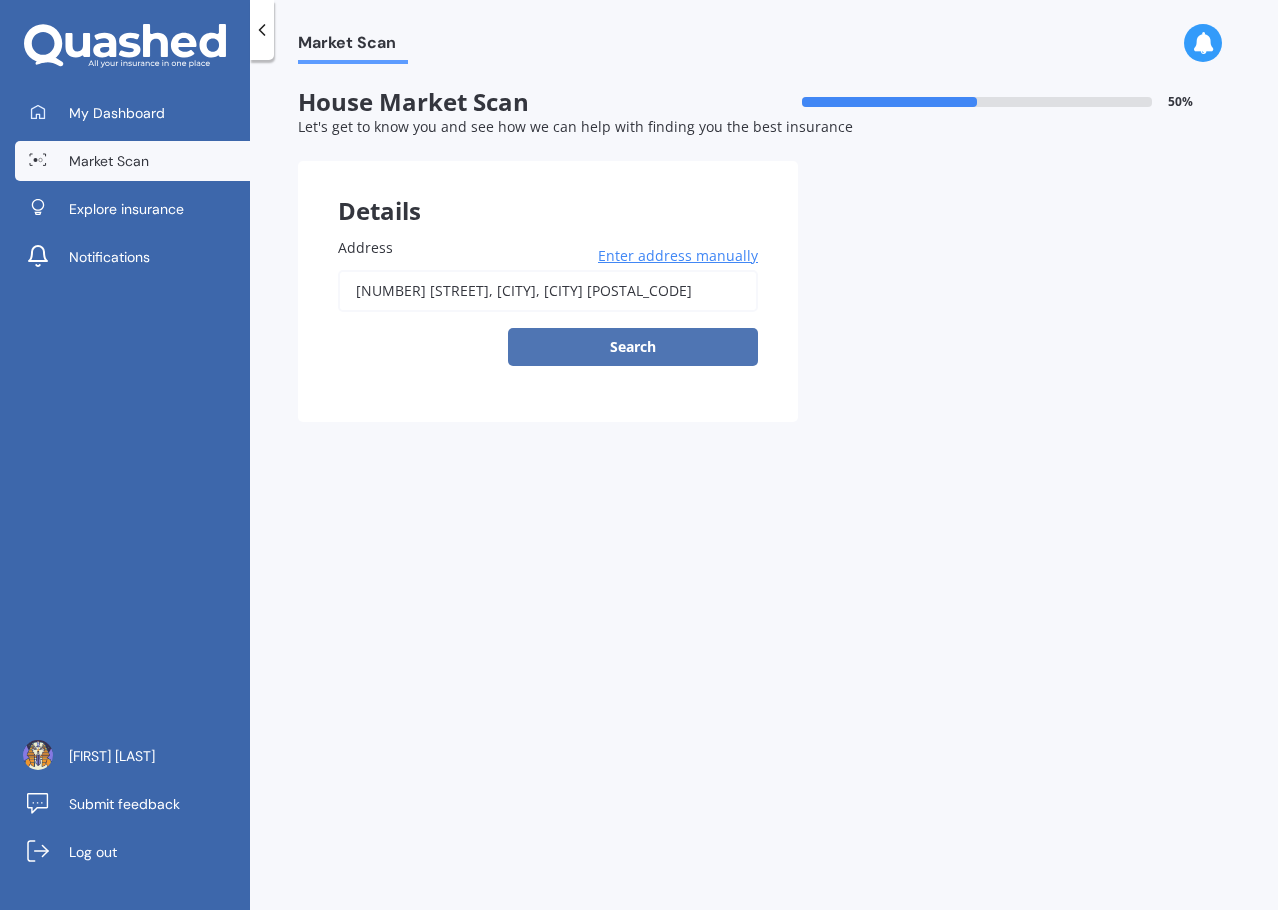 click on "Search" at bounding box center [633, 347] 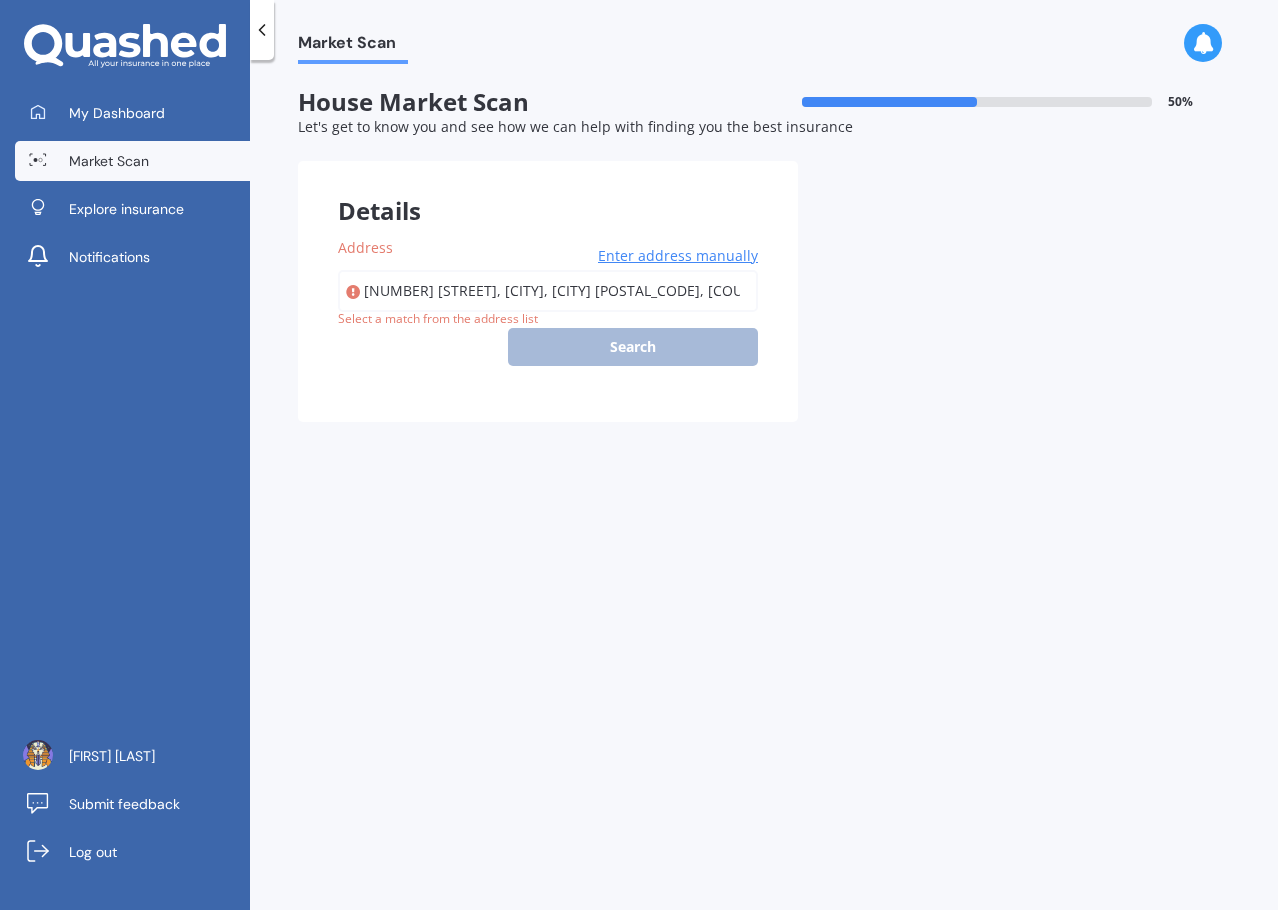 type on "[NUMBER] [STREET], [CITY], [CITY] [POSTAL_CODE]" 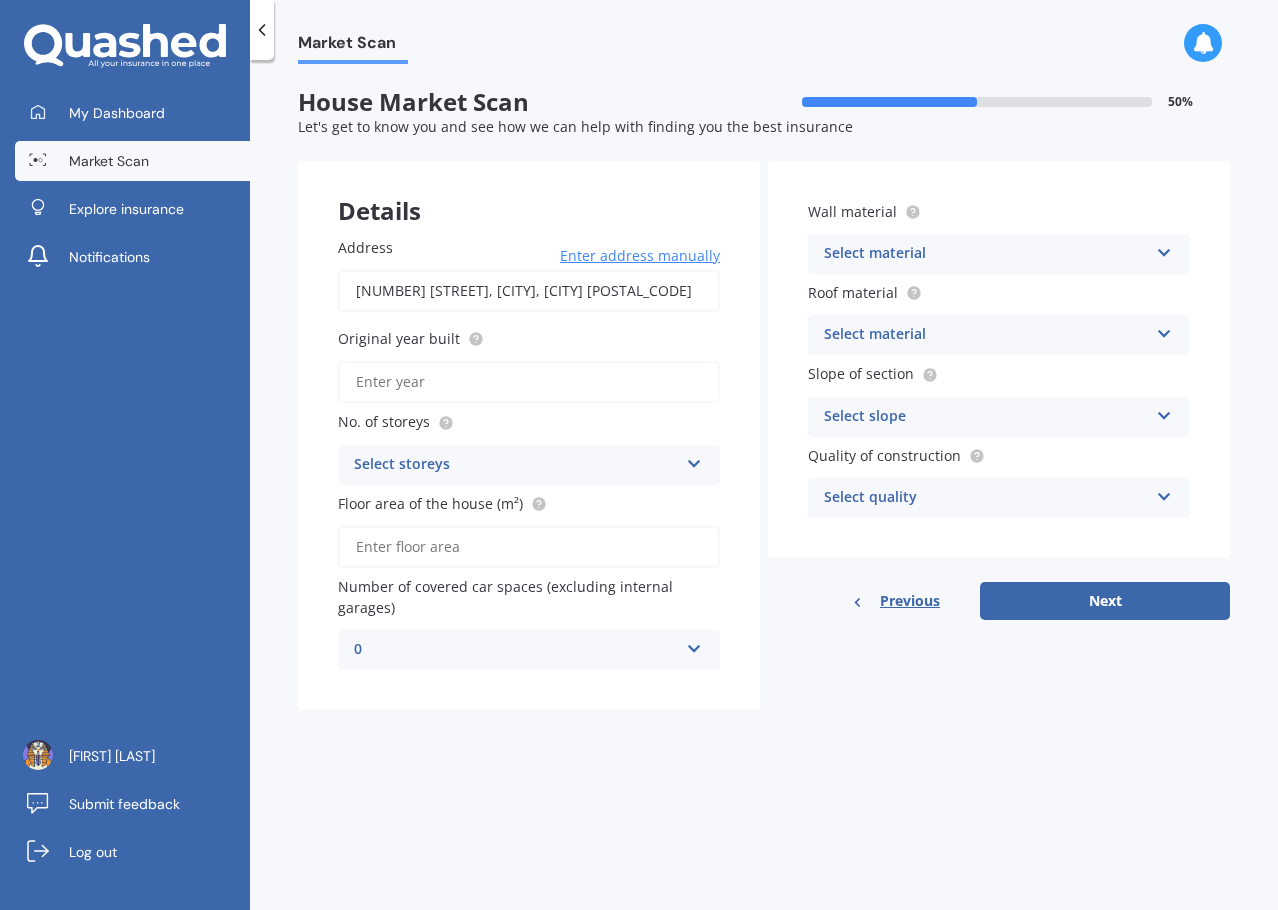 click on "Original year built" at bounding box center (529, 382) 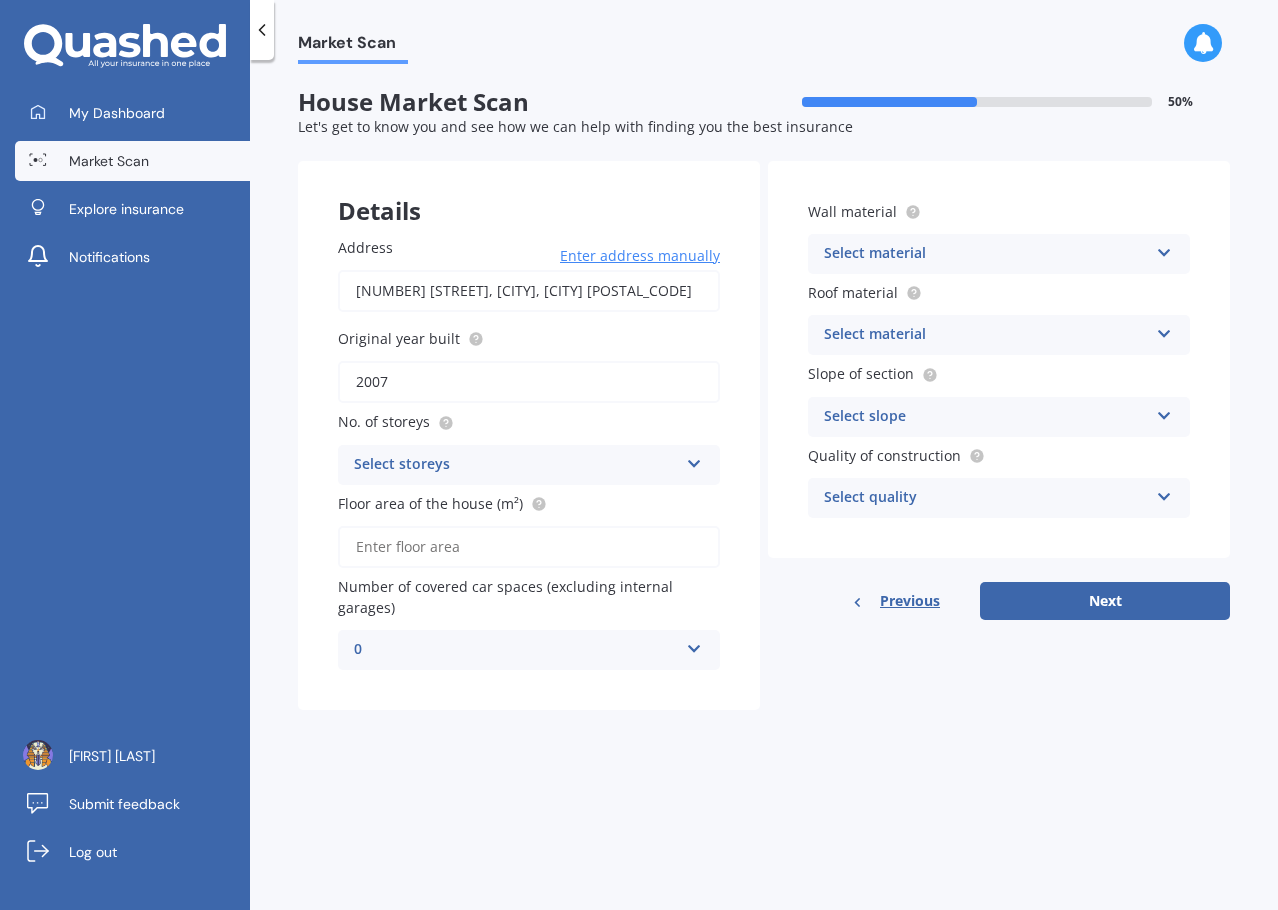 click on "Select storeys 1 2 3 4 5+" at bounding box center [529, 465] 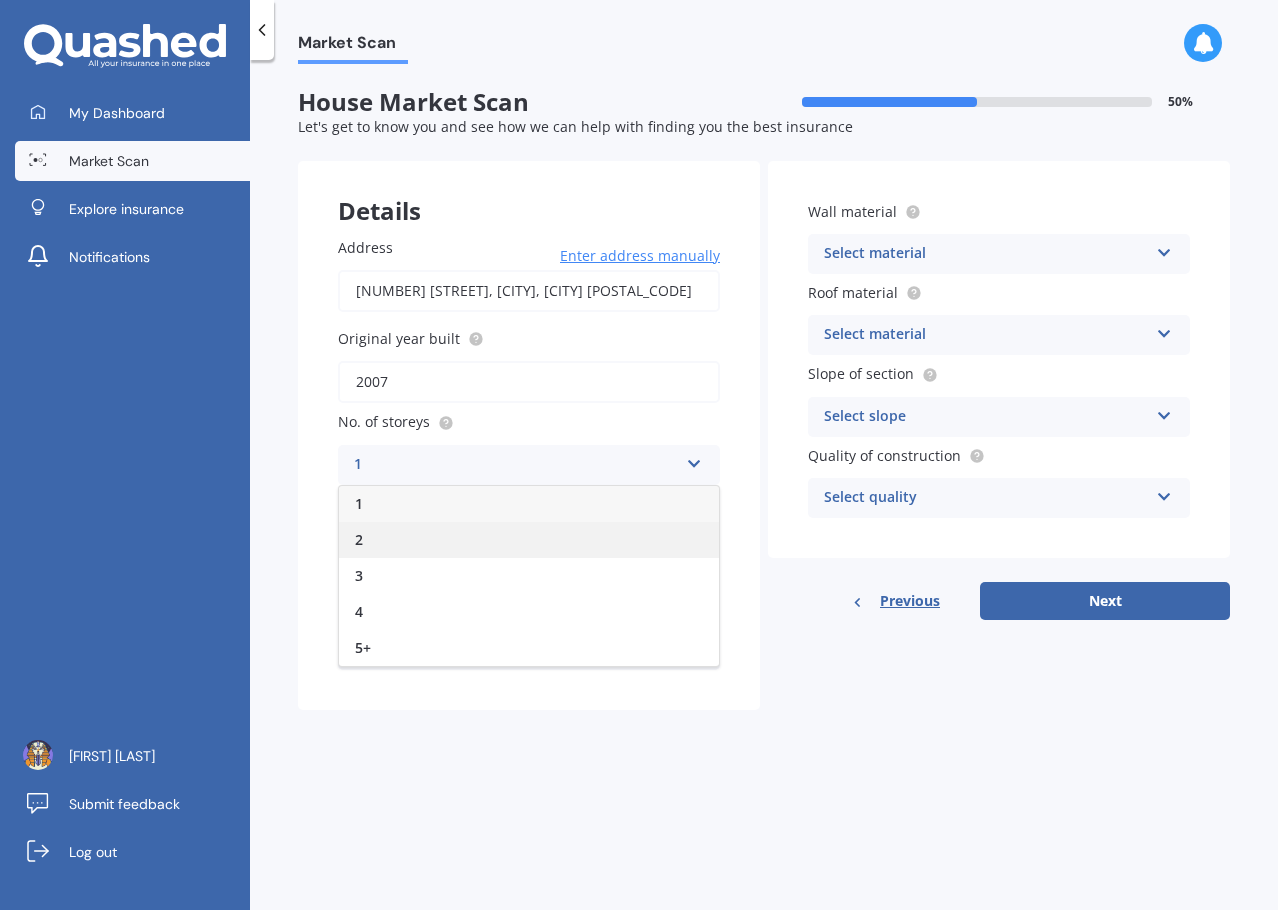 click on "2" at bounding box center [529, 540] 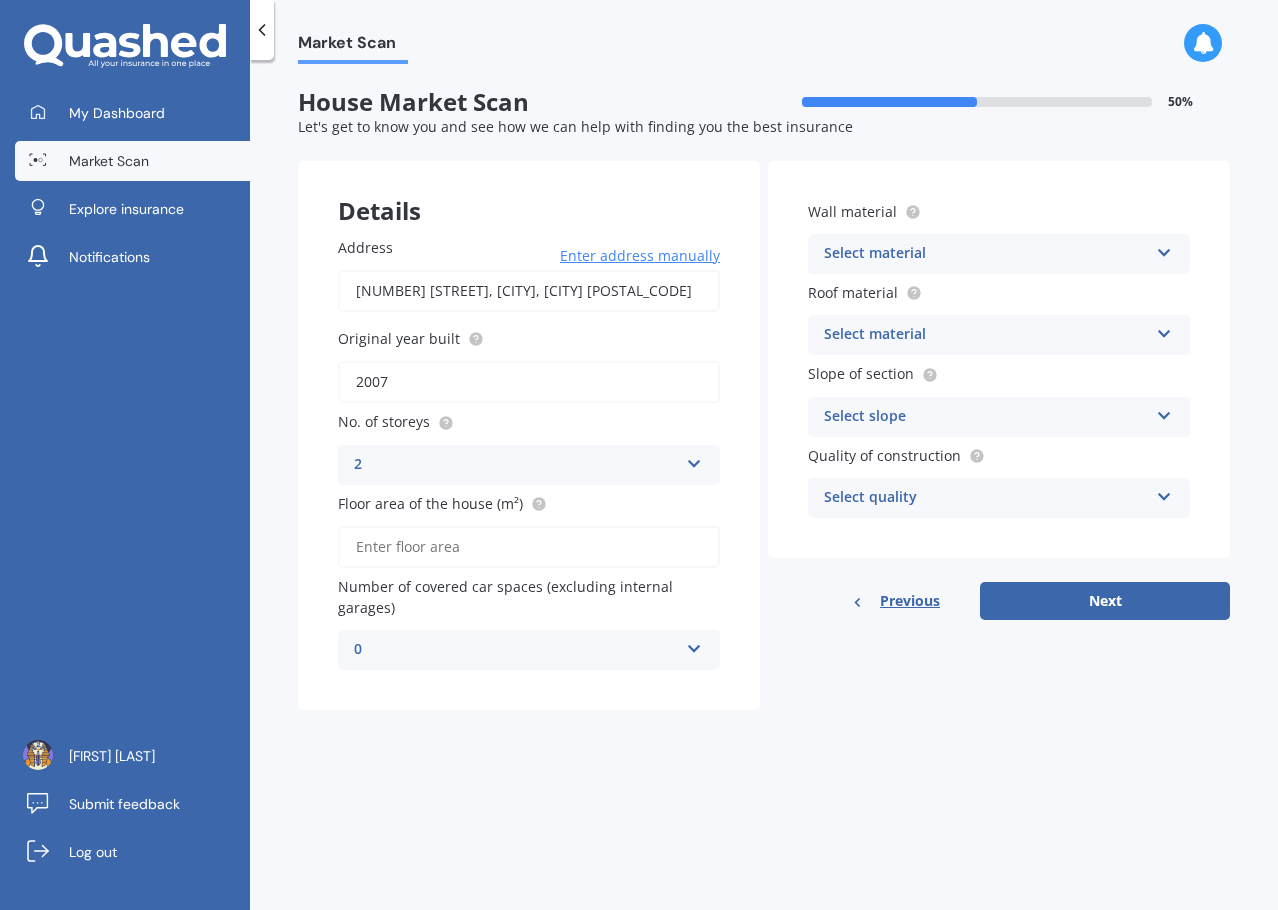 click on "Floor area of the house (m²)" at bounding box center (529, 547) 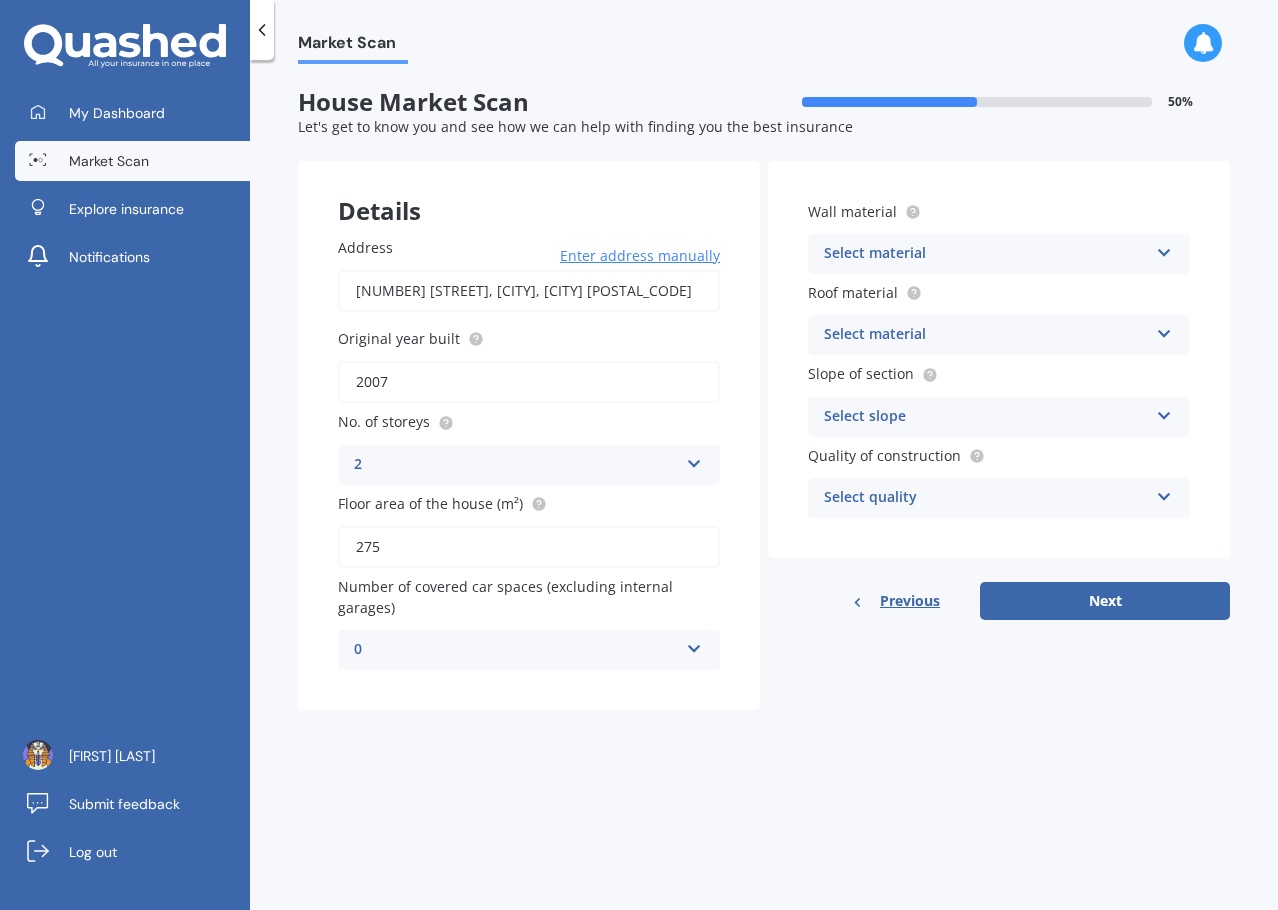 click on "0" at bounding box center (516, 650) 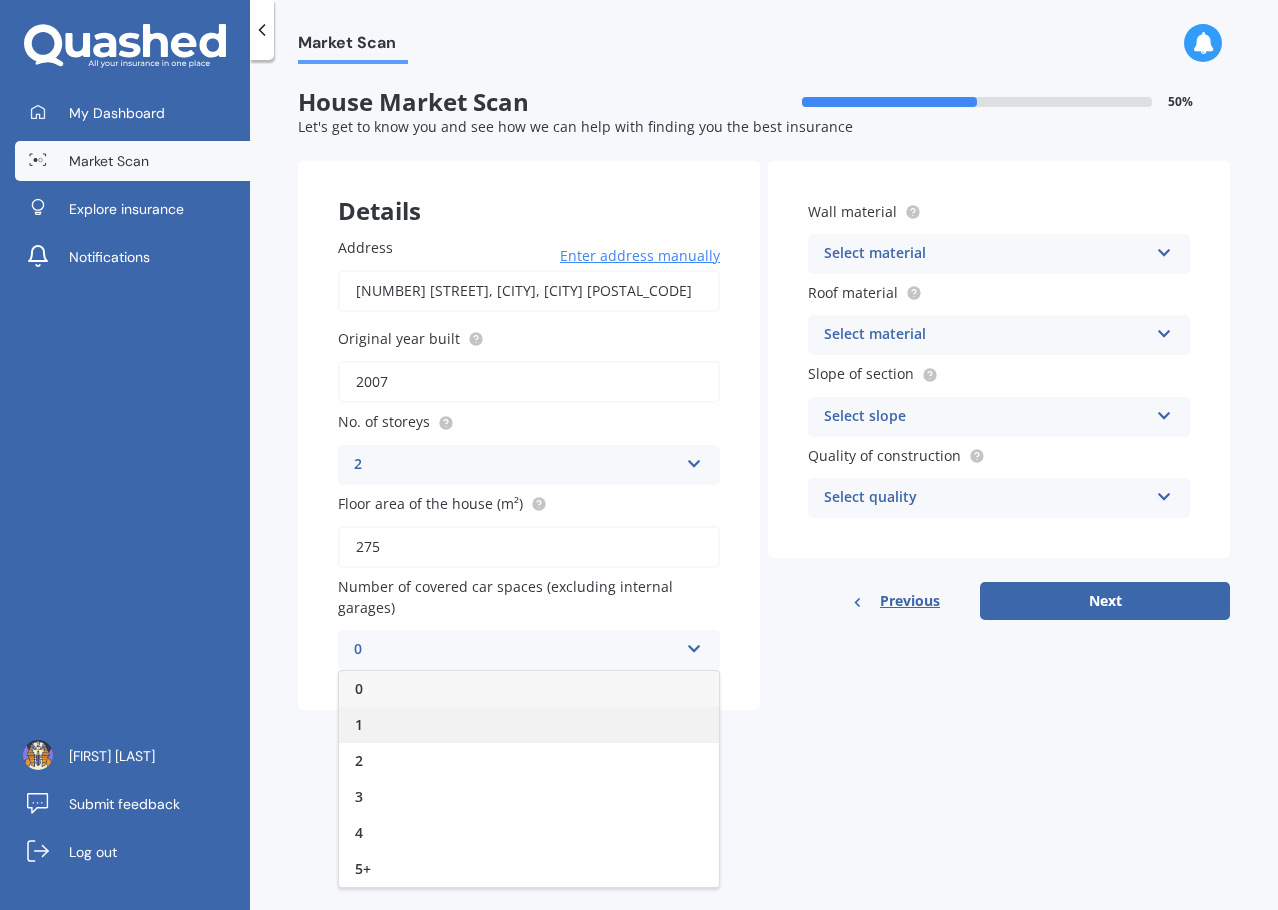 click on "1" at bounding box center [529, 725] 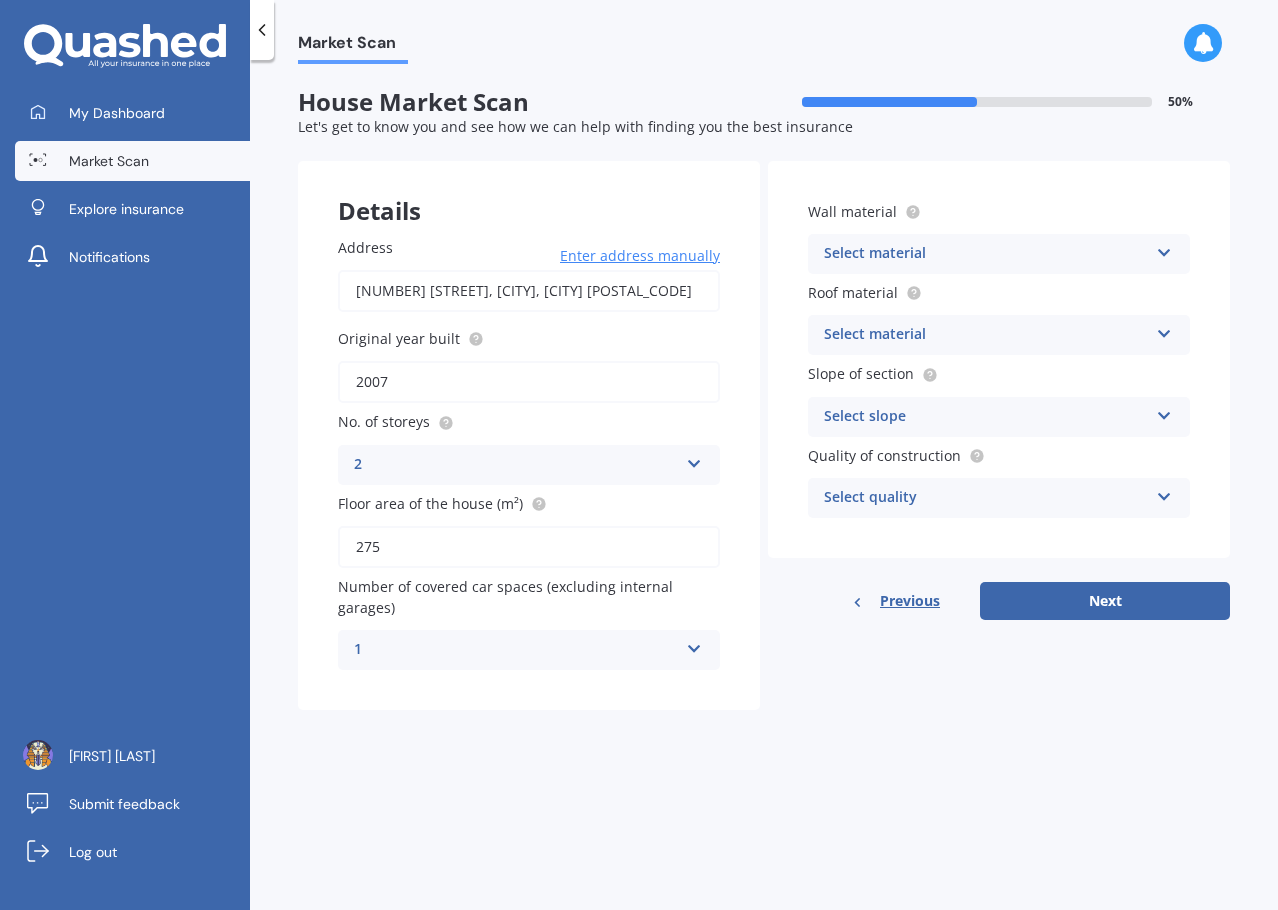 click on "Select material" at bounding box center [986, 254] 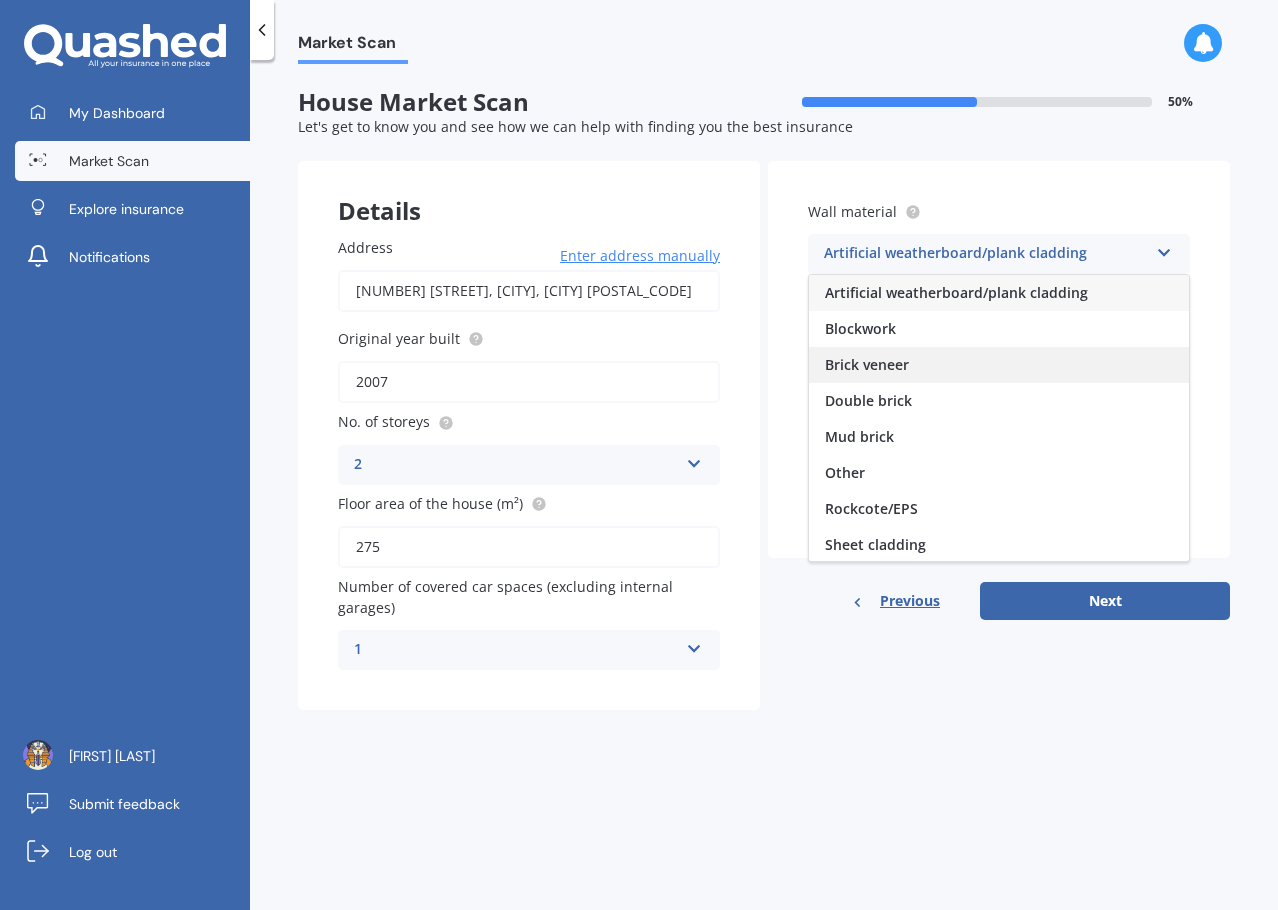 click on "Brick veneer" at bounding box center (999, 365) 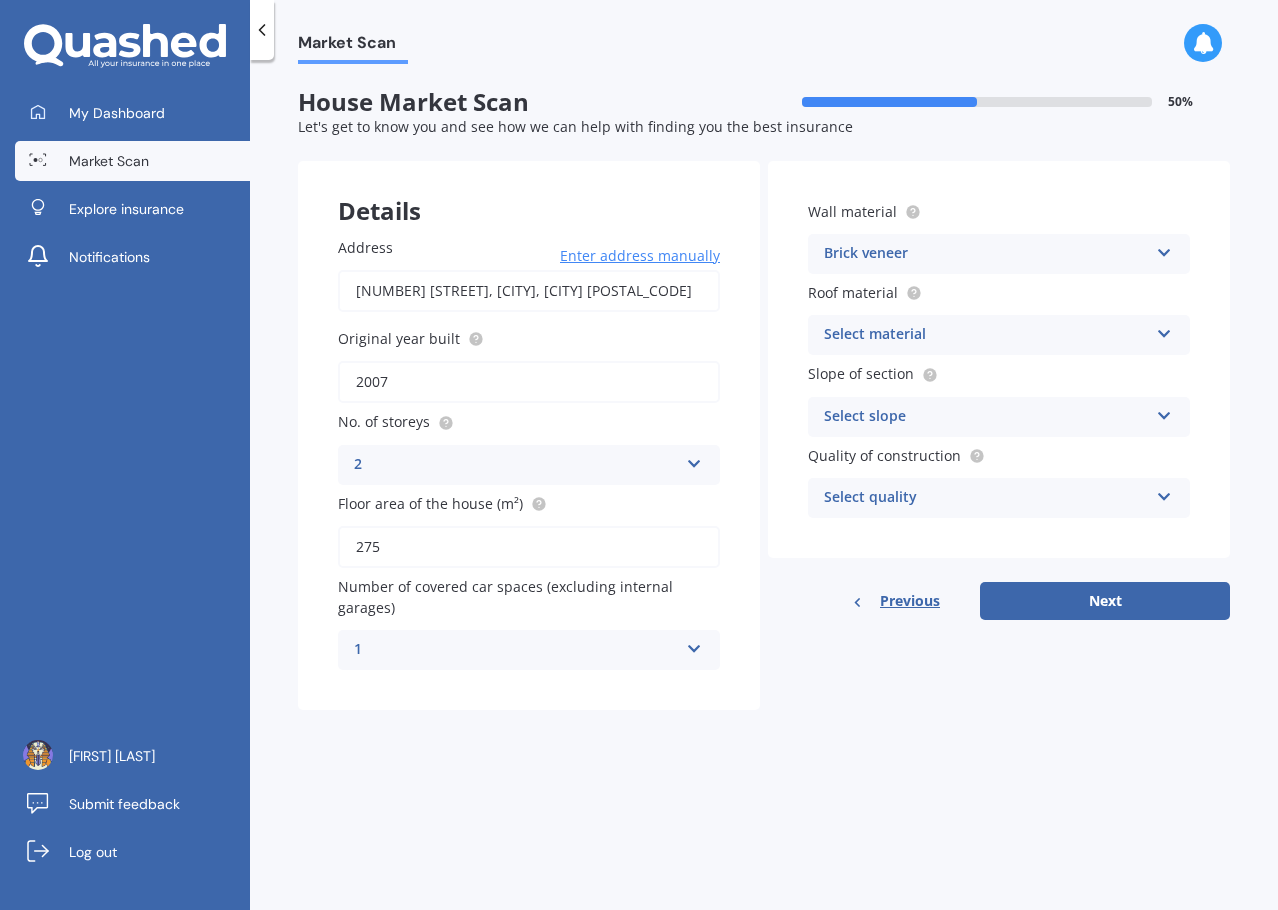 click on "Select material" at bounding box center [986, 335] 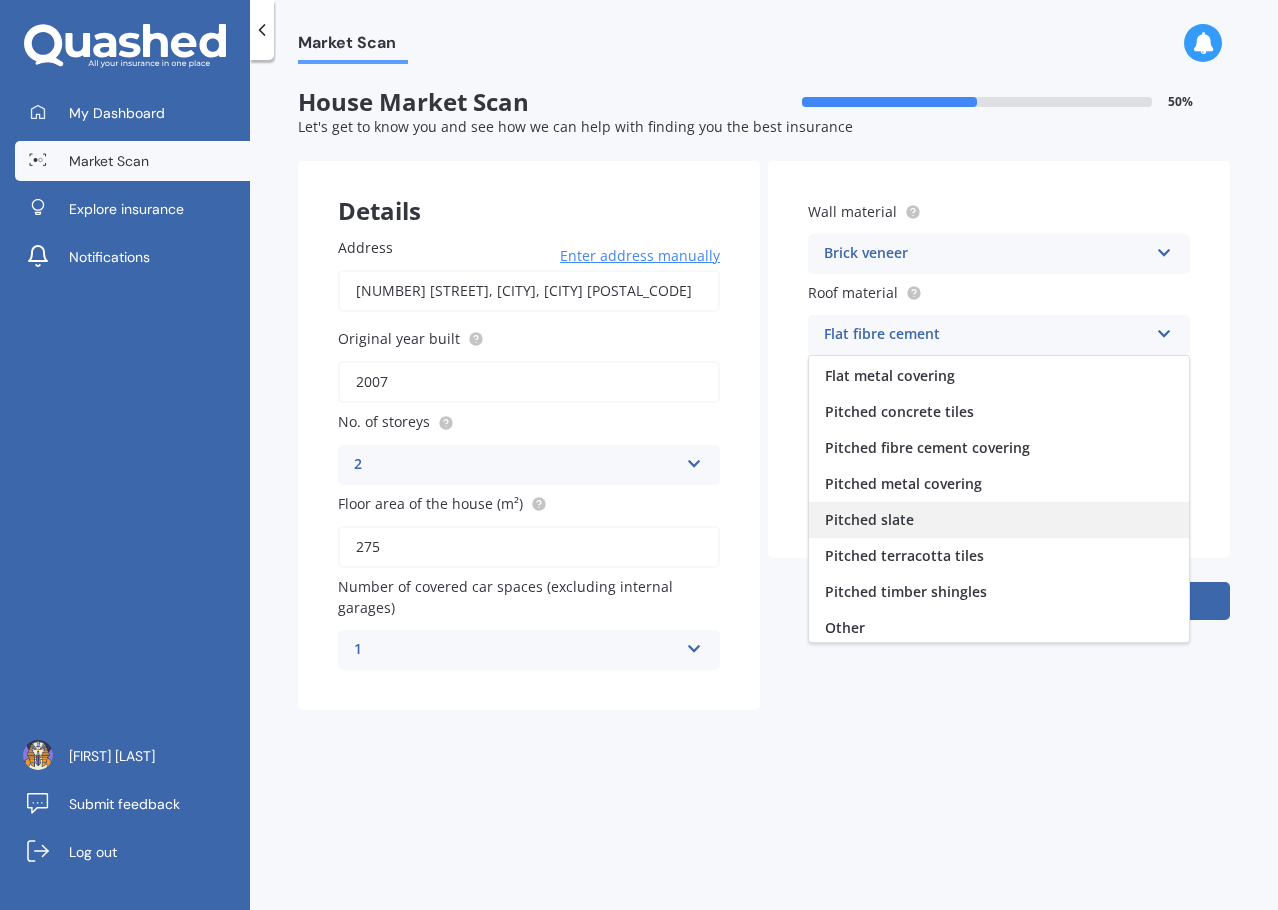 scroll, scrollTop: 74, scrollLeft: 0, axis: vertical 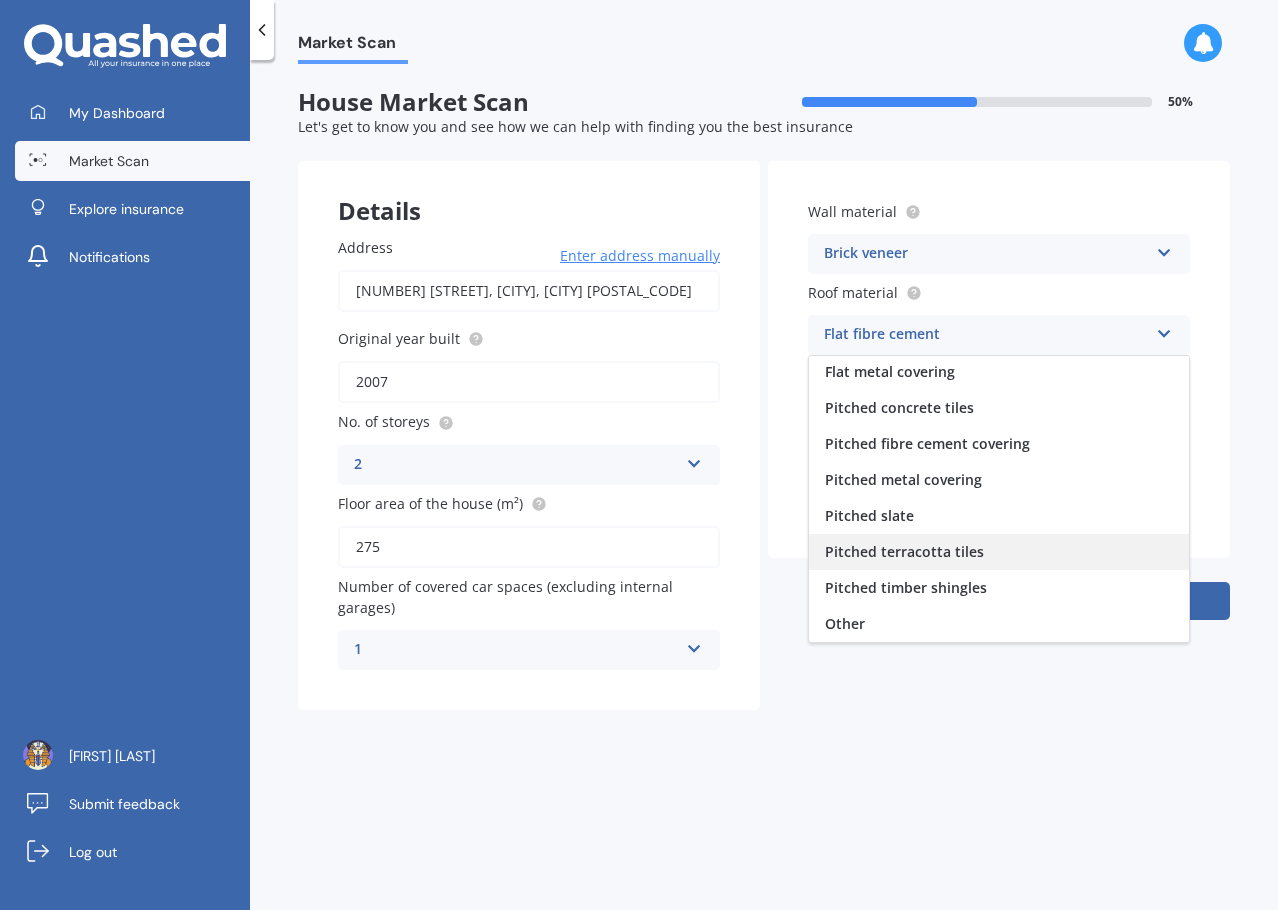 click on "Pitched terracotta tiles" at bounding box center (999, 552) 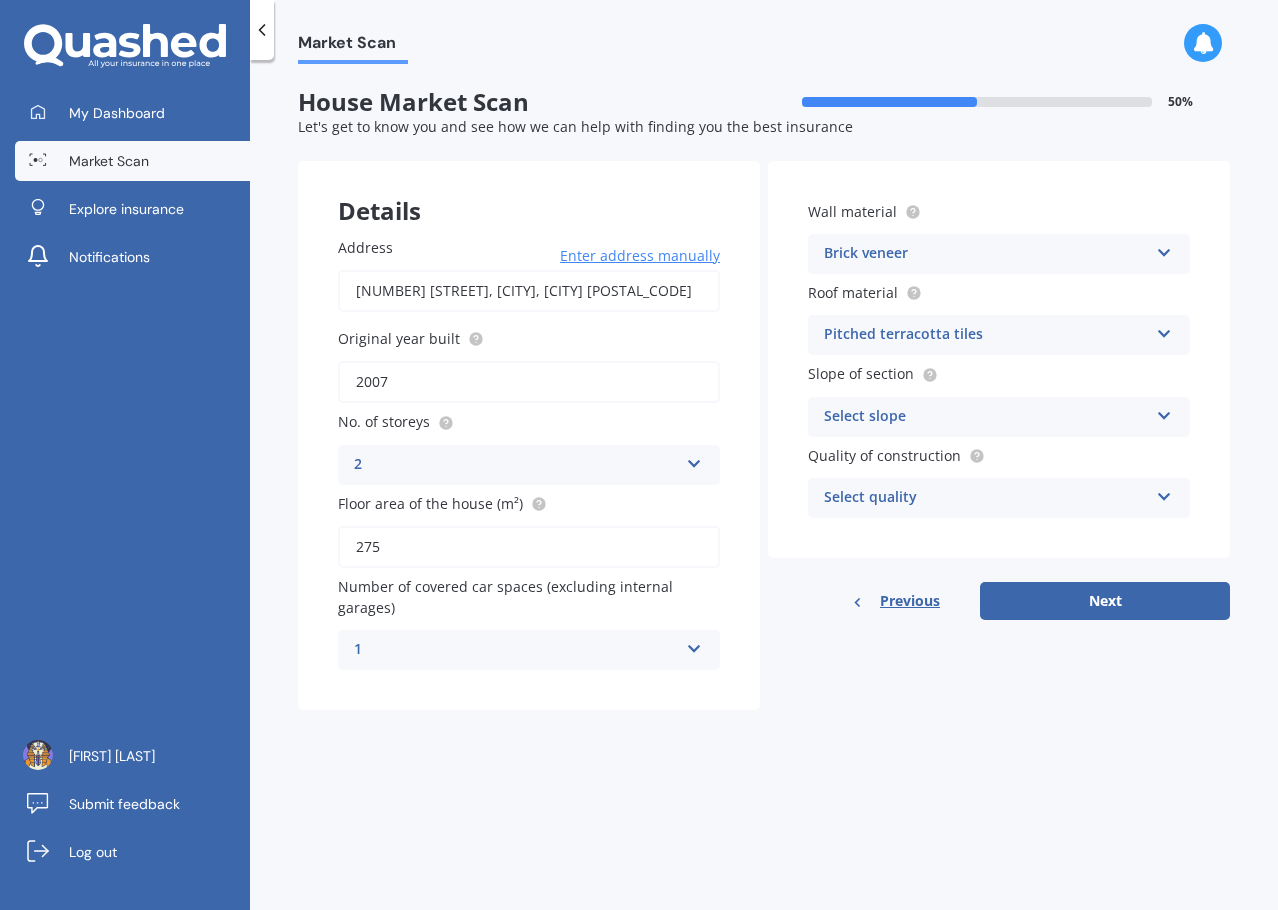 click on "Select slope" at bounding box center (986, 417) 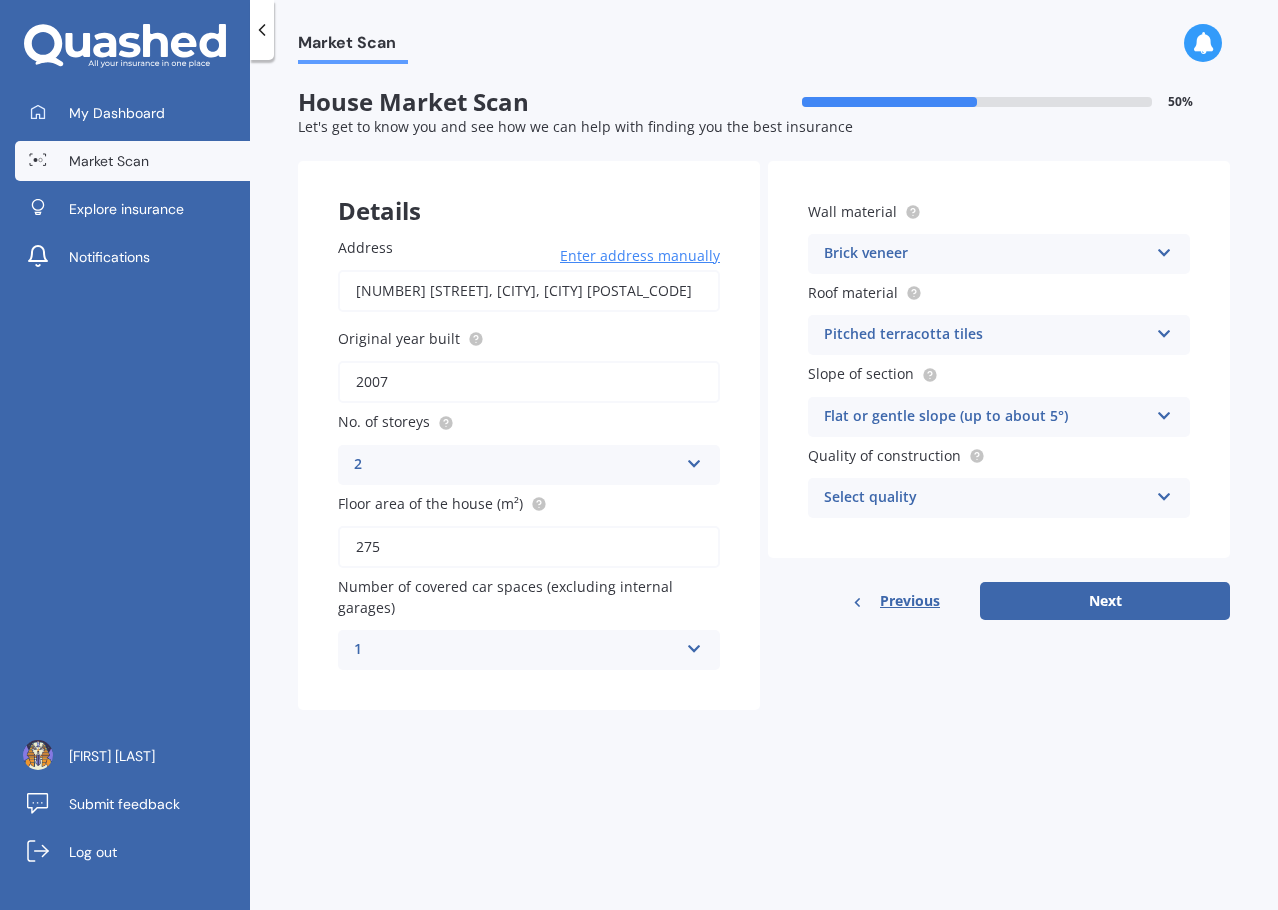 click on "Wall material Brick veneer Artificial weatherboard/plank cladding Blockwork Brick veneer Double brick Mud brick Other Rockcote/EPS Sheet cladding Solid brickwork Stonework solid Stonework veneer Stucco Weatherboard/plank cladding Roof material Pitched terracotta tiles Flat fibre cement Flat membrane Flat metal covering Pitched concrete tiles Pitched fibre cement covering Pitched metal covering Pitched slate Pitched terracotta tiles Pitched timber shingles Other Slope of section Flat or gentle slope (up to about 5°) Flat or gentle slope (up to about 5°) Moderate slope (about 15°) Severe slope (35° or more) Quality of construction Select quality Standard High Prestige" at bounding box center [999, 359] 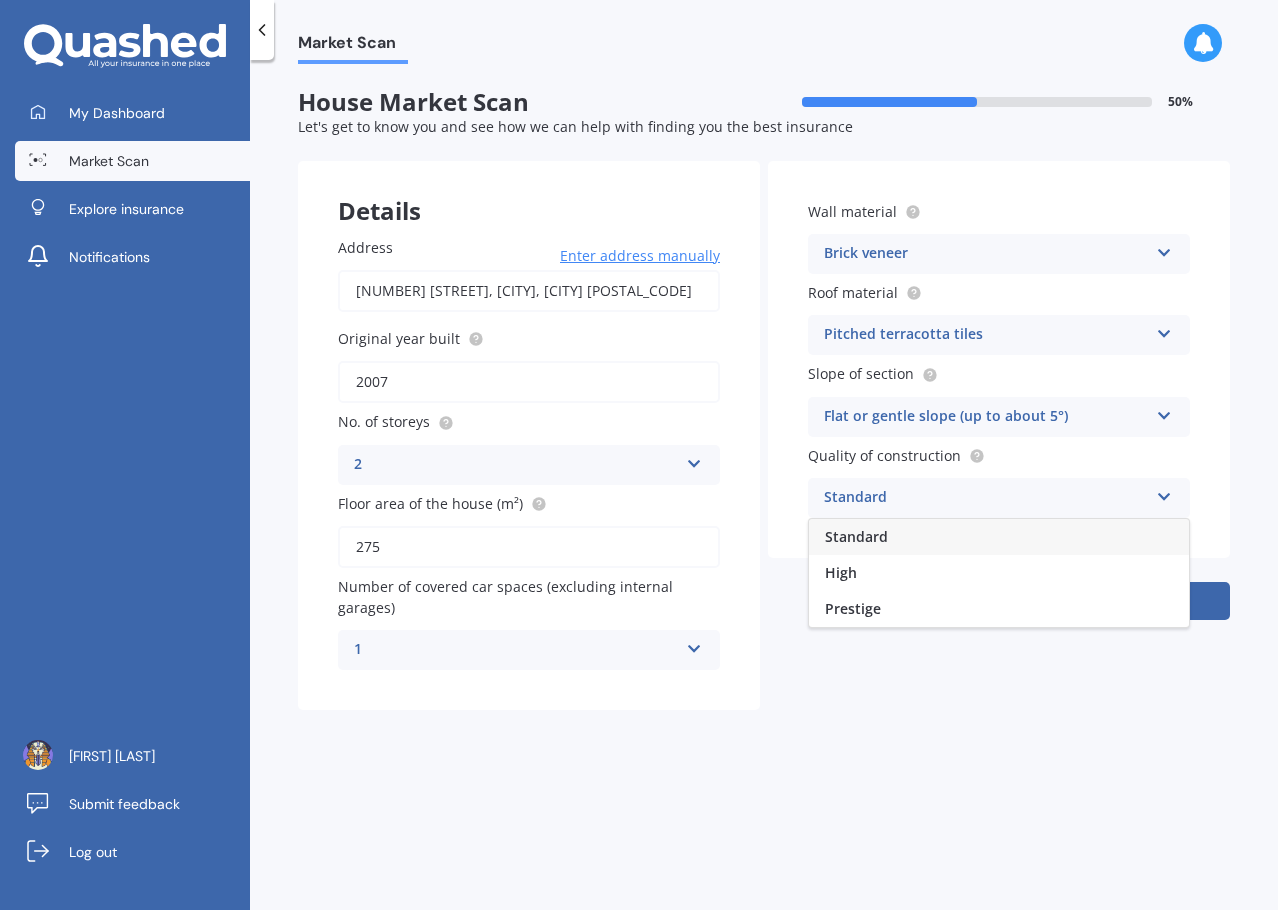 click on "Standard" at bounding box center [999, 537] 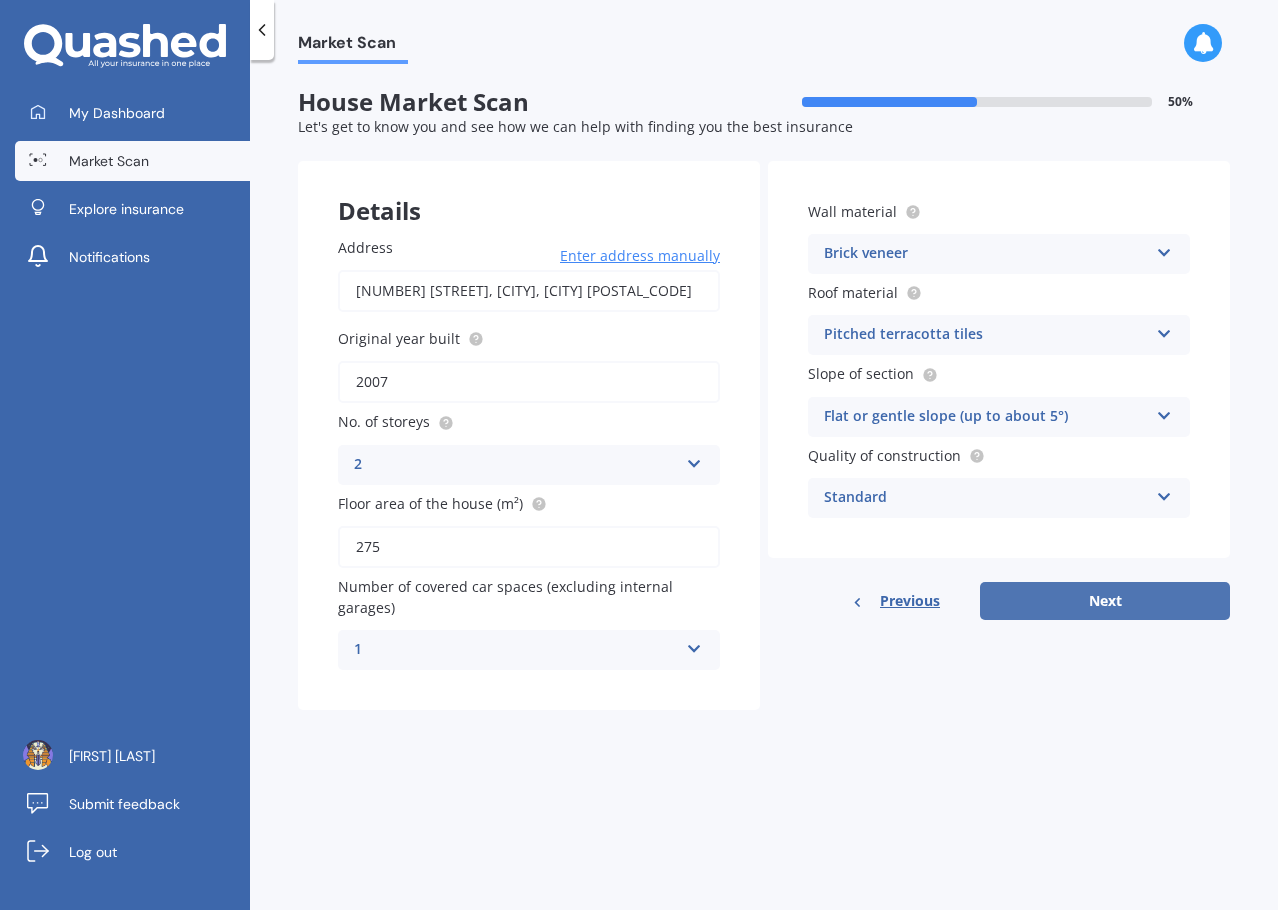 click on "Next" at bounding box center [1105, 601] 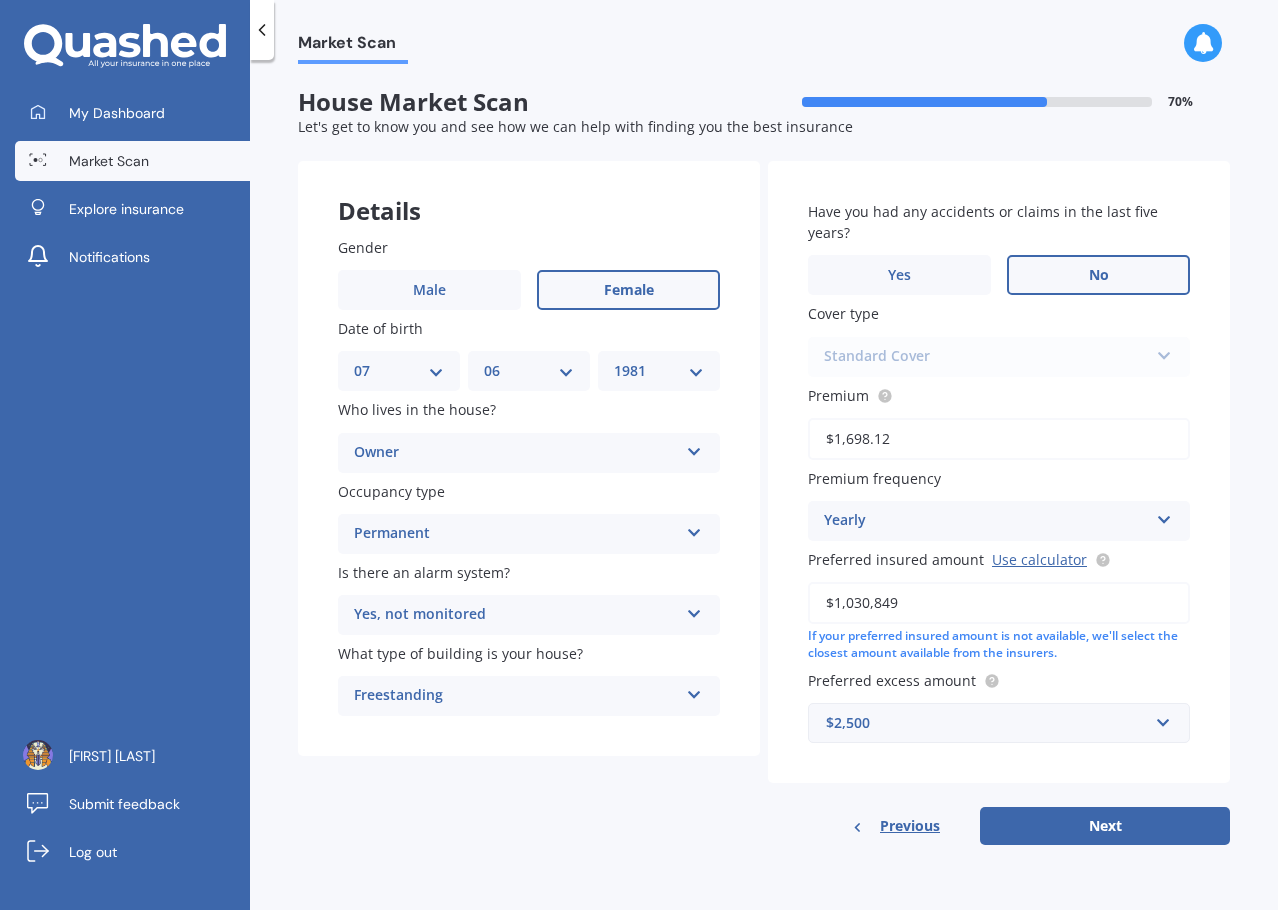 click on "No" at bounding box center [1098, 275] 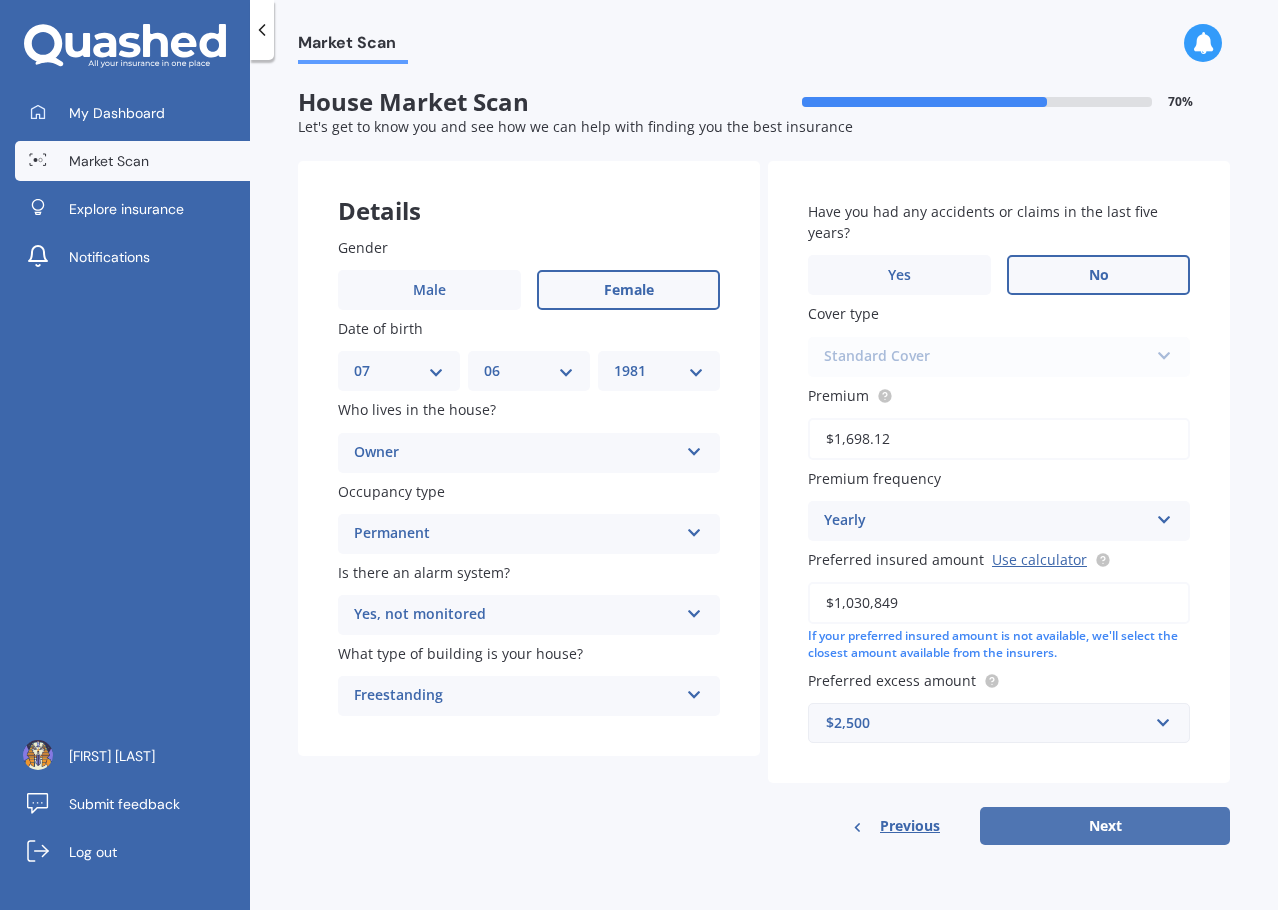 click on "Next" at bounding box center [1105, 826] 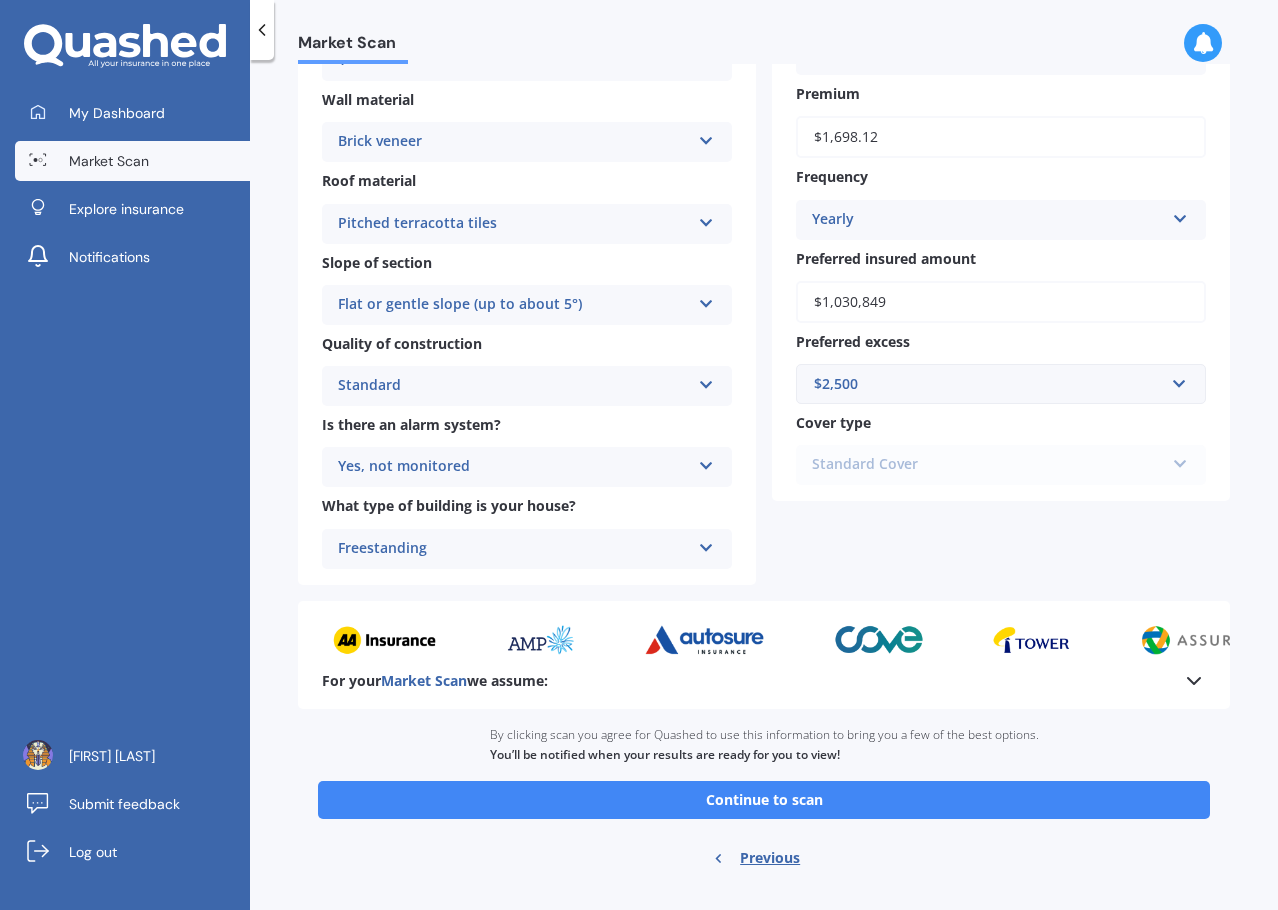 scroll, scrollTop: 531, scrollLeft: 0, axis: vertical 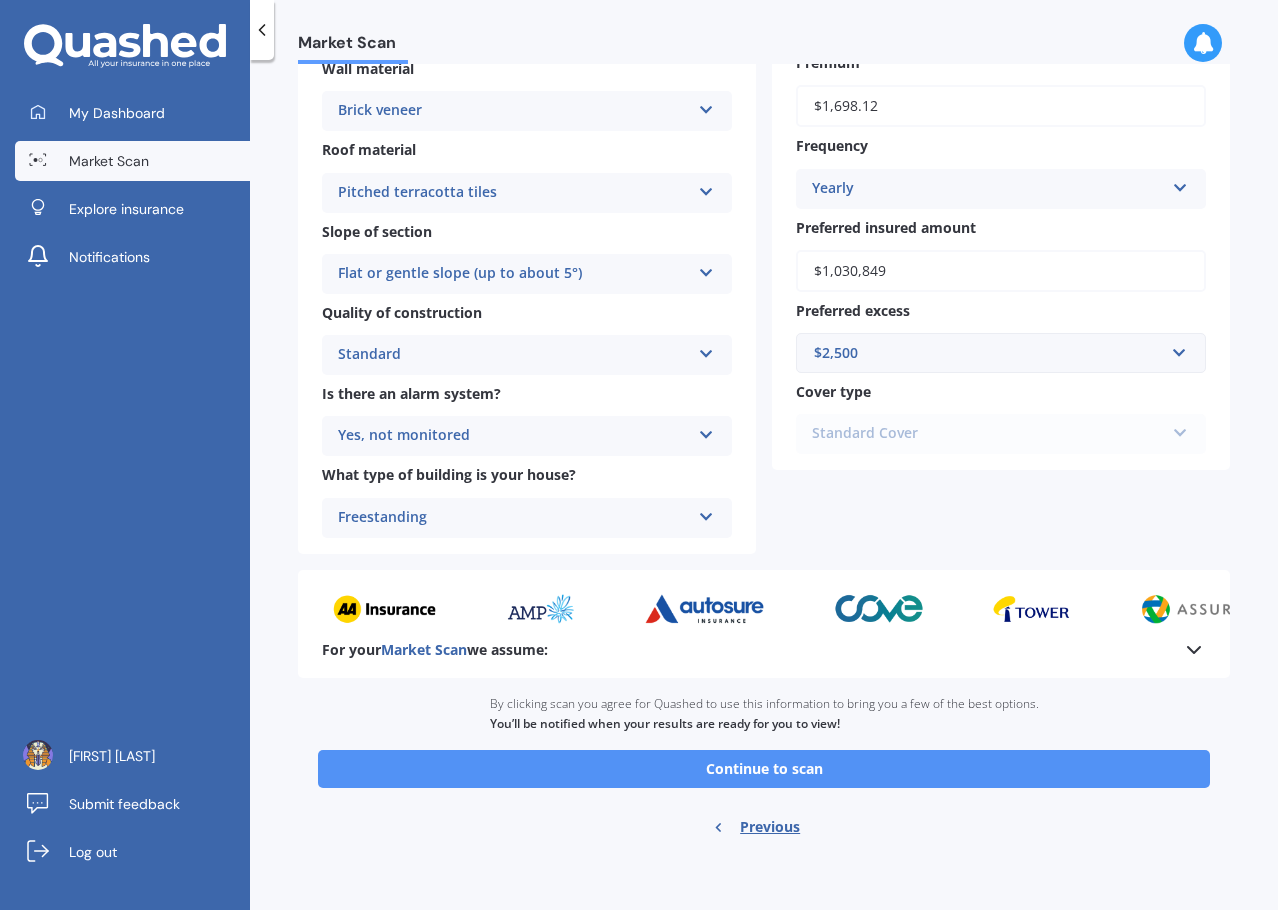 click on "Continue to scan" at bounding box center (764, 769) 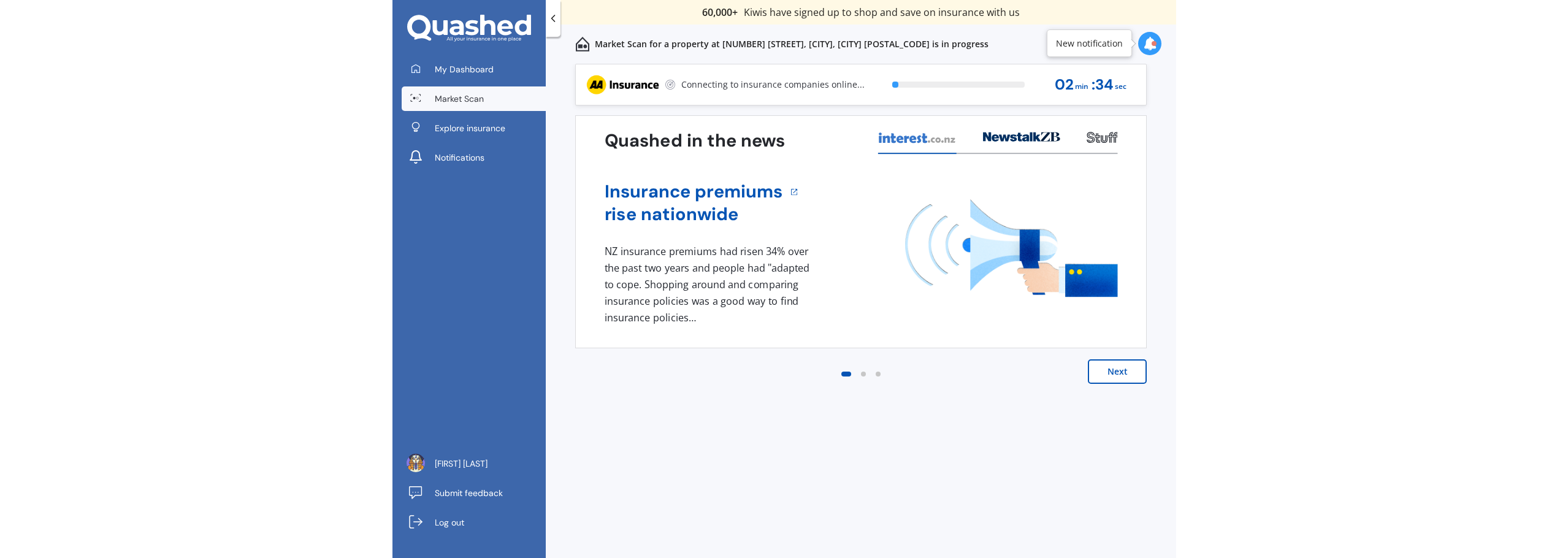 scroll, scrollTop: 0, scrollLeft: 0, axis: both 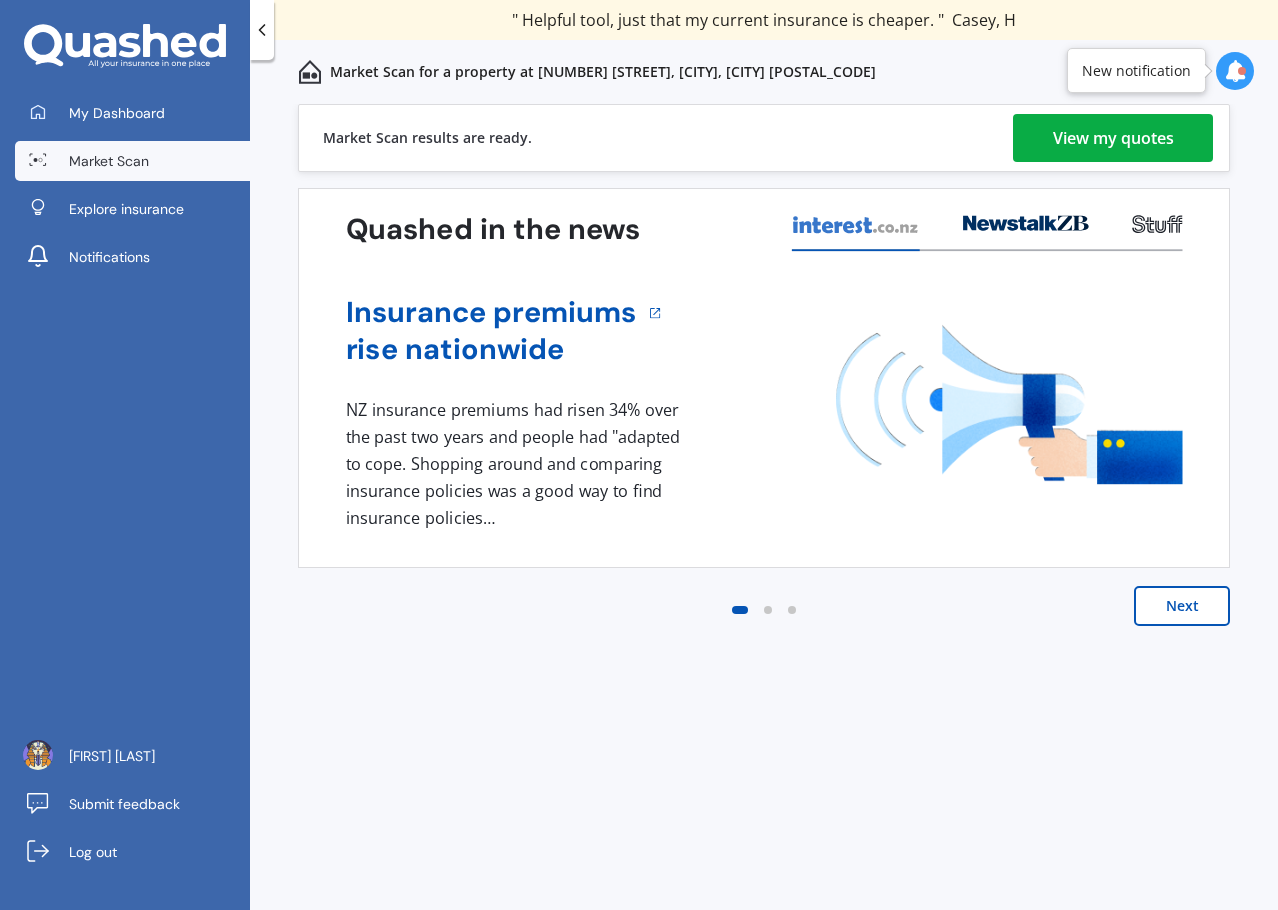click on "View my quotes" at bounding box center (1113, 138) 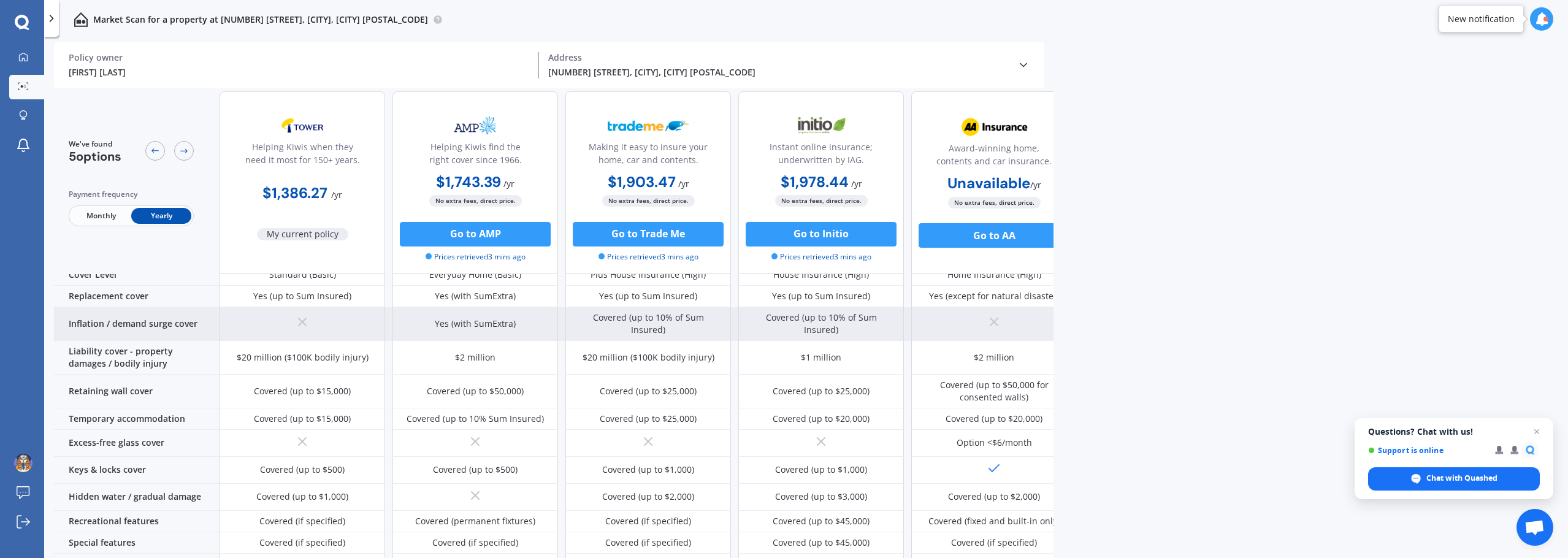 scroll, scrollTop: 0, scrollLeft: 0, axis: both 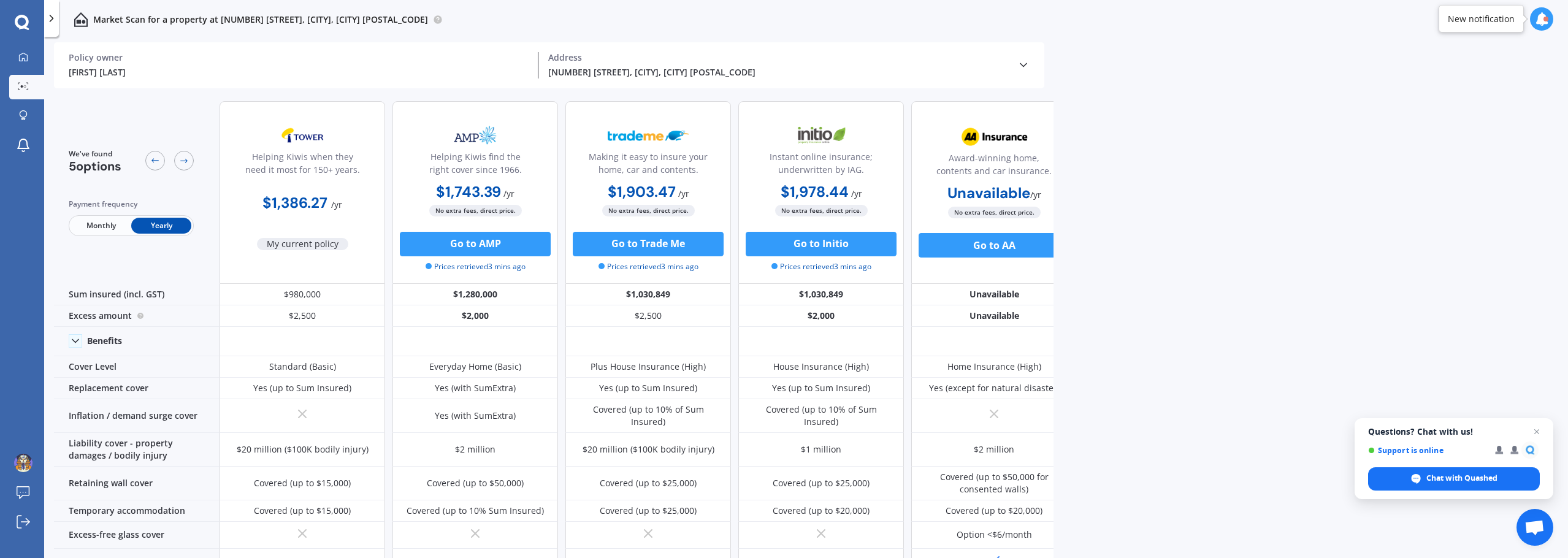 click 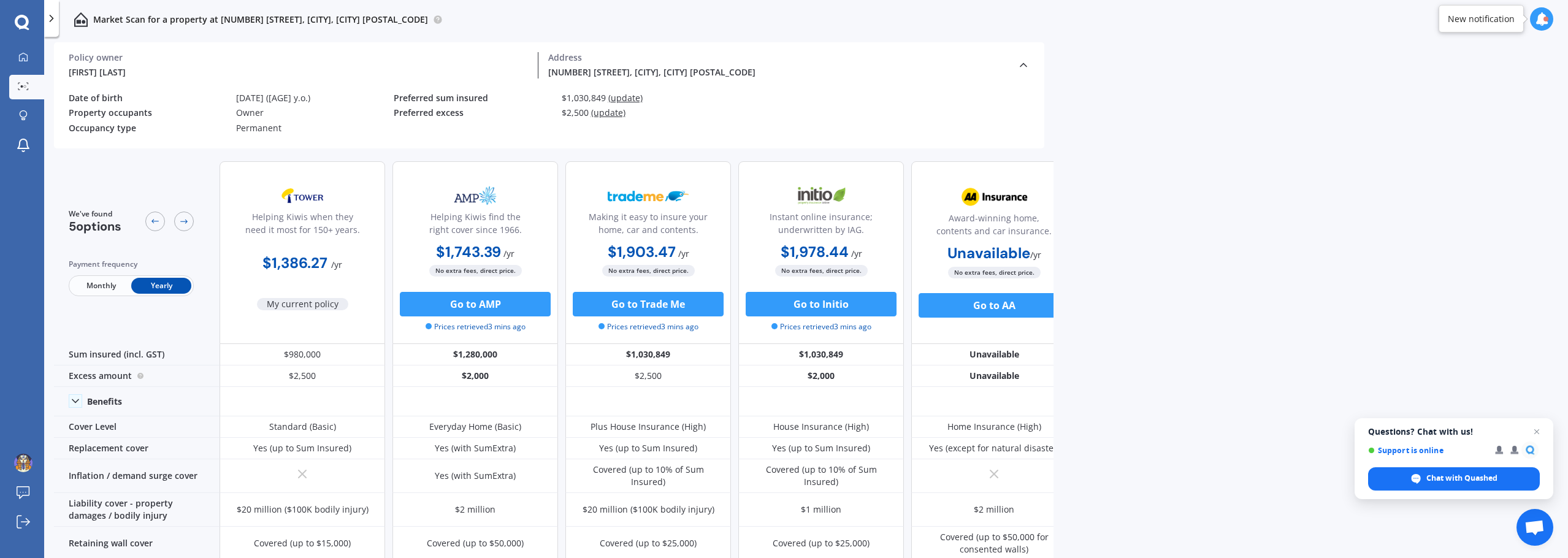 click 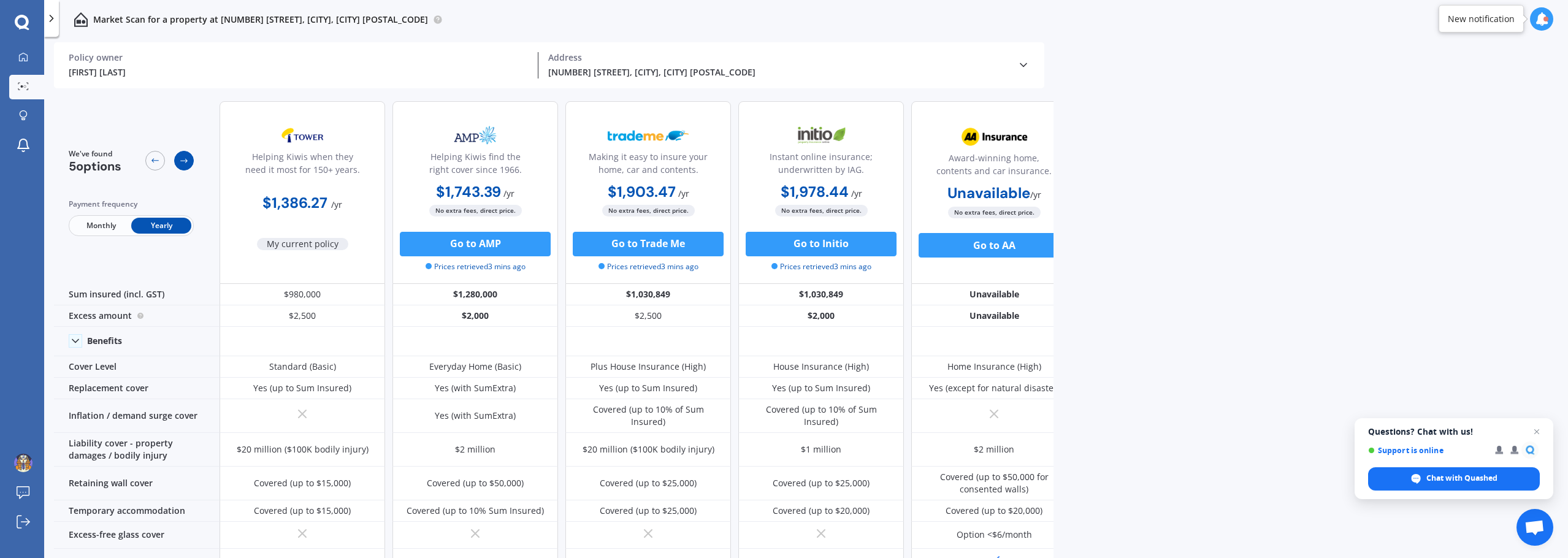 click 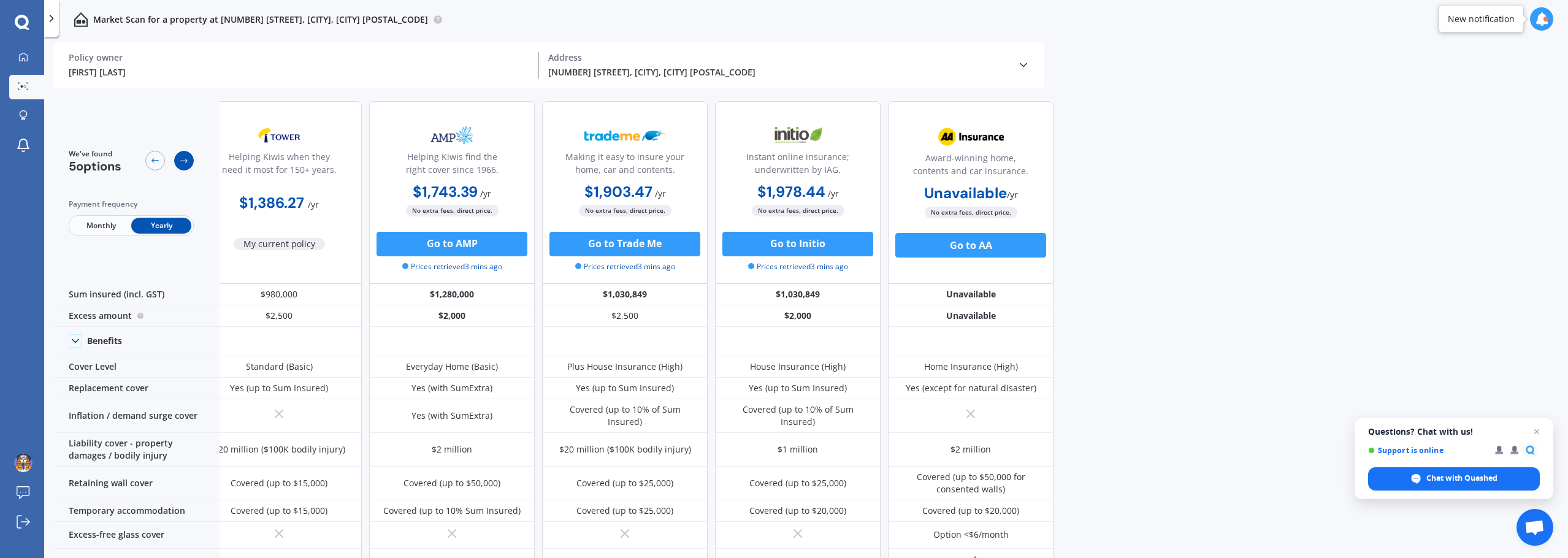 scroll, scrollTop: 0, scrollLeft: 29, axis: horizontal 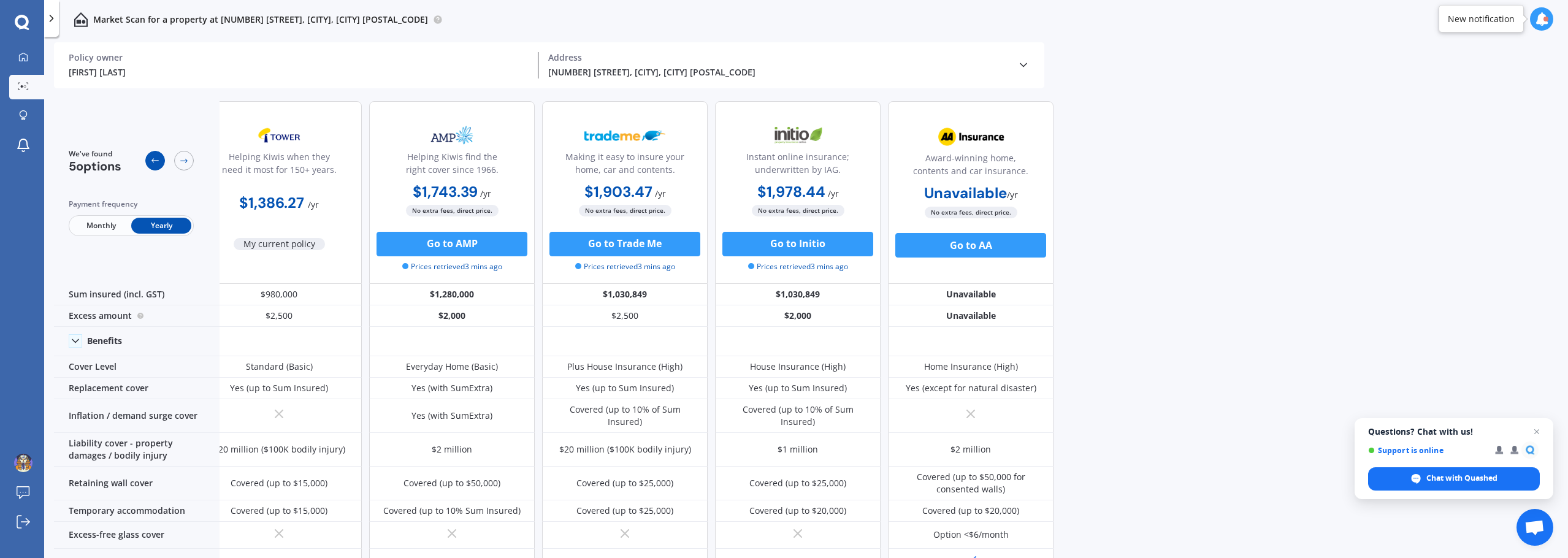click at bounding box center (155, 161) 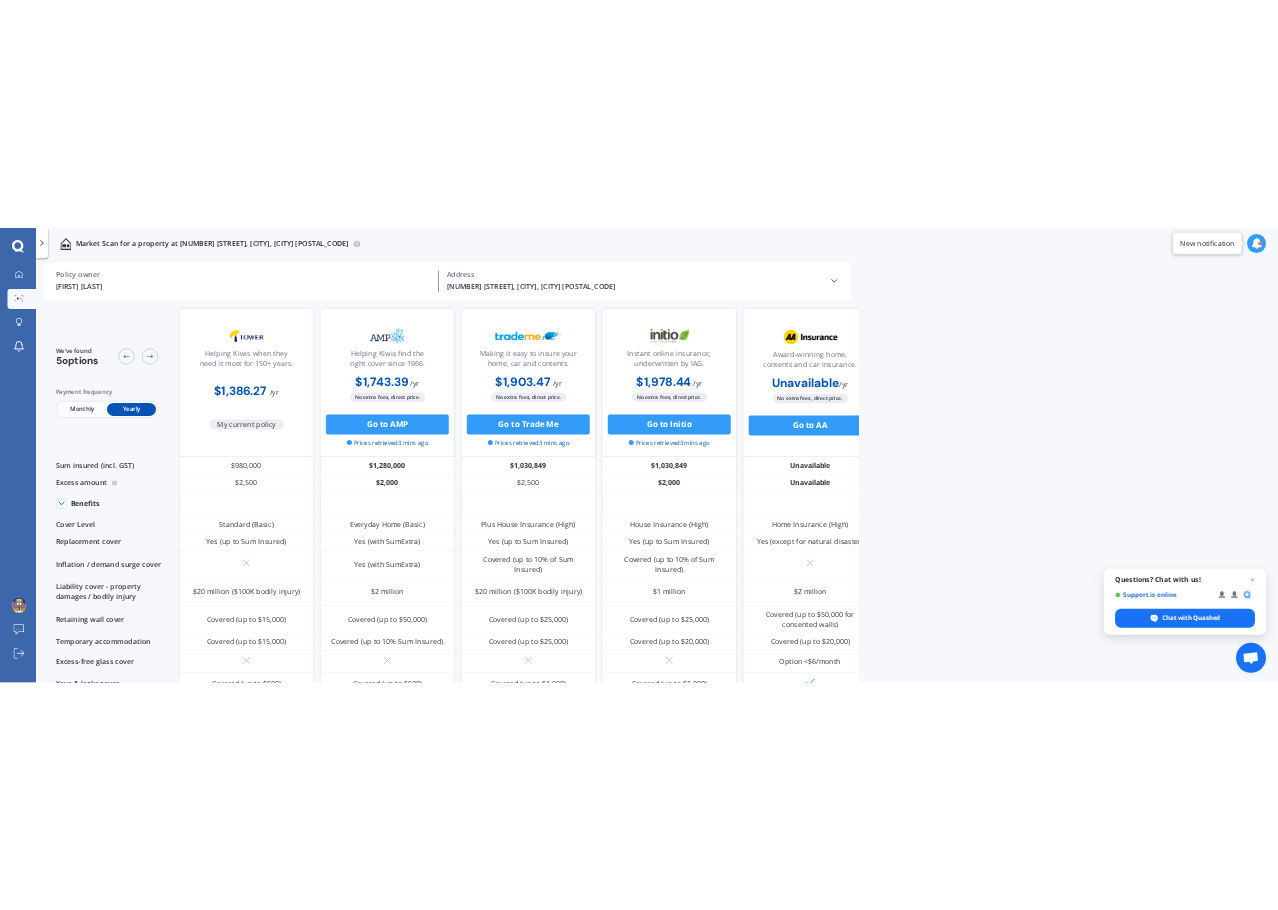 scroll, scrollTop: 0, scrollLeft: 0, axis: both 